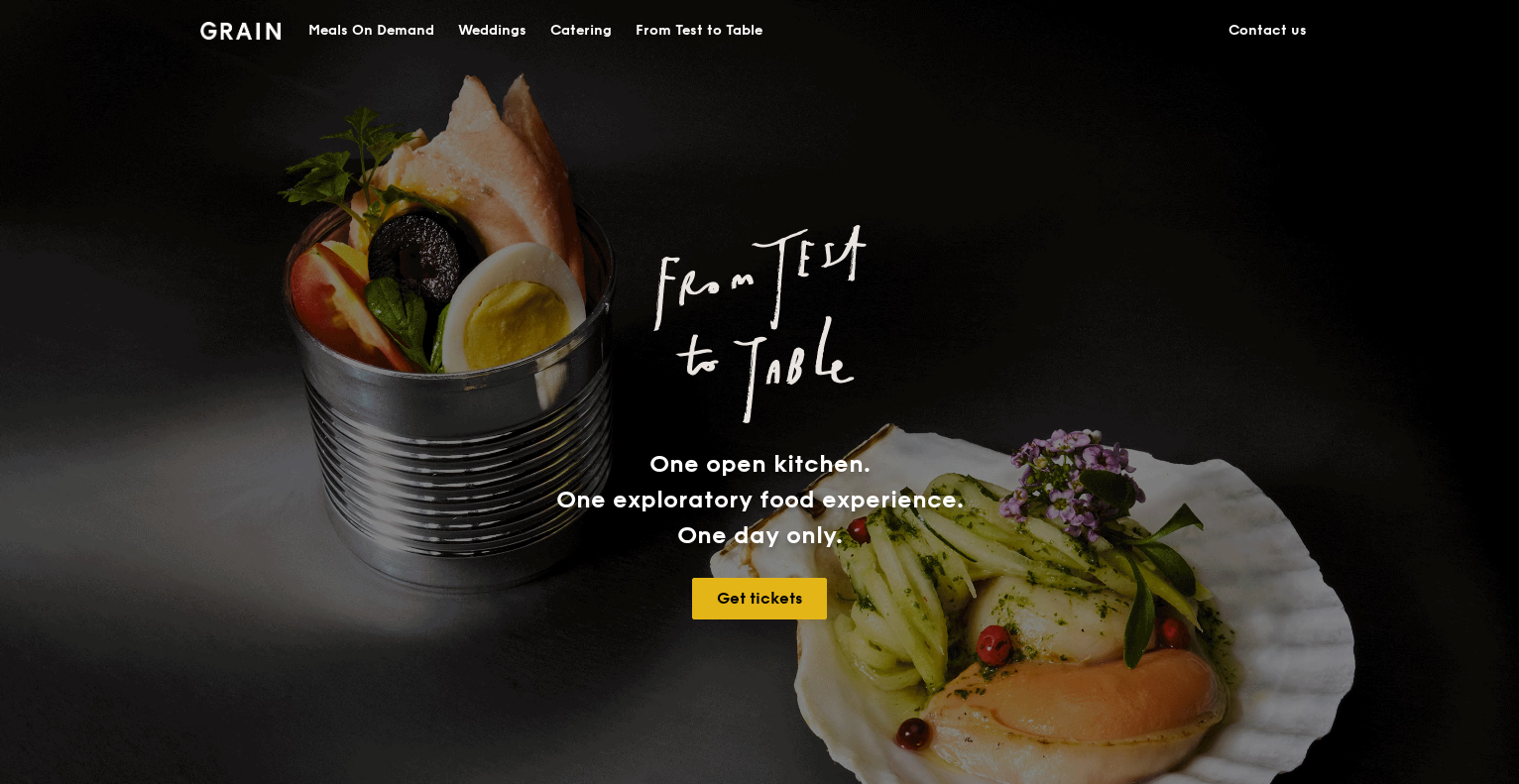 scroll, scrollTop: 0, scrollLeft: 0, axis: both 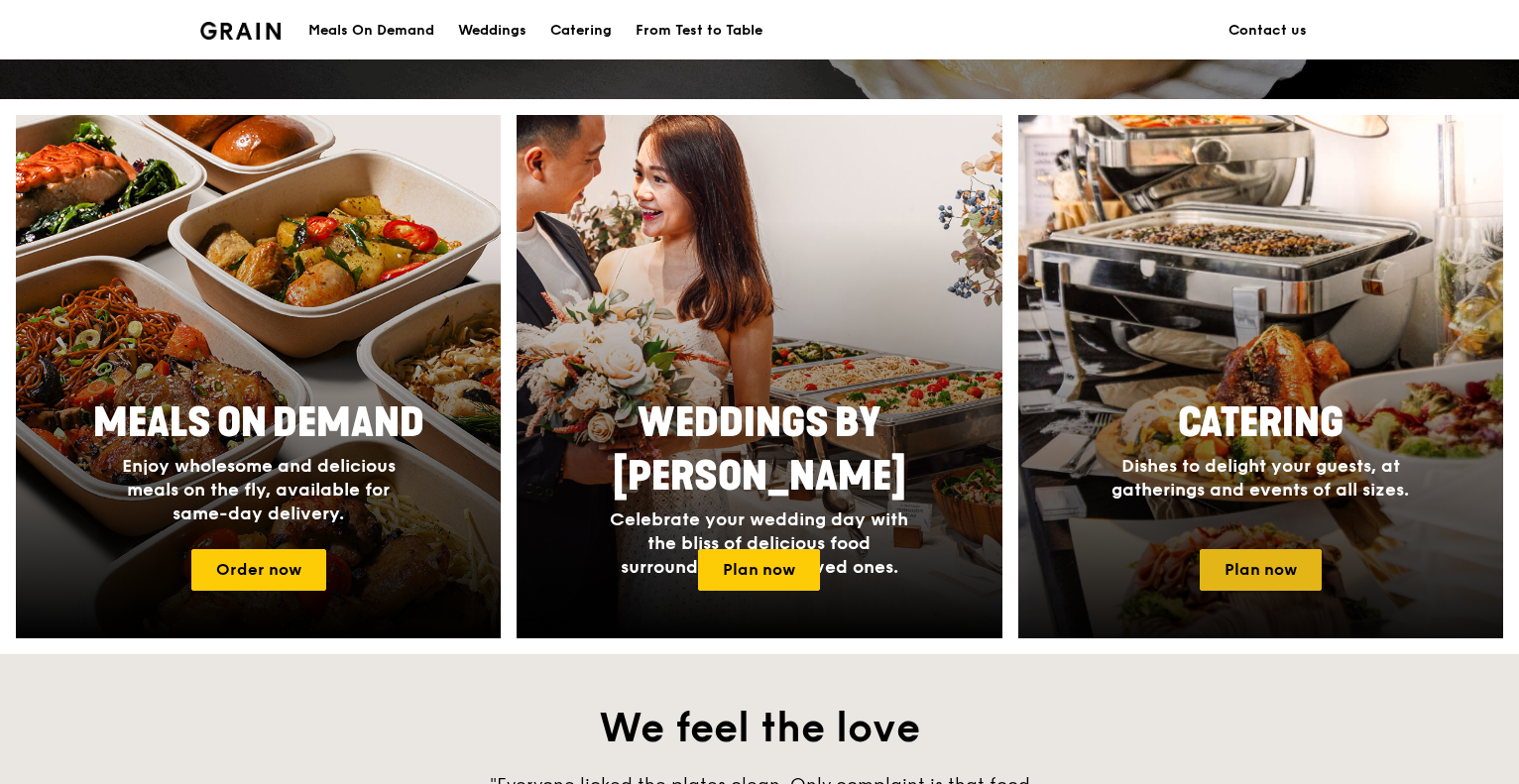 click on "Plan now" at bounding box center (1260, 570) 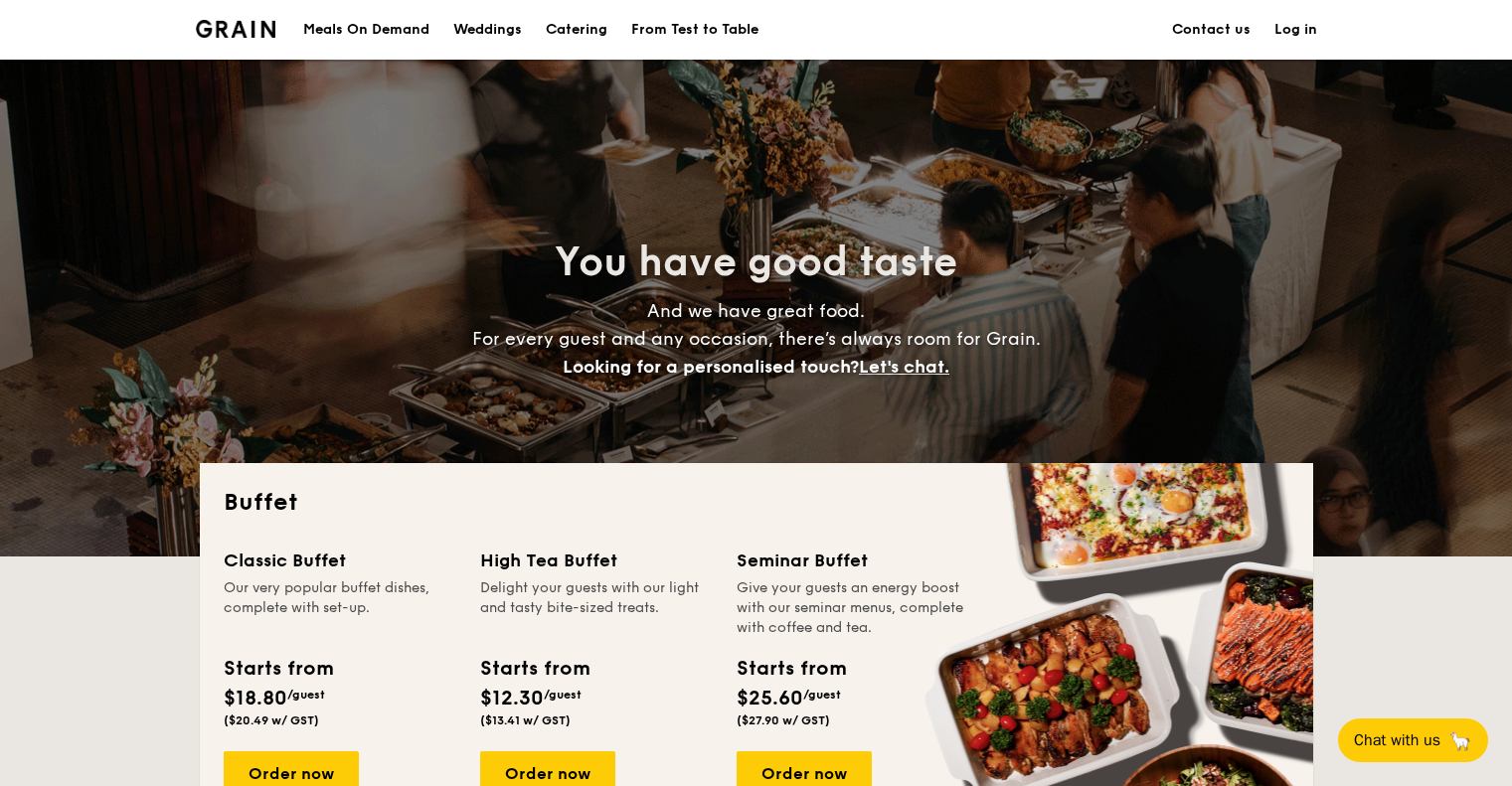 scroll, scrollTop: 298, scrollLeft: 0, axis: vertical 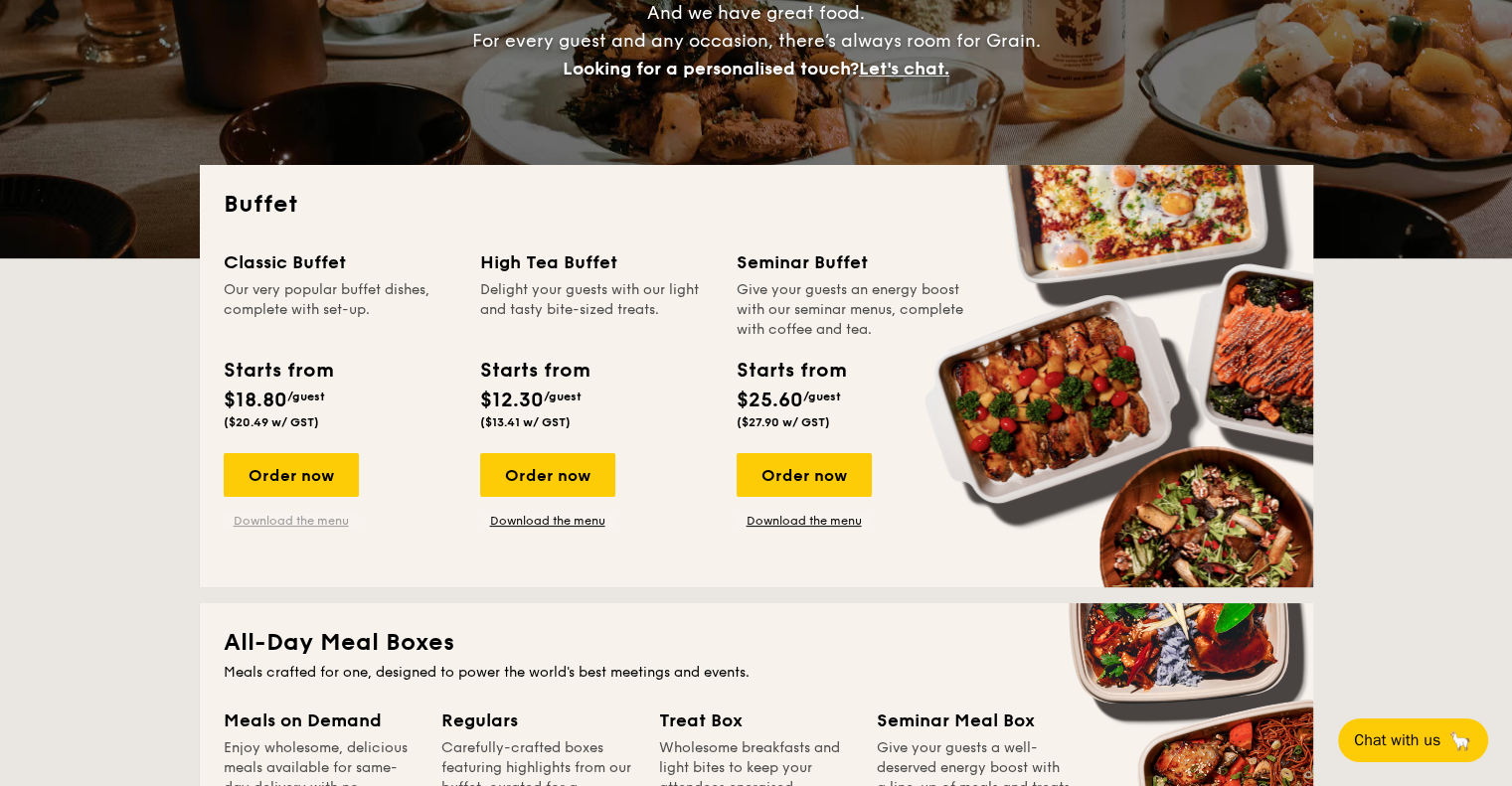 click on "Download the menu" at bounding box center (291, 521) 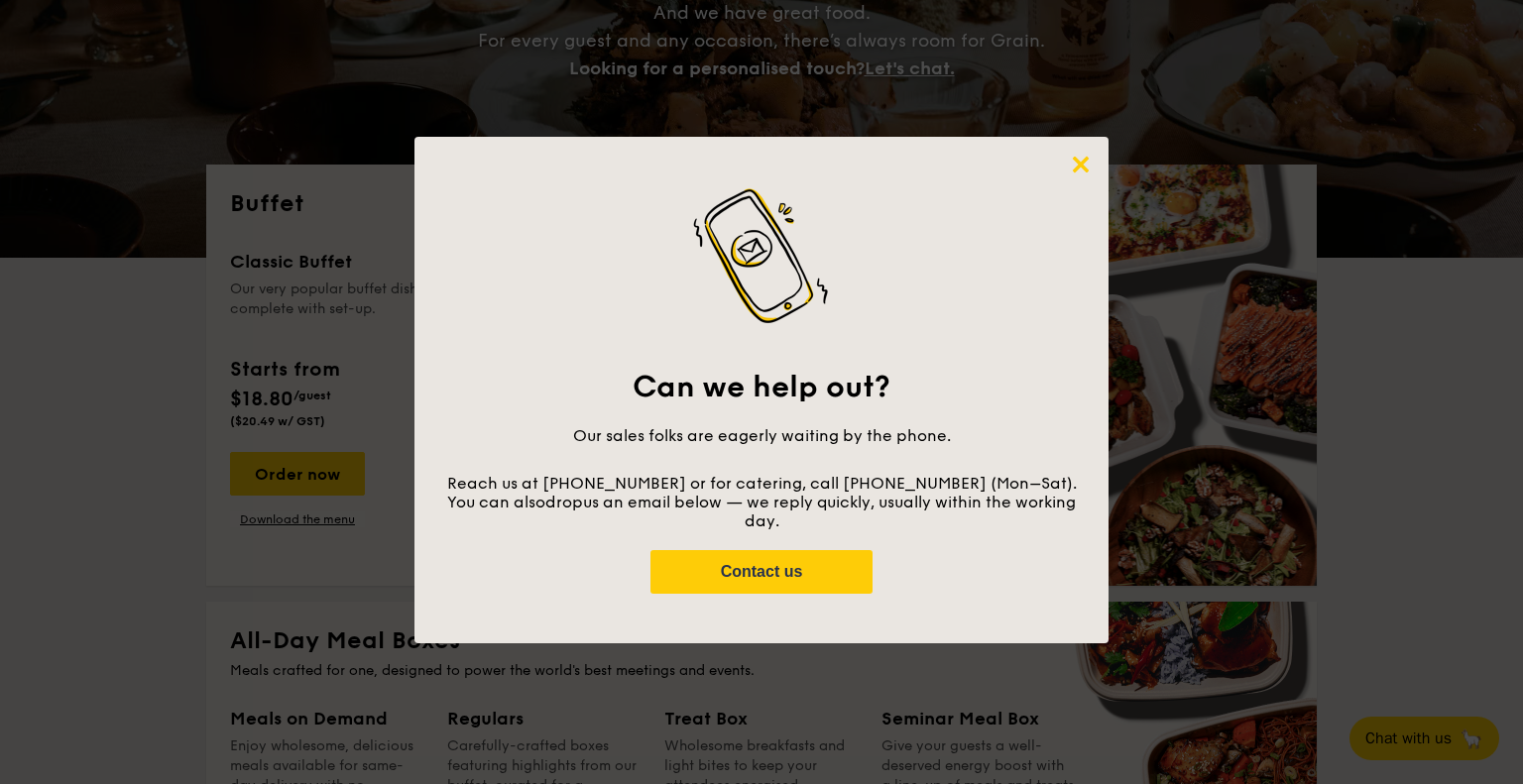 click 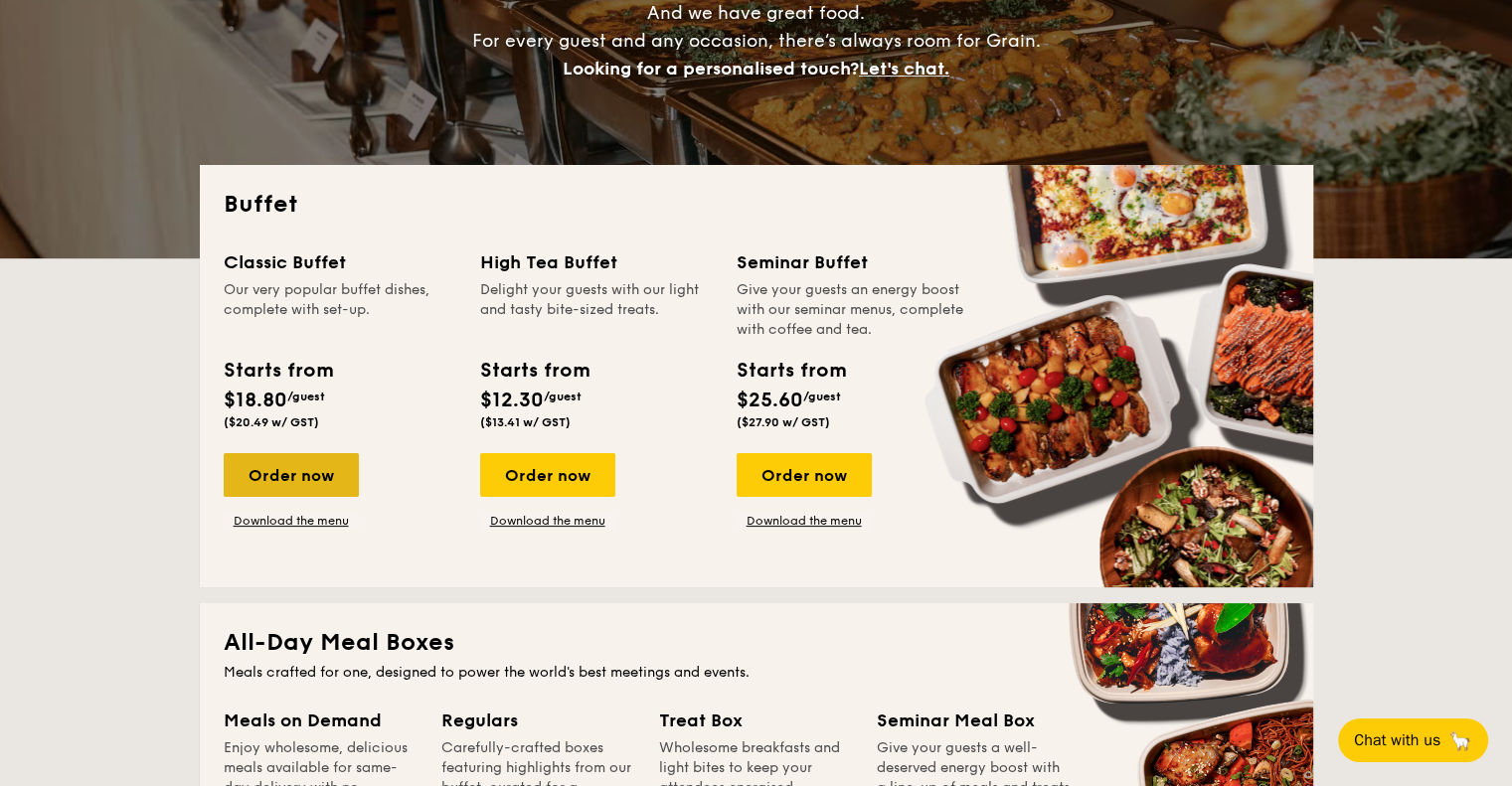 click on "Order now" at bounding box center (291, 475) 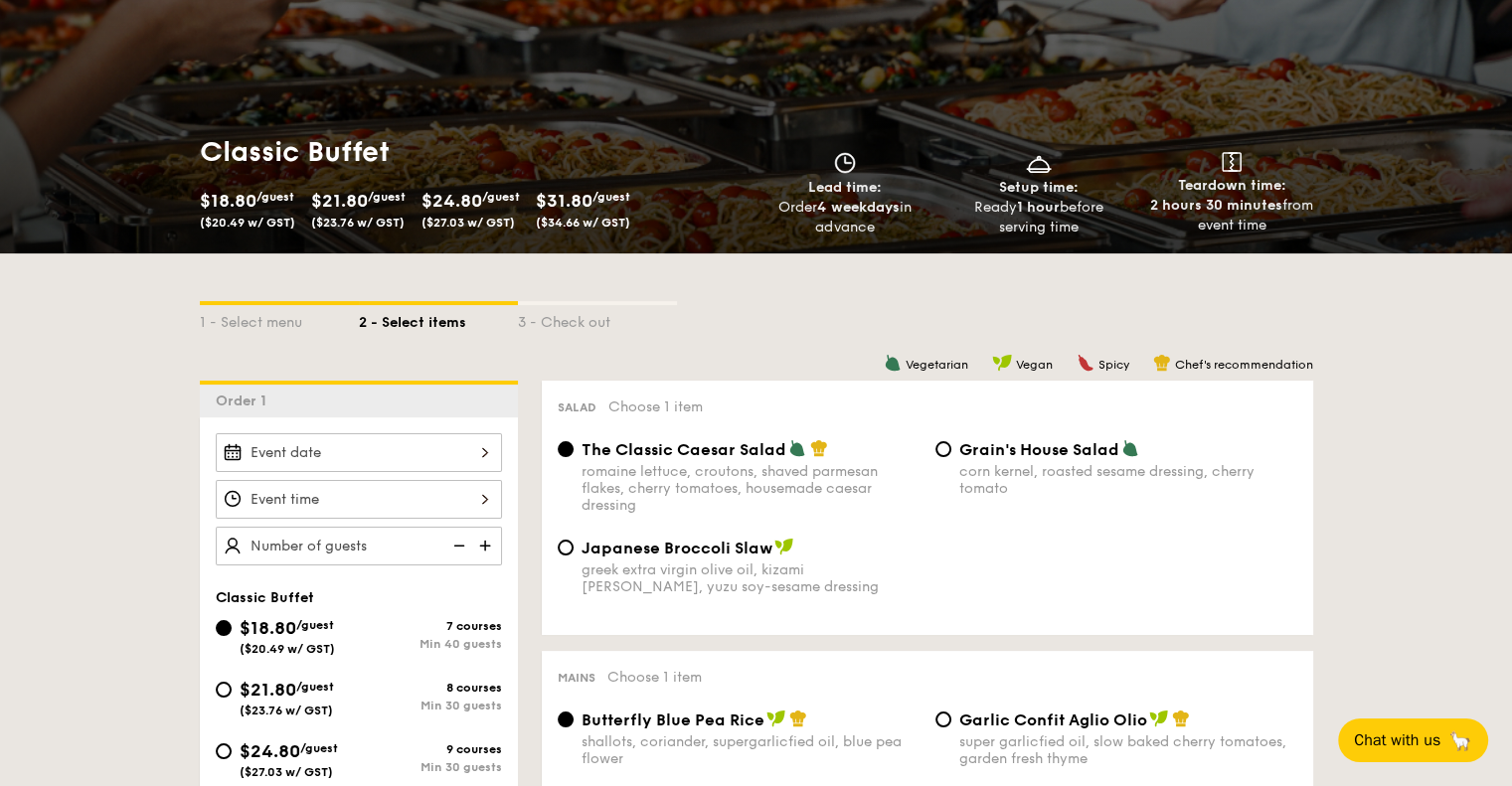 scroll, scrollTop: 397, scrollLeft: 0, axis: vertical 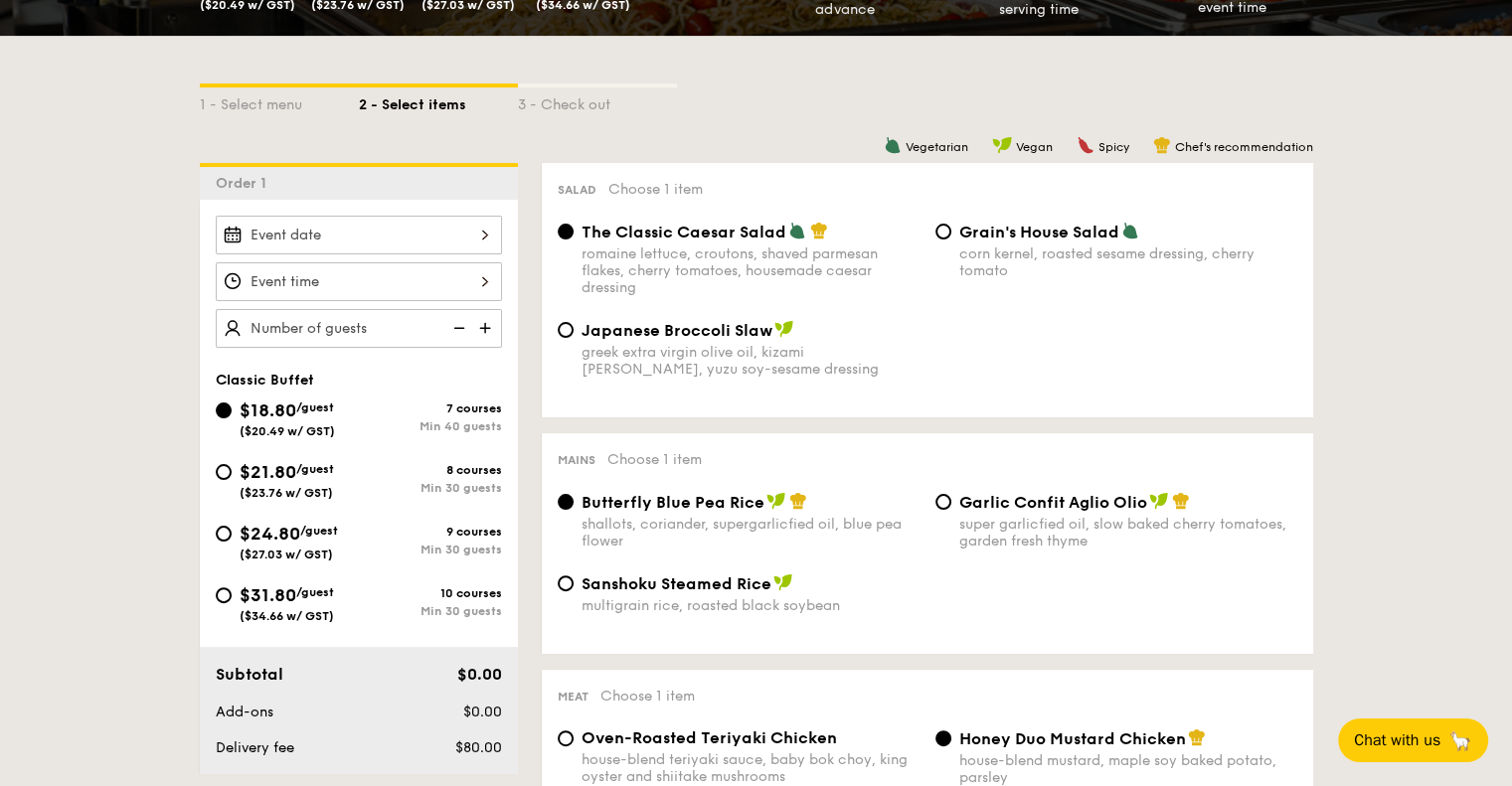 click on "$21.80" at bounding box center [267, 472] 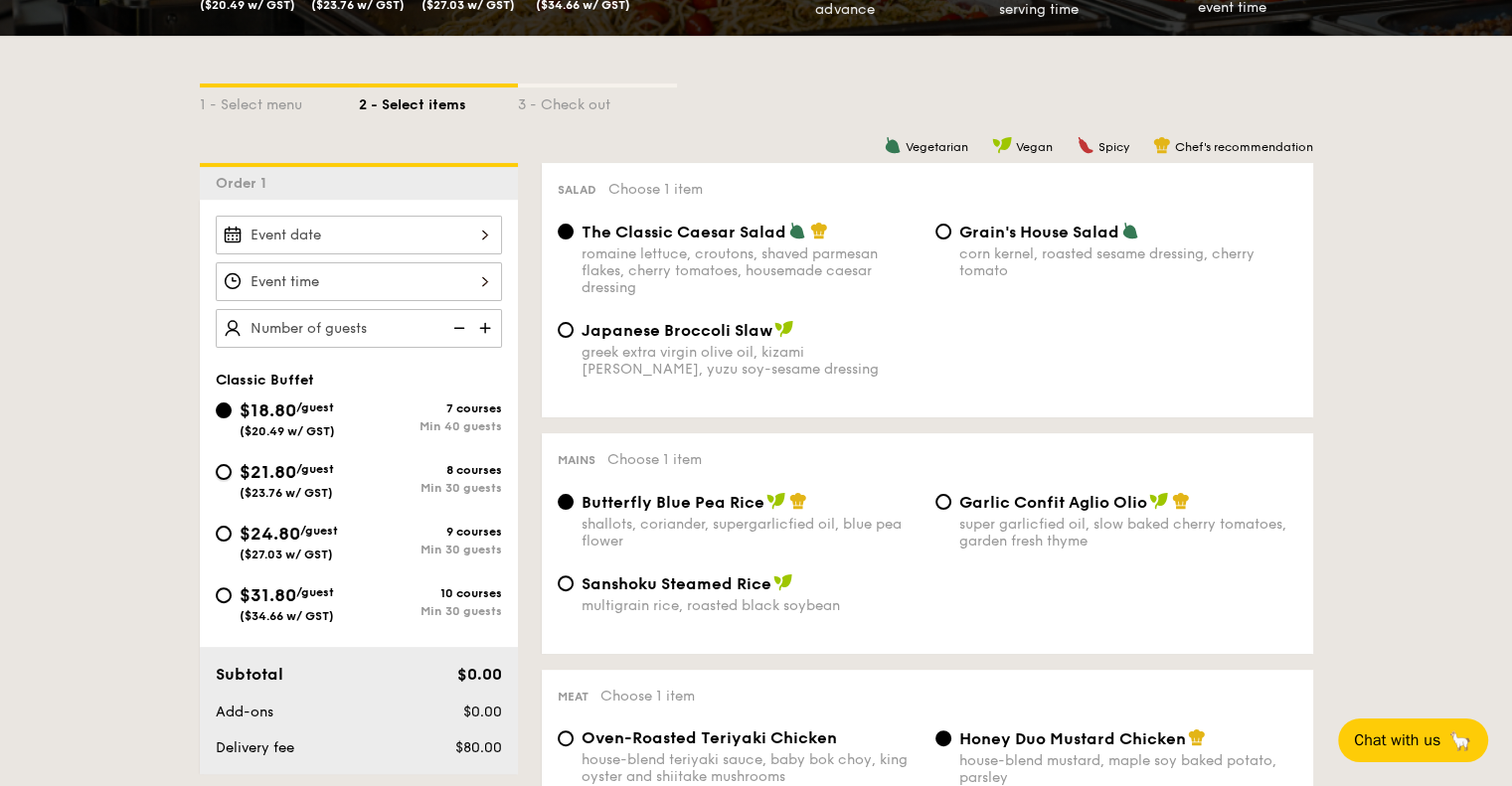 click on "$21.80
/guest
($23.76 w/ GST)
8 courses
Min 30 guests" at bounding box center (224, 472) 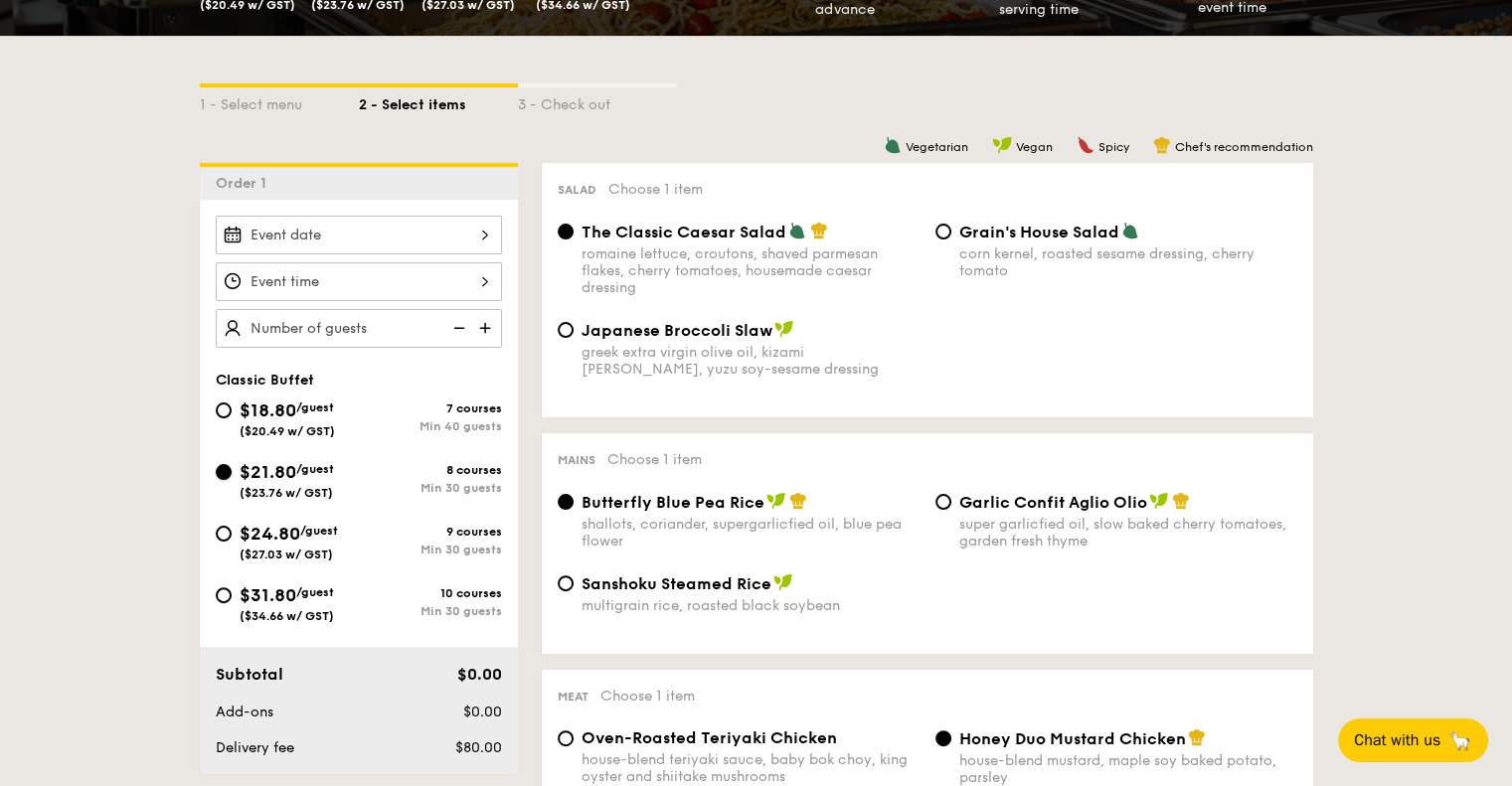 radio on "true" 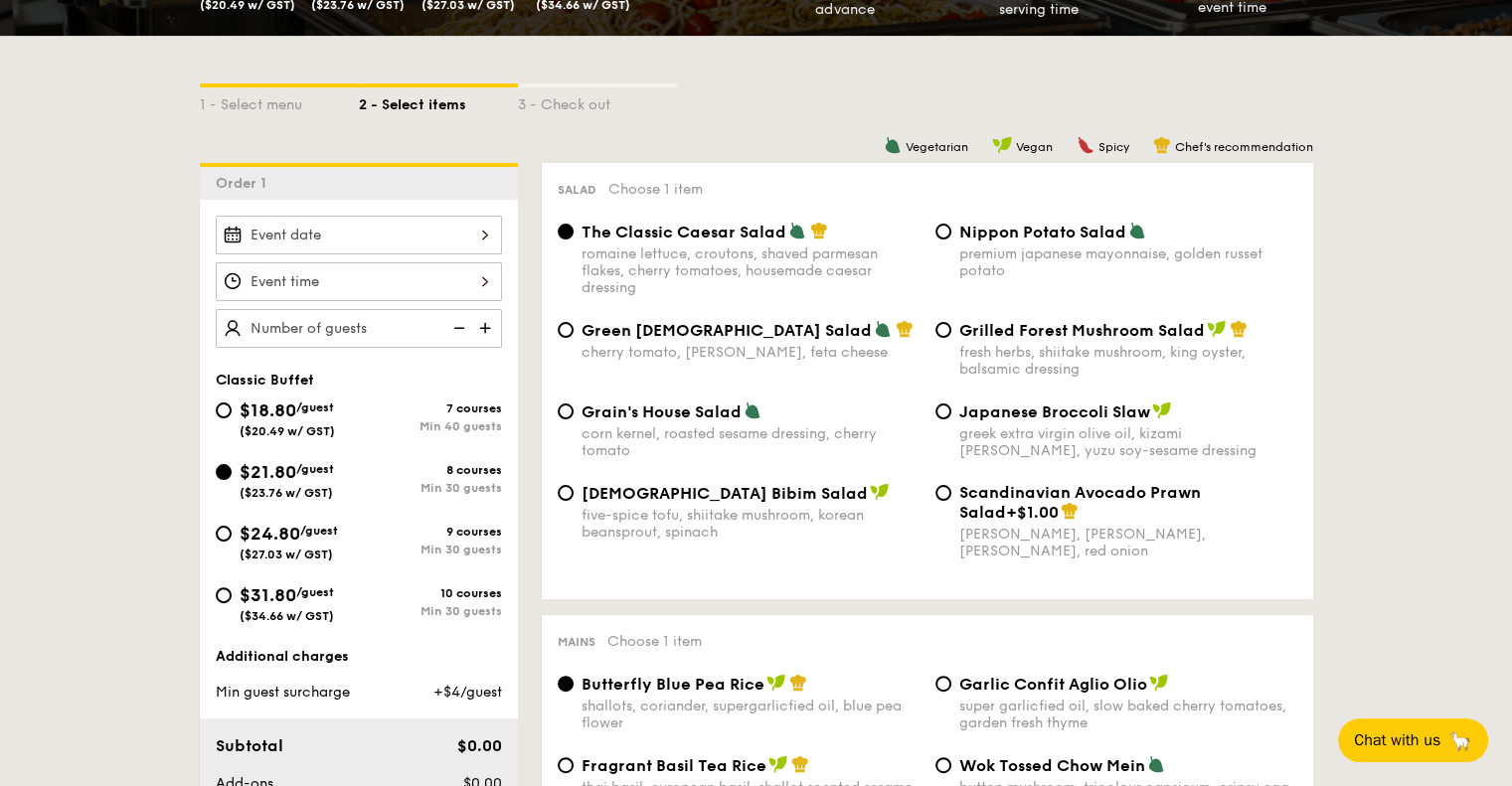 click on "Nippon Potato Salad" at bounding box center [1043, 232] 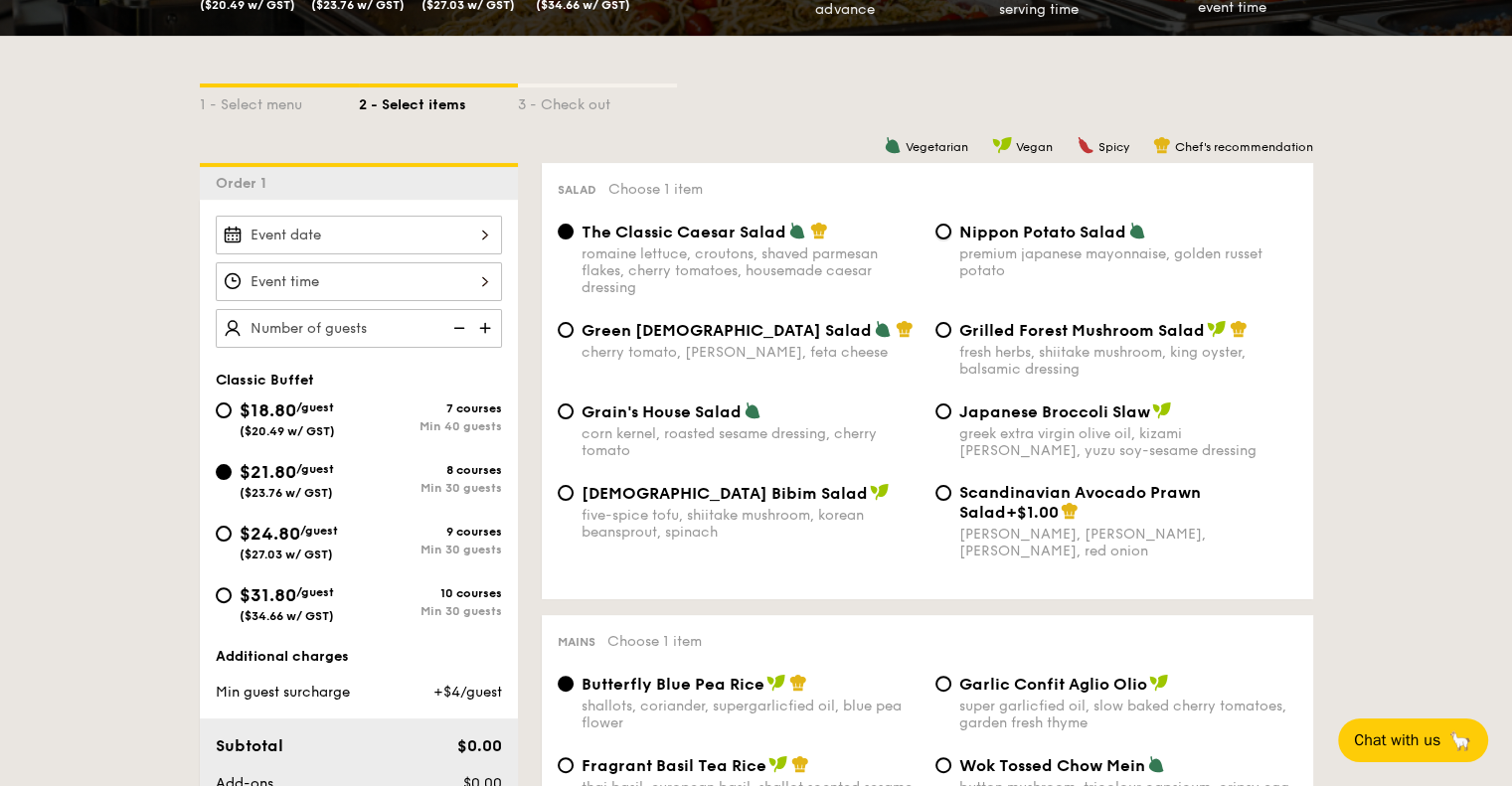 click on "Nippon Potato Salad premium japanese mayonnaise, golden russet potato" at bounding box center (943, 232) 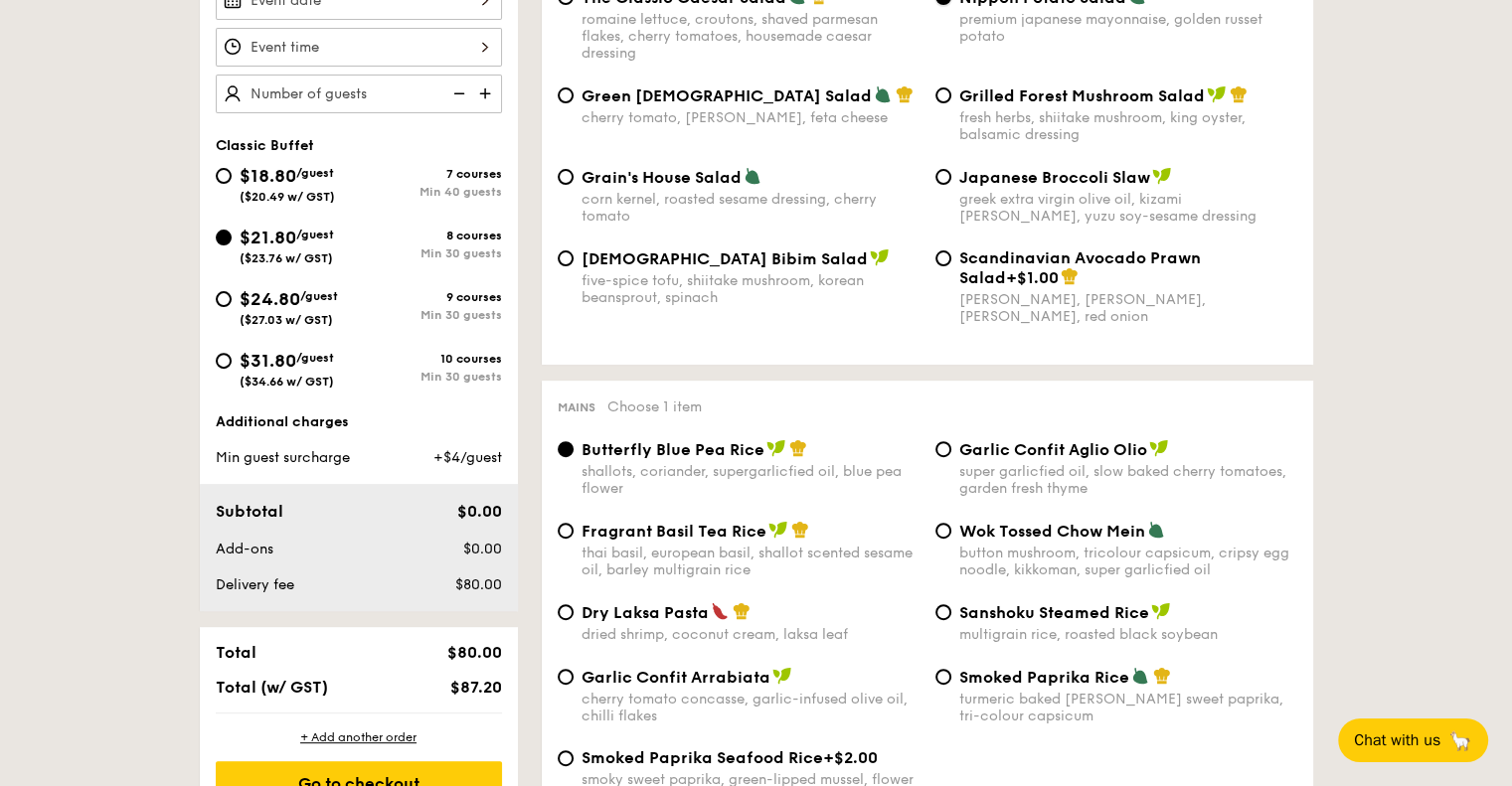 scroll, scrollTop: 696, scrollLeft: 0, axis: vertical 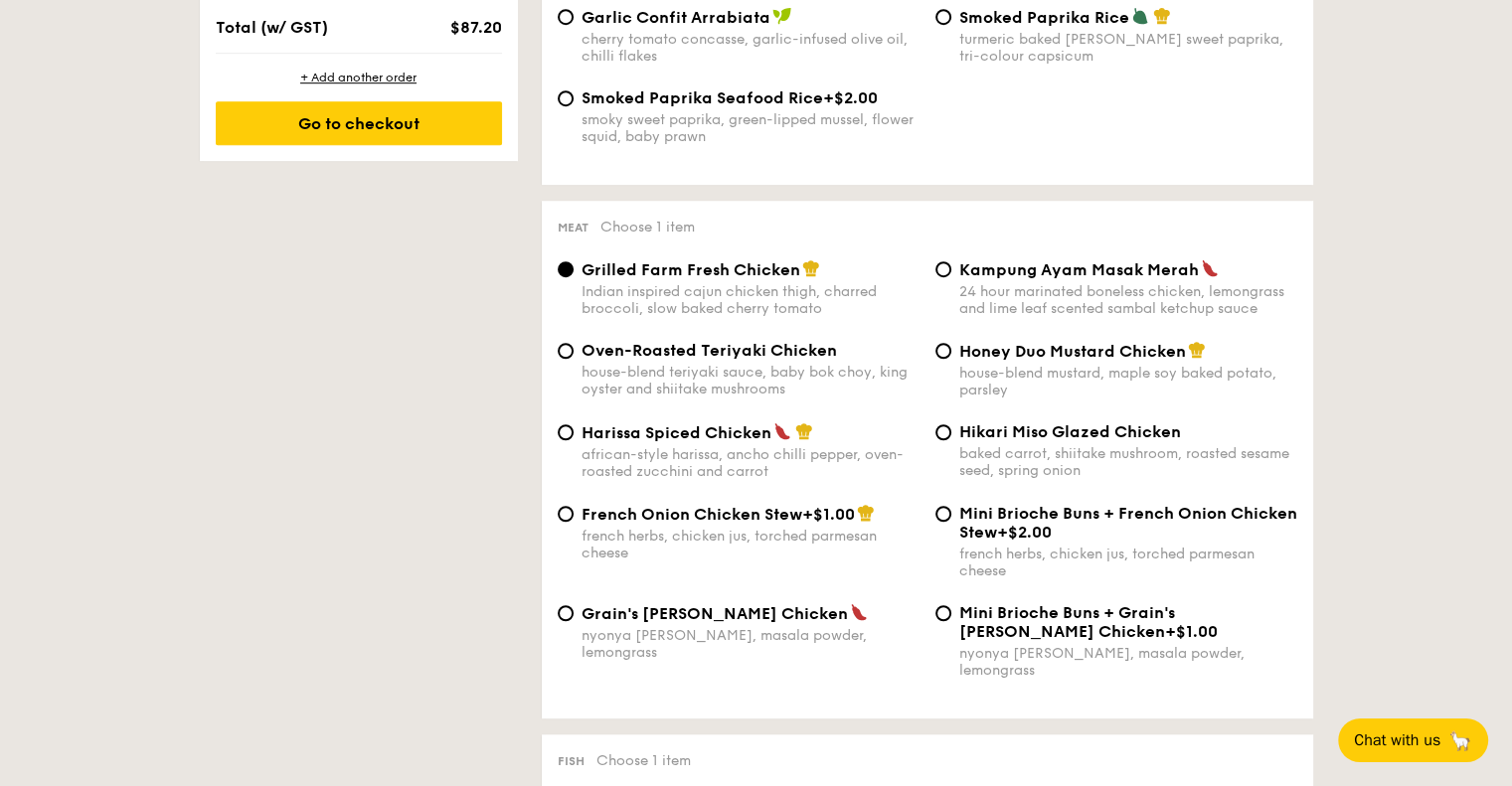 click on "Grain's [PERSON_NAME] Chicken" at bounding box center [751, 613] 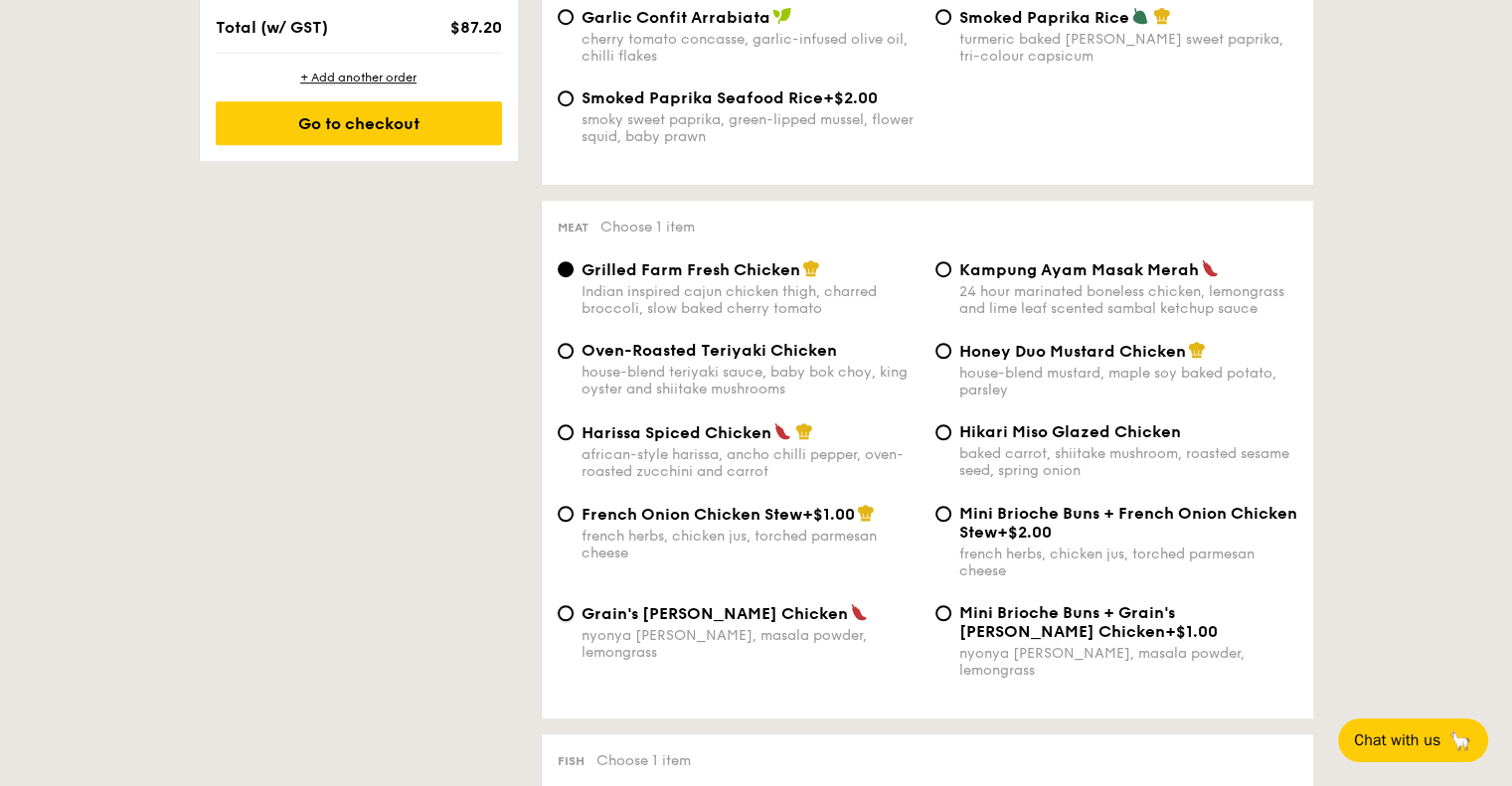 click on "Grain's Curry Chicken nyonya curry, masala powder, lemongrass" at bounding box center (566, 613) 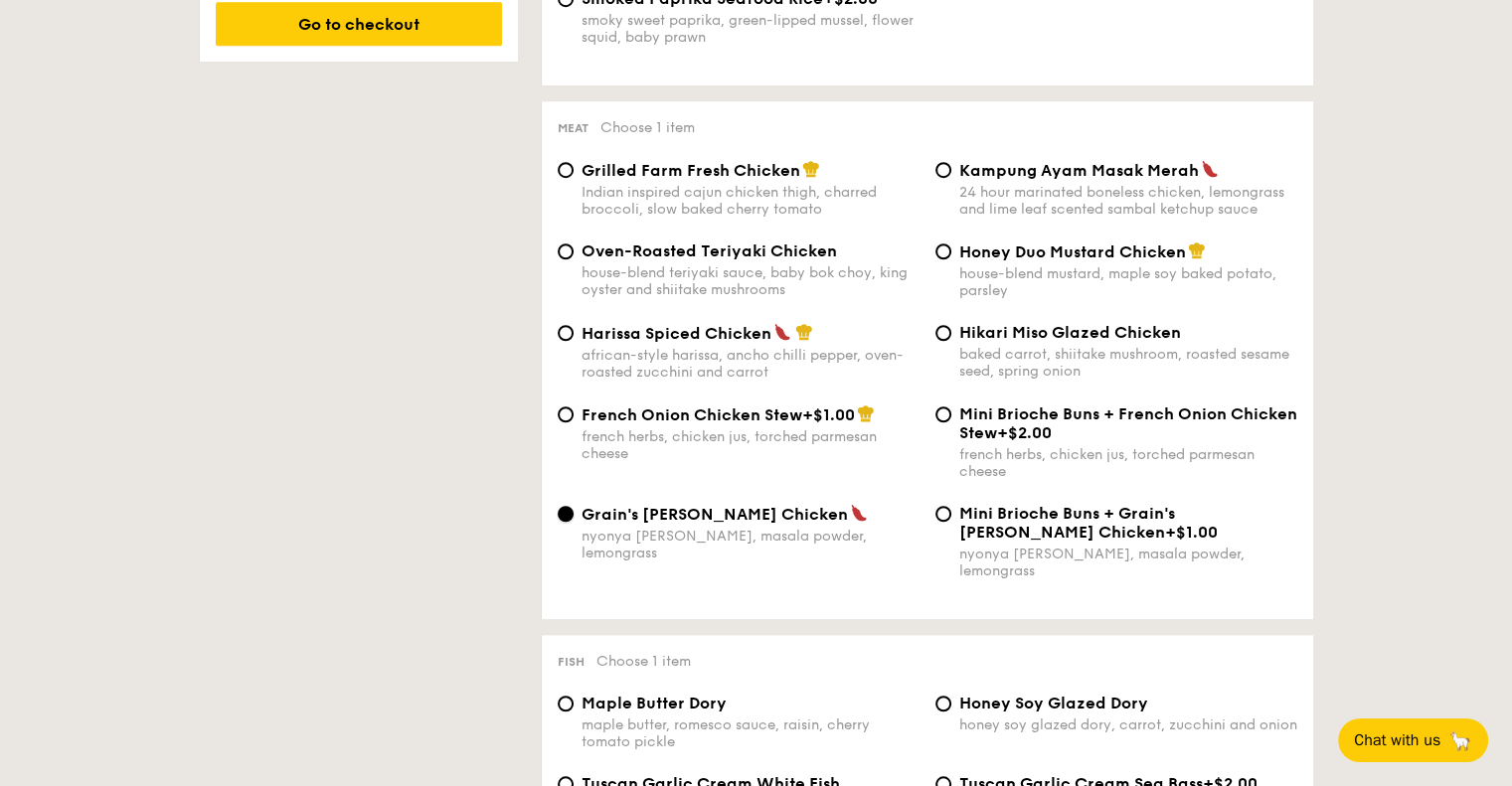 scroll, scrollTop: 1391, scrollLeft: 0, axis: vertical 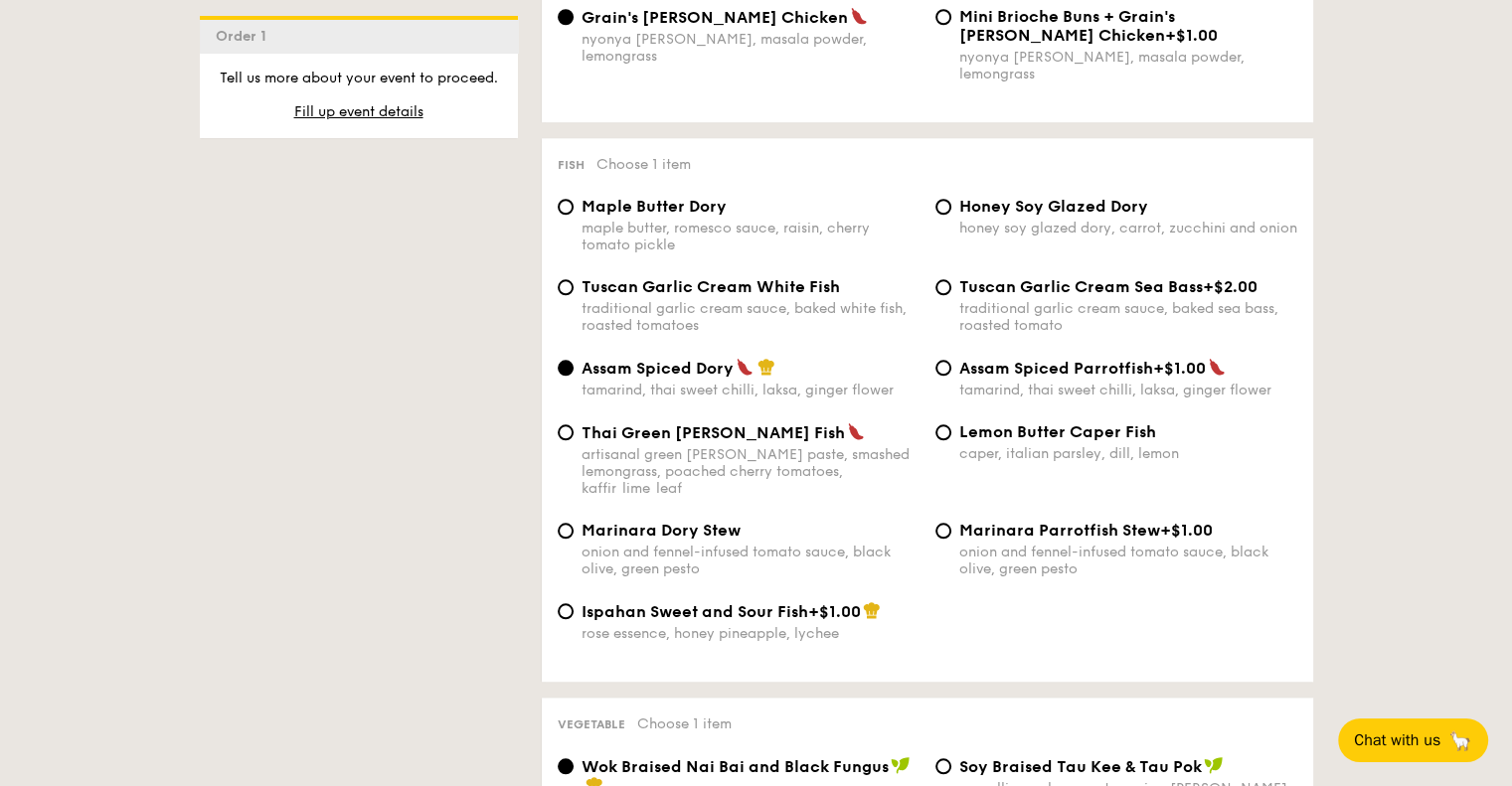 click on "Maple Butter Dory maple butter, romesco sauce, raisin, cherry tomato pickle" at bounding box center (751, 225) 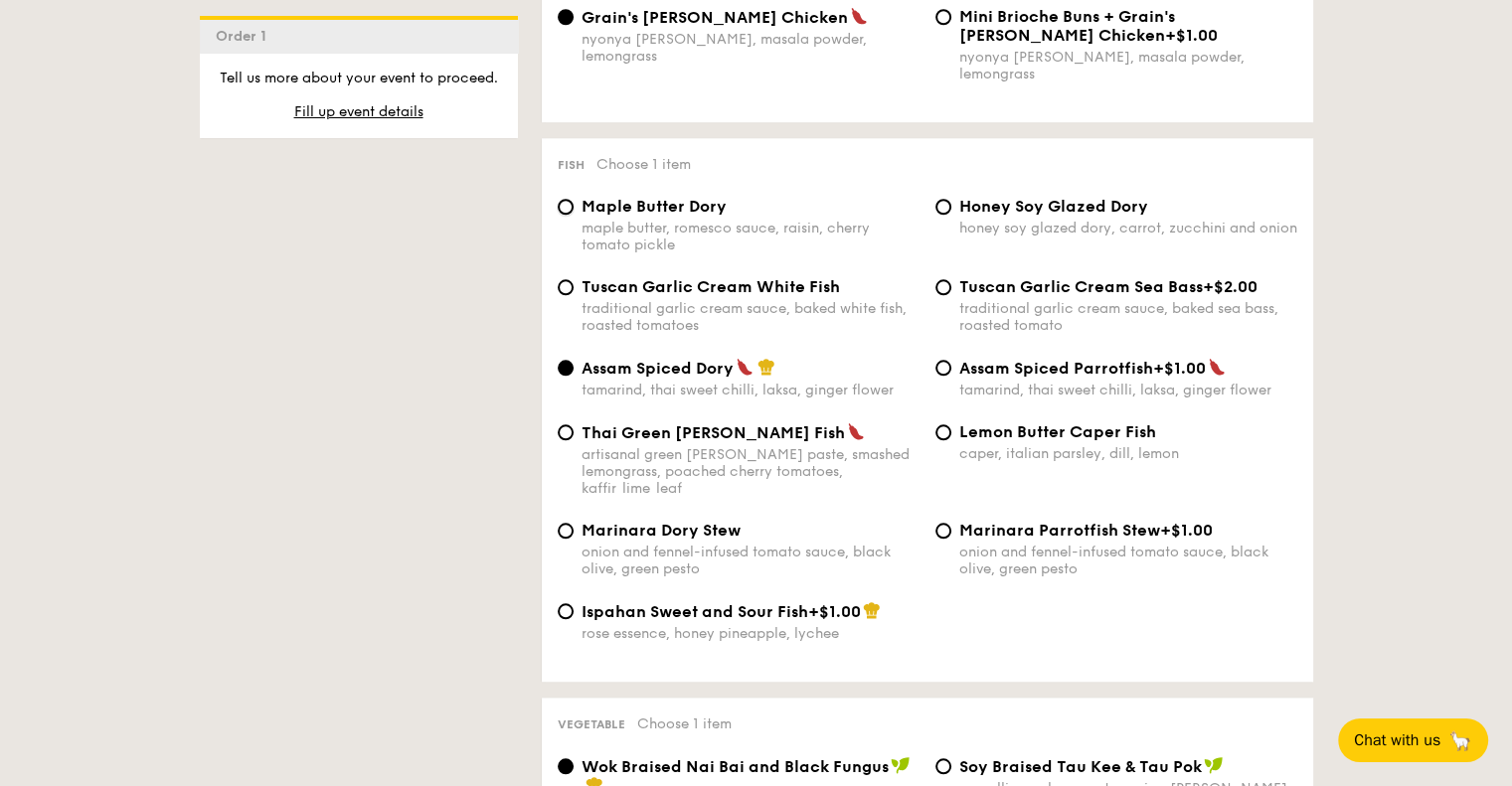 click on "Maple Butter Dory maple butter, romesco sauce, raisin, cherry tomato pickle" at bounding box center [566, 207] 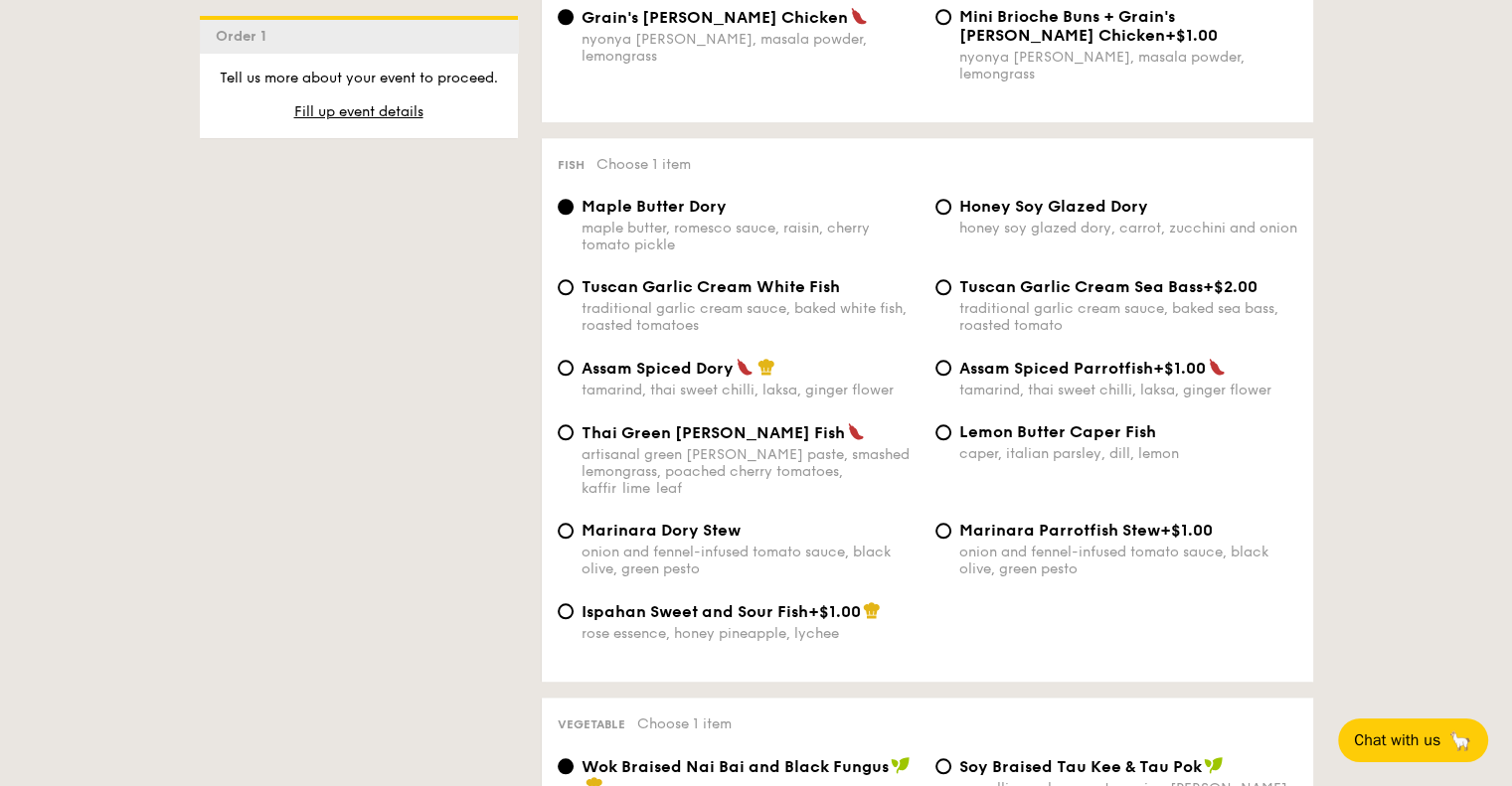 click on "honey soy glazed dory, carrot, zucchini and onion" at bounding box center (1128, 228) 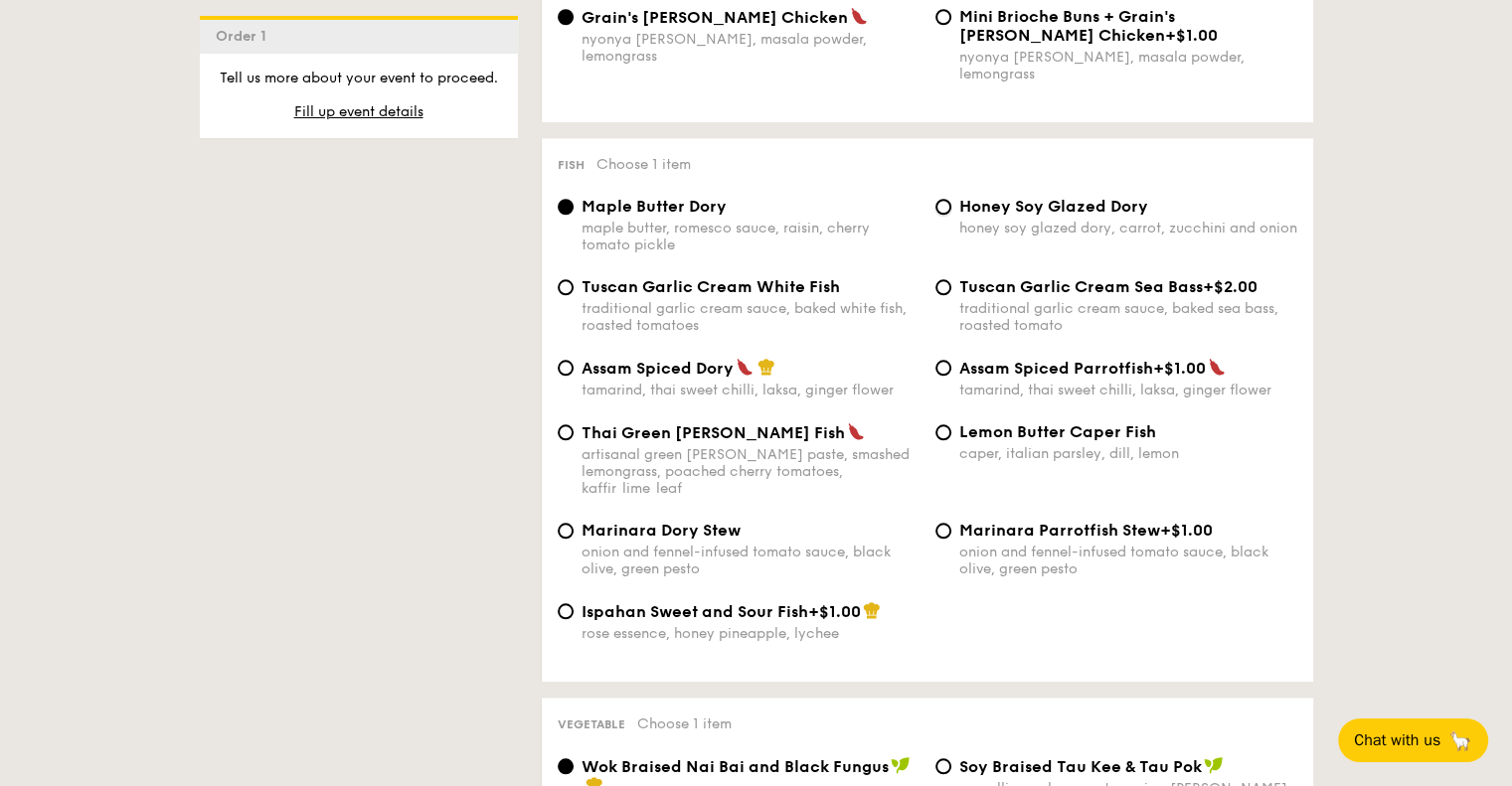 click on "Honey Soy Glazed Dory honey soy glazed dory, carrot, zucchini and onion" at bounding box center [943, 207] 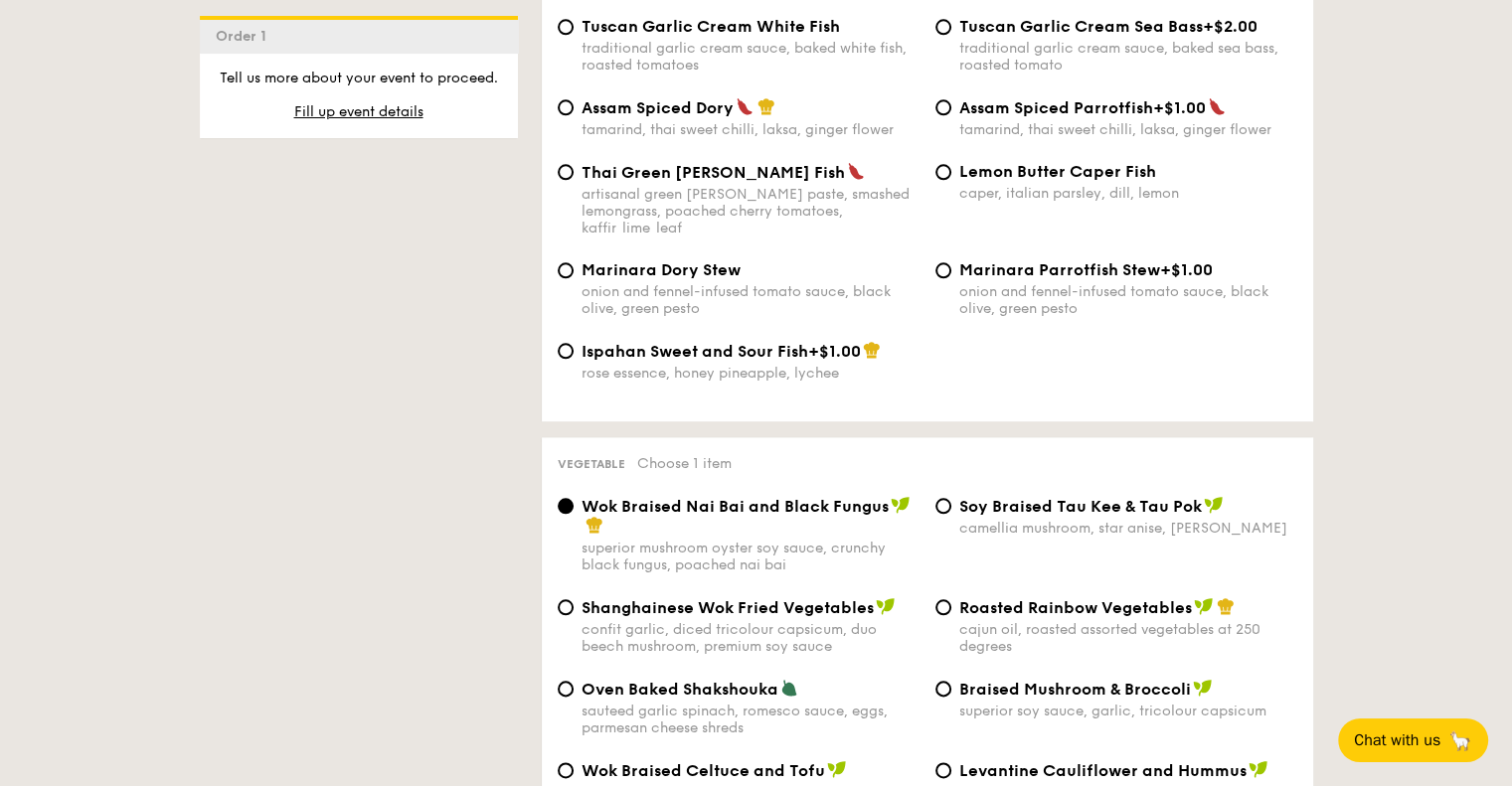 scroll, scrollTop: 2484, scrollLeft: 0, axis: vertical 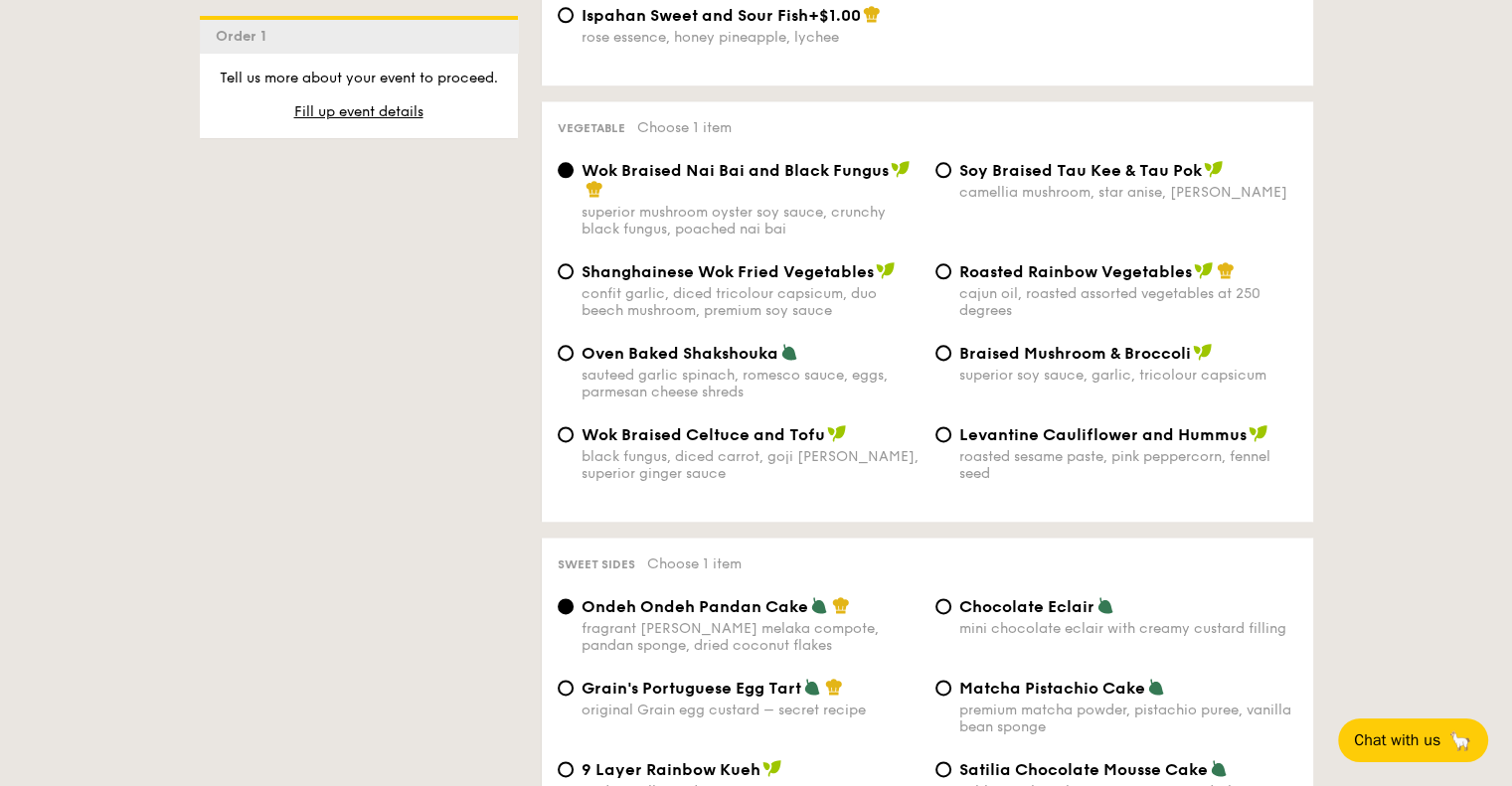 click on "Oven Baked Shakshouka" at bounding box center (751, 353) 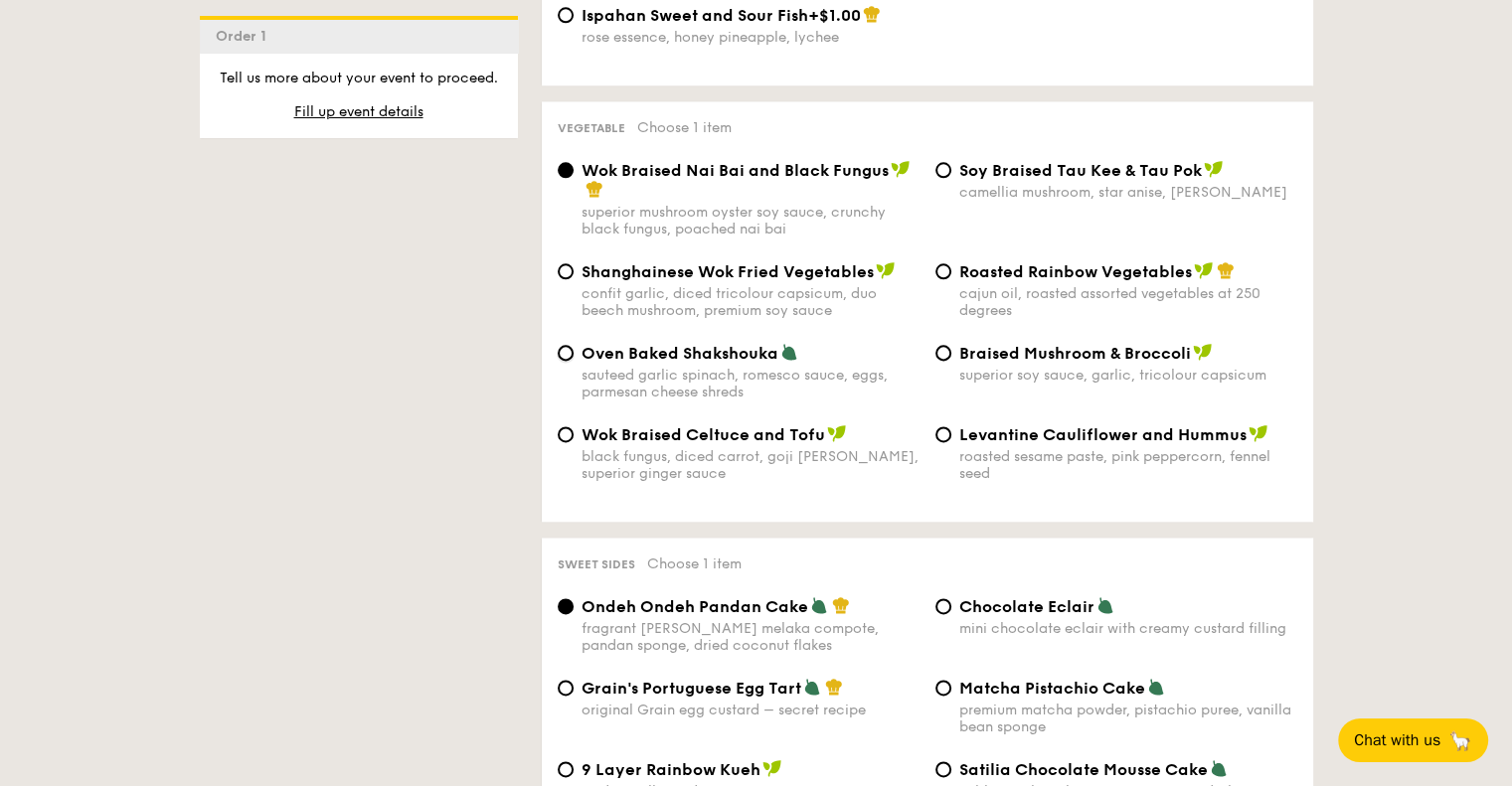 click on "Oven Baked Shakshouka sauteed garlic spinach, romesco sauce, eggs, parmesan cheese shreds" at bounding box center [566, 353] 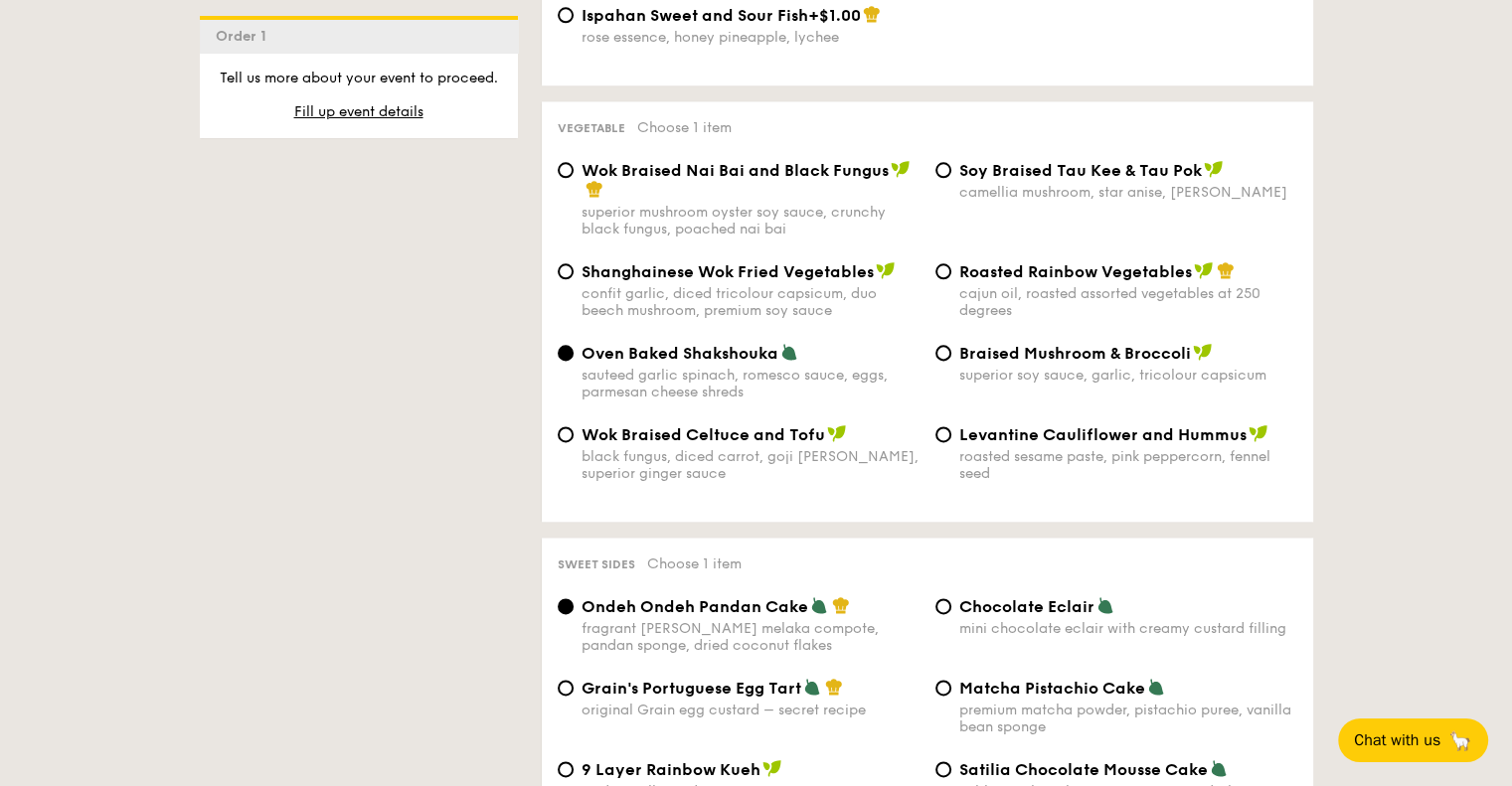 click on "Braised Mushroom & Broccoli" at bounding box center (1075, 353) 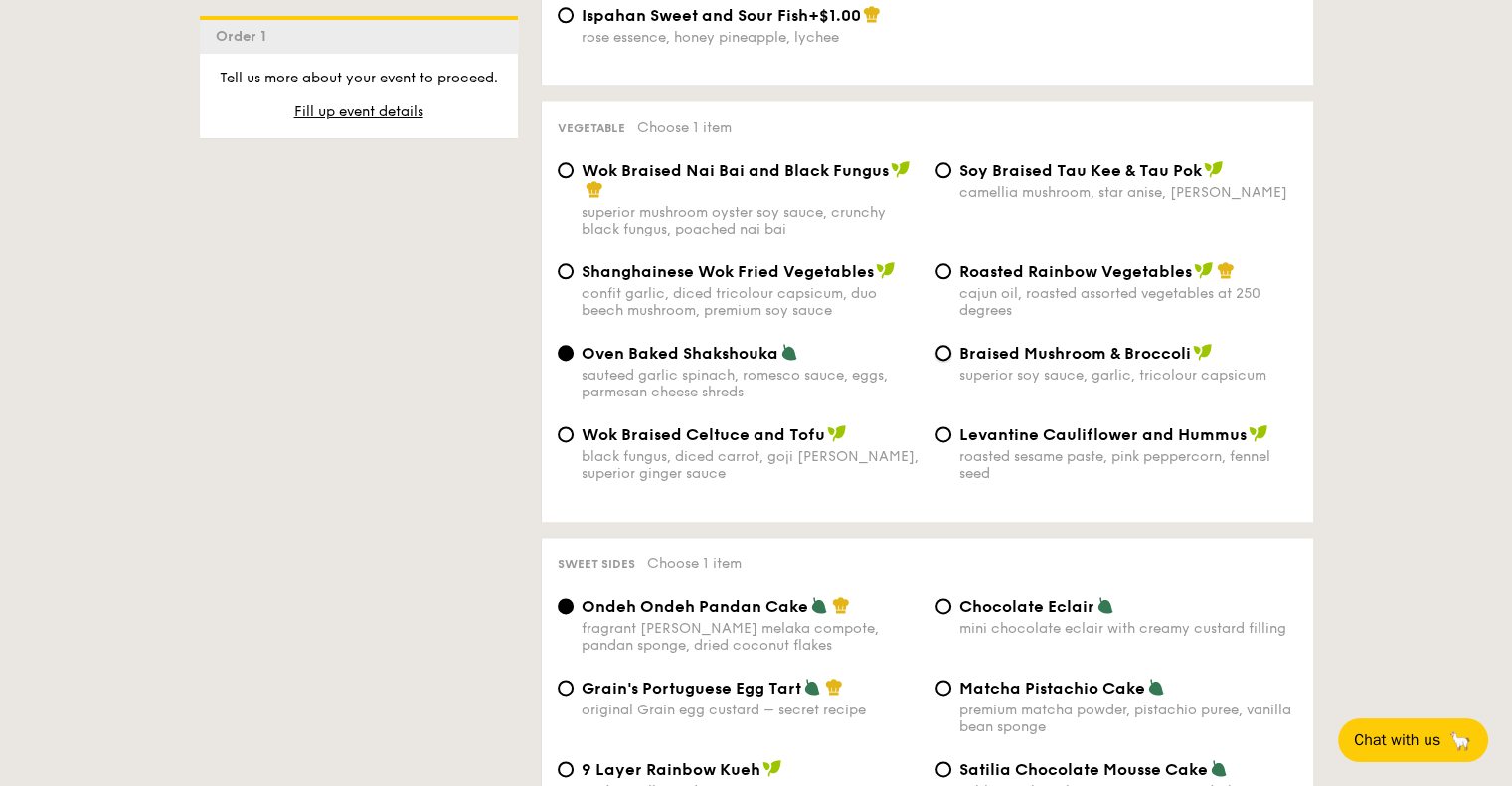 click on "Braised Mushroom & Broccoli superior soy sauce, garlic, tricolour capsicum" at bounding box center (943, 353) 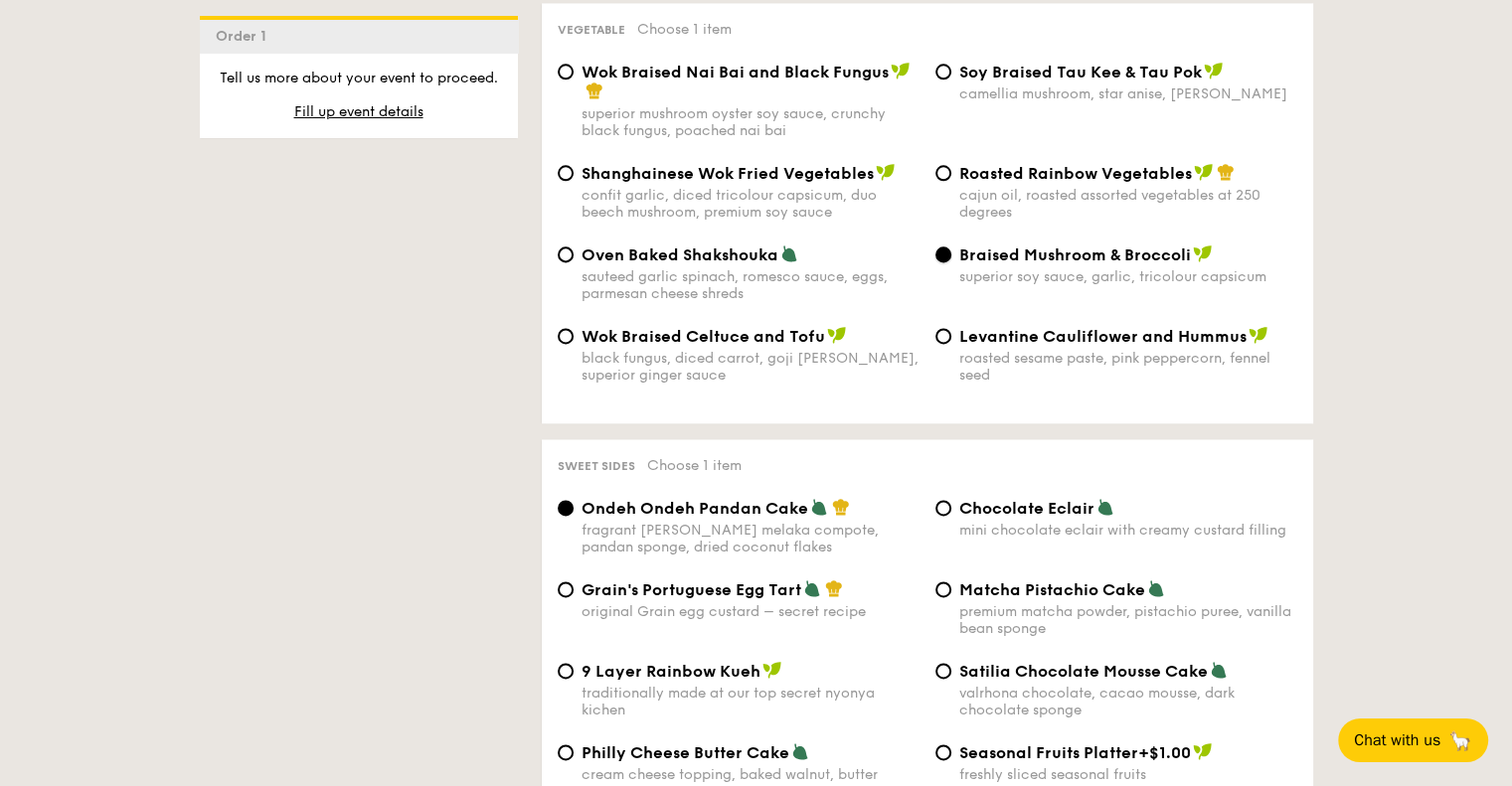 scroll, scrollTop: 2981, scrollLeft: 0, axis: vertical 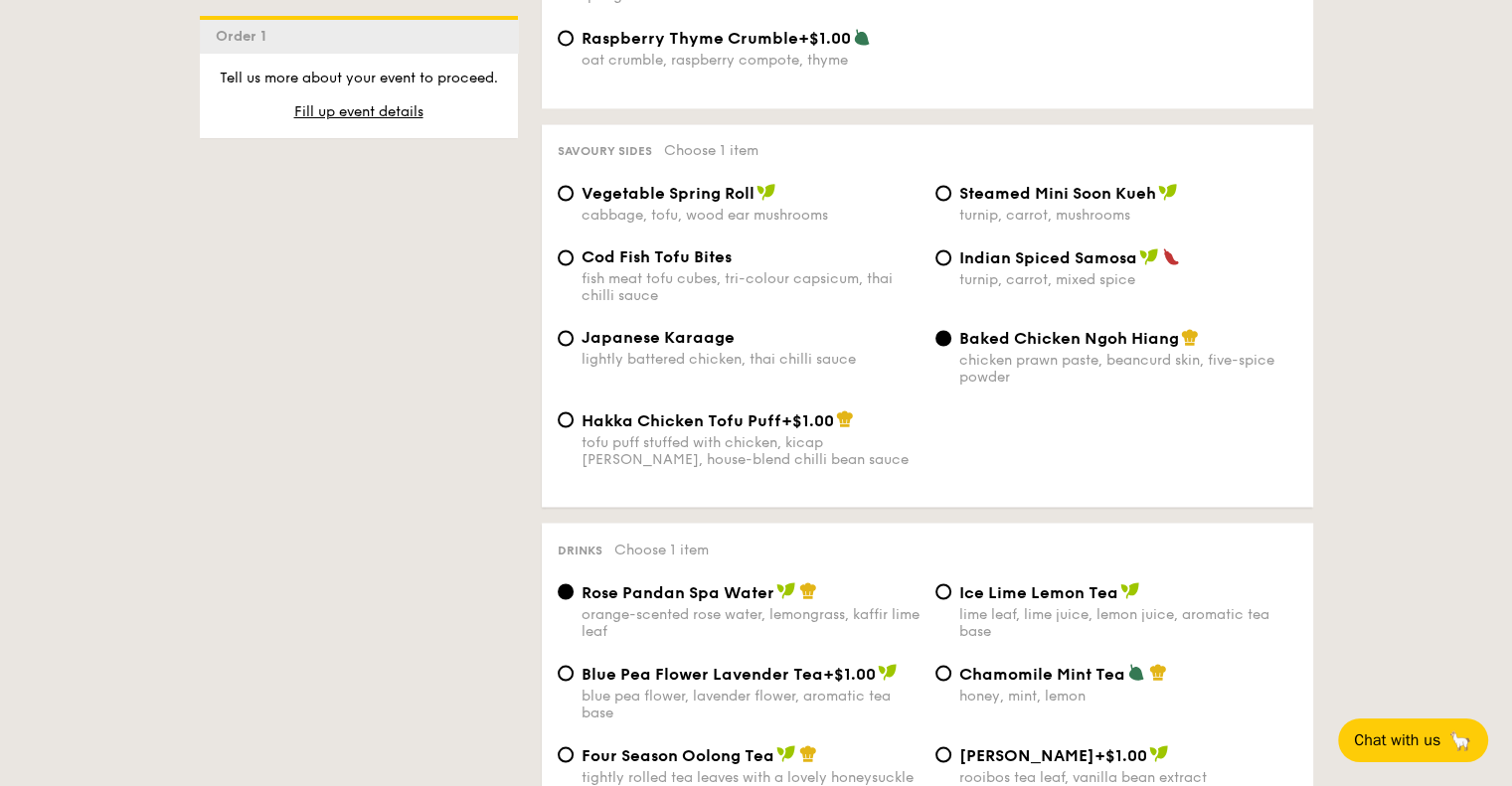 click on "Vegetable Spring Roll" at bounding box center [668, 193] 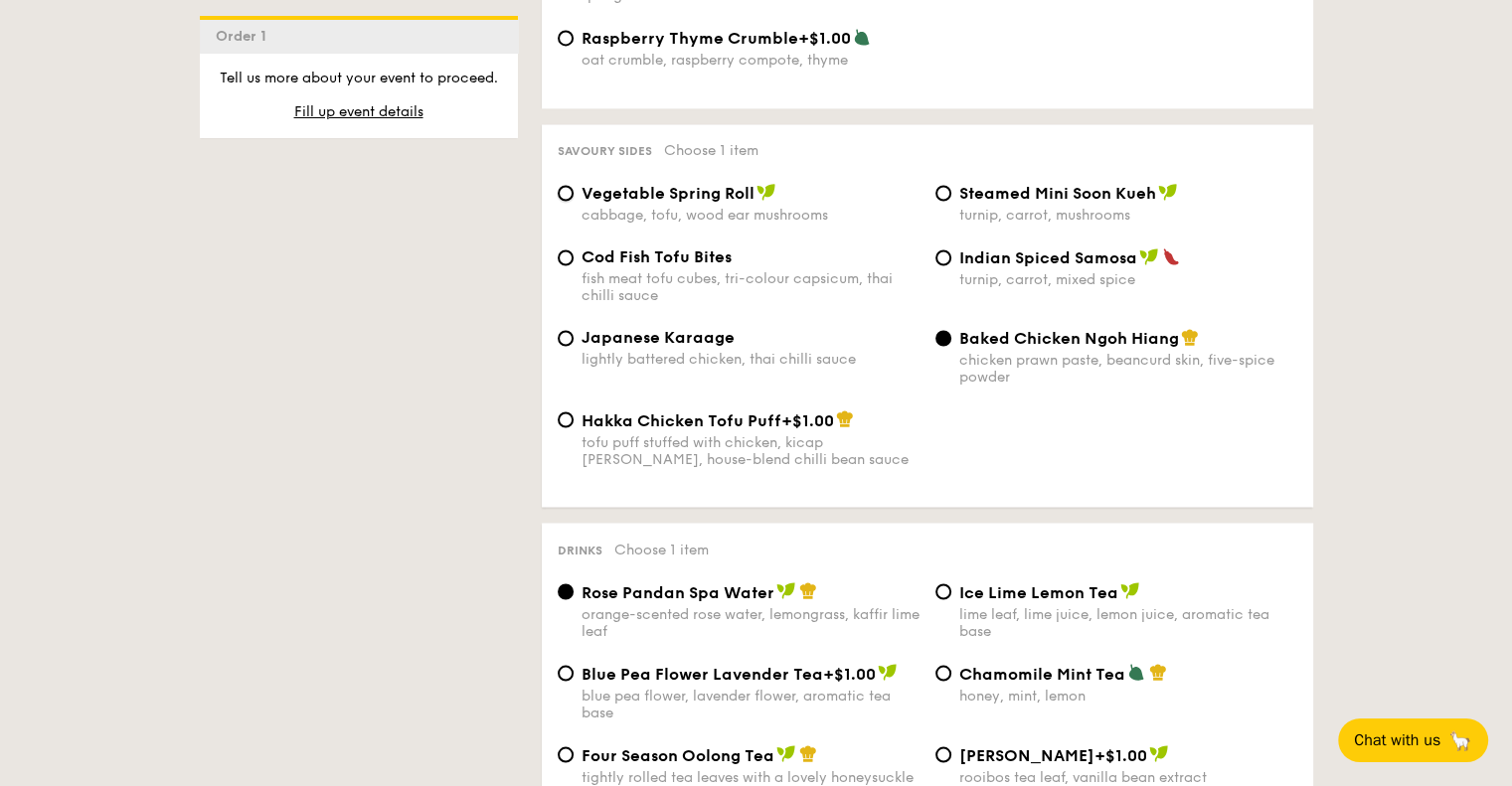 click on "Vegetable Spring Roll cabbage, tofu, wood ear mushrooms" at bounding box center (566, 193) 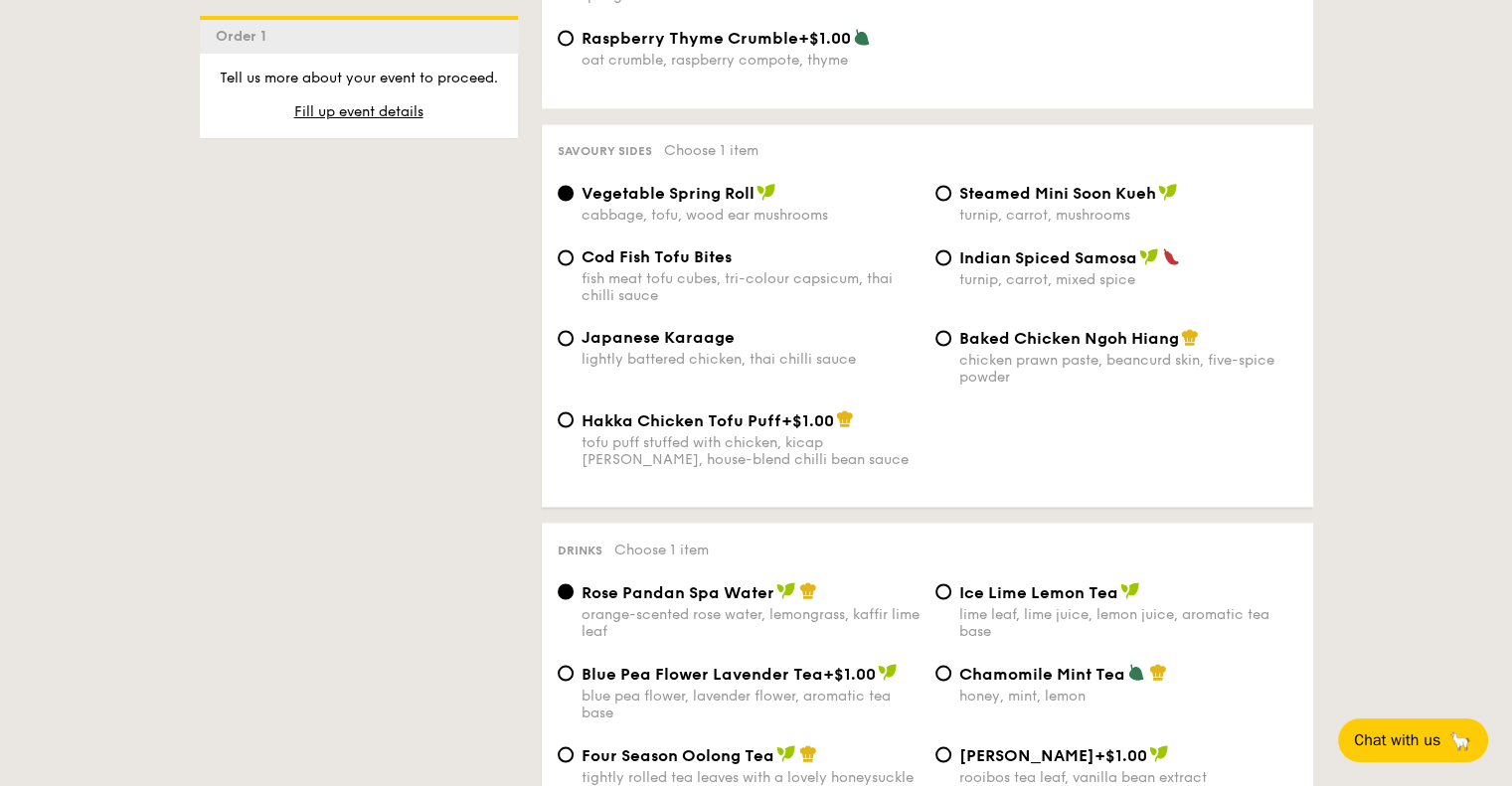 click on "Cod Fish Tofu Bites" at bounding box center (656, 256) 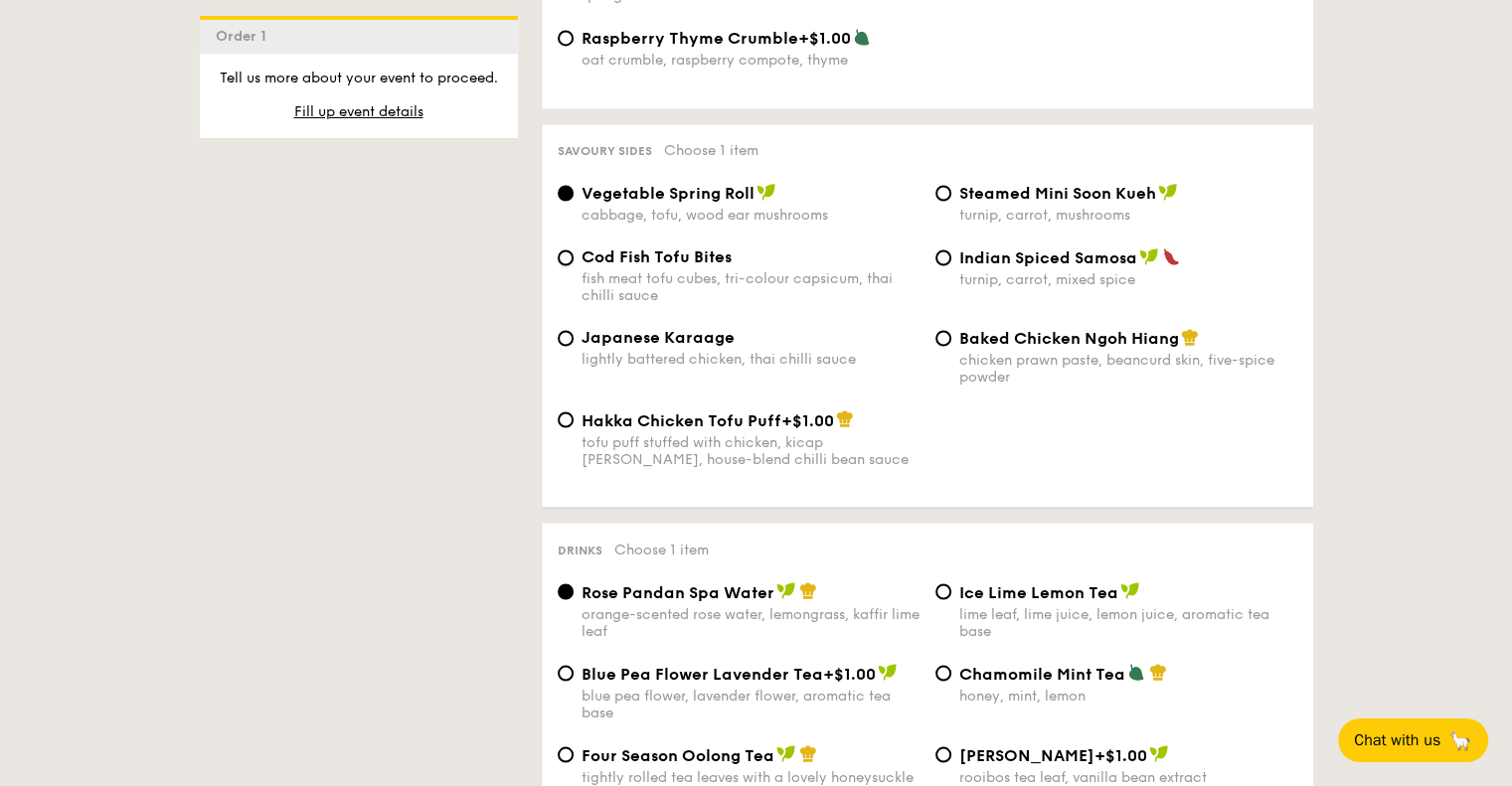 click on "Cod Fish Tofu Bites fish meat tofu cubes, tri-colour capsicum, thai chilli sauce" at bounding box center (566, 257) 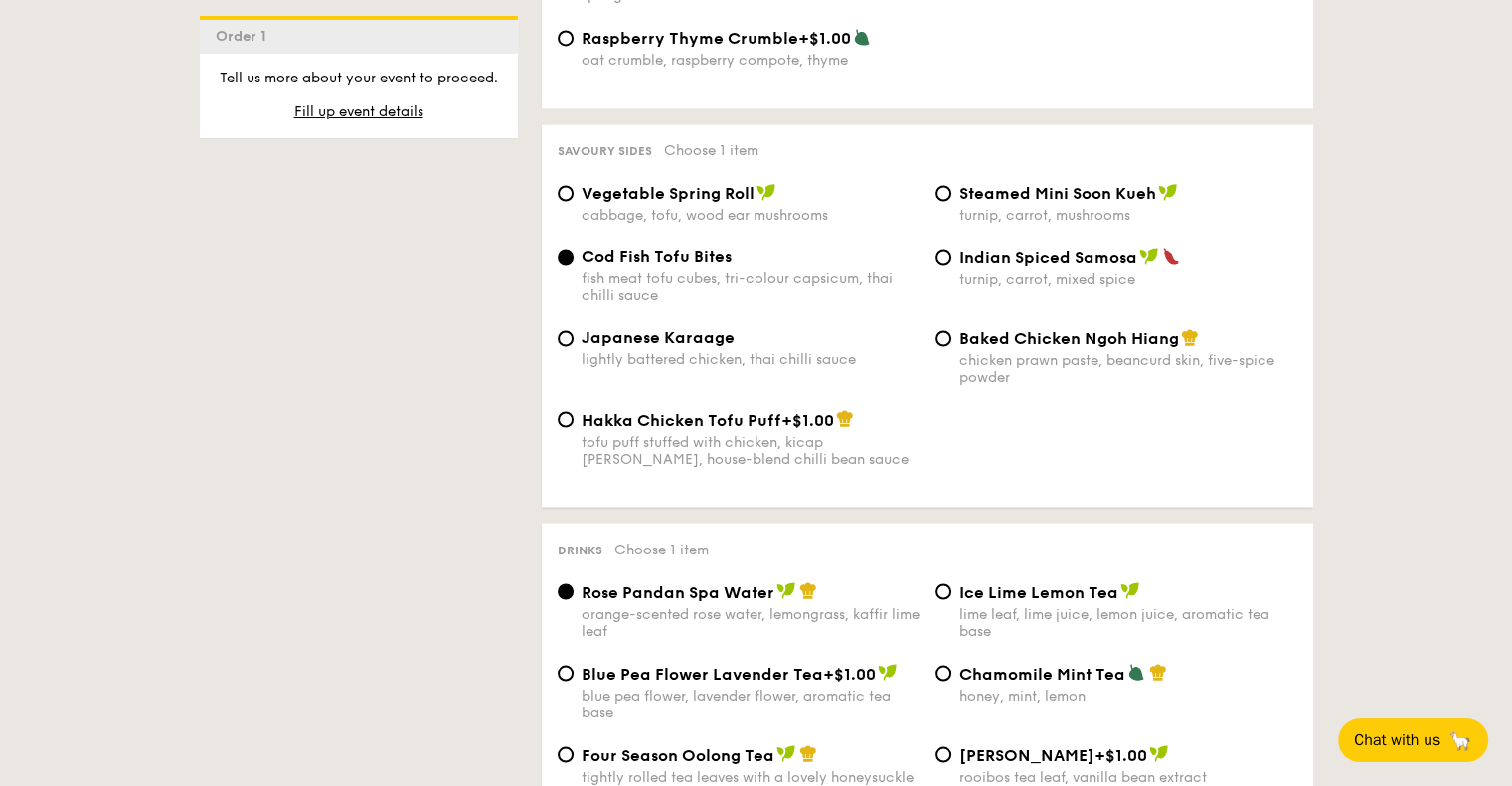 click on "Cod Fish Tofu Bites fish meat tofu cubes, tri-colour capsicum, thai chilli sauce Indian Spiced Samosa turnip, carrot, mixed spice" at bounding box center [927, 287] 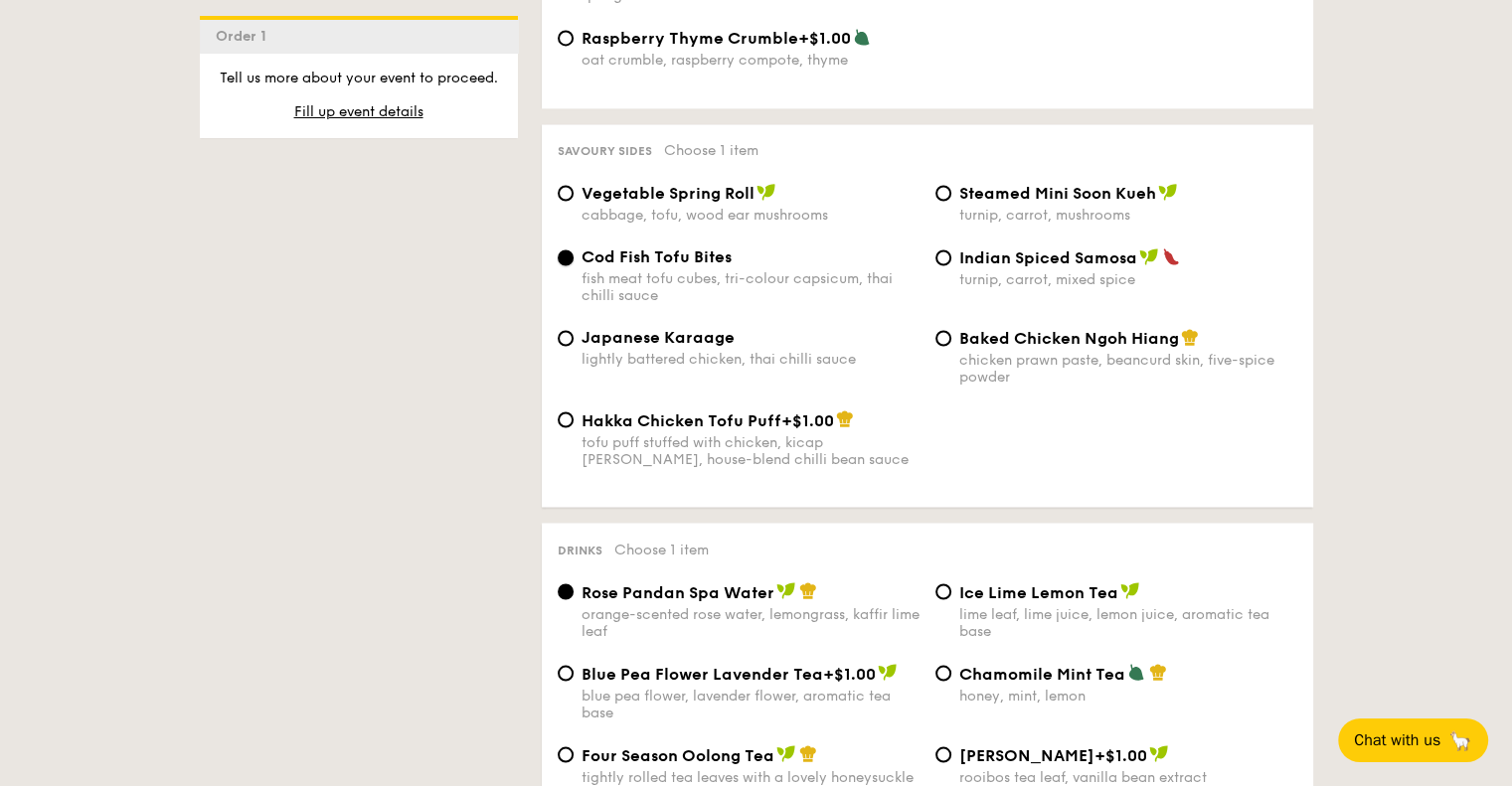 click on "Cod Fish Tofu Bites fish meat tofu cubes, tri-colour capsicum, thai chilli sauce" at bounding box center (566, 257) 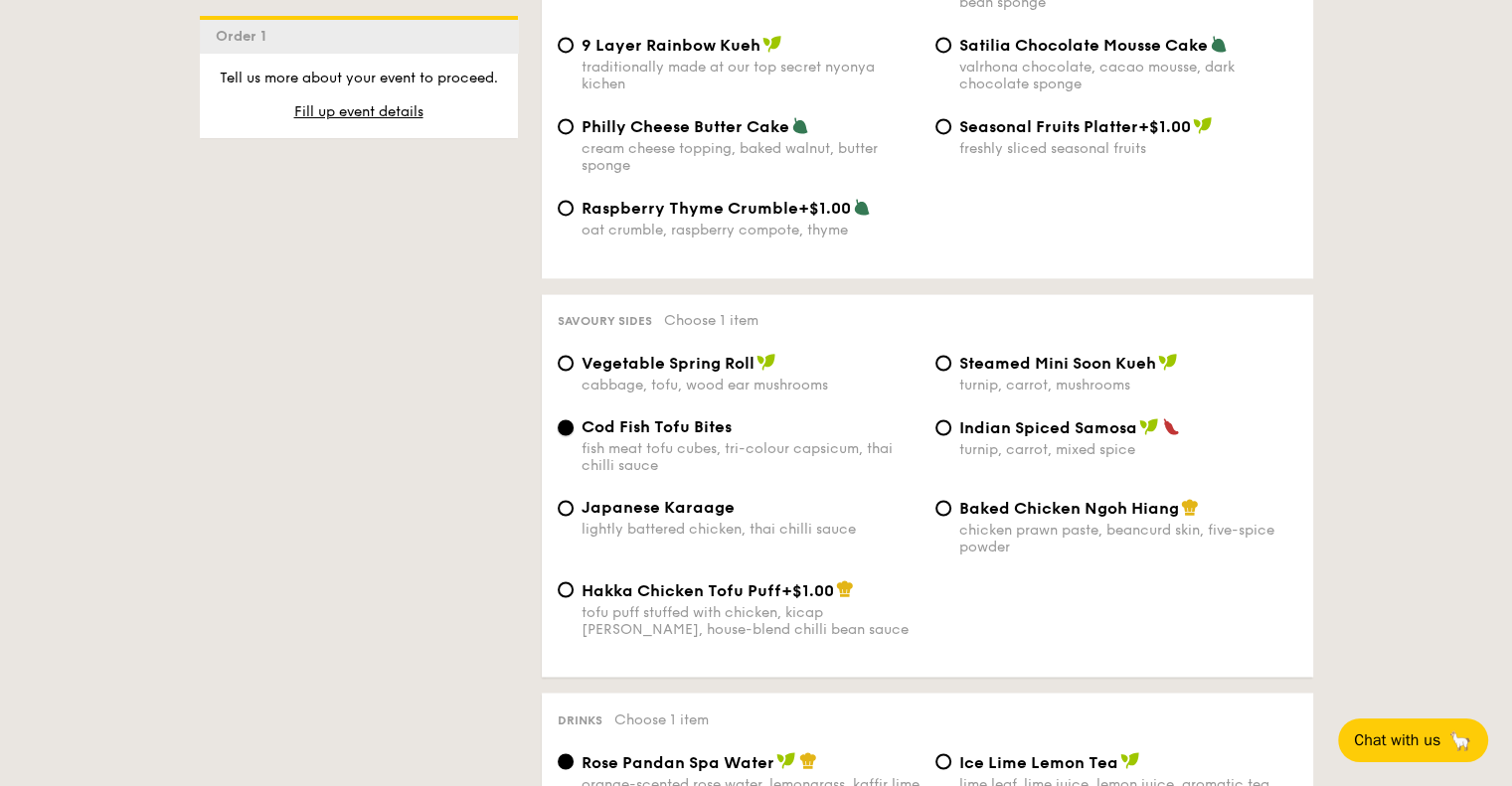 scroll, scrollTop: 3180, scrollLeft: 0, axis: vertical 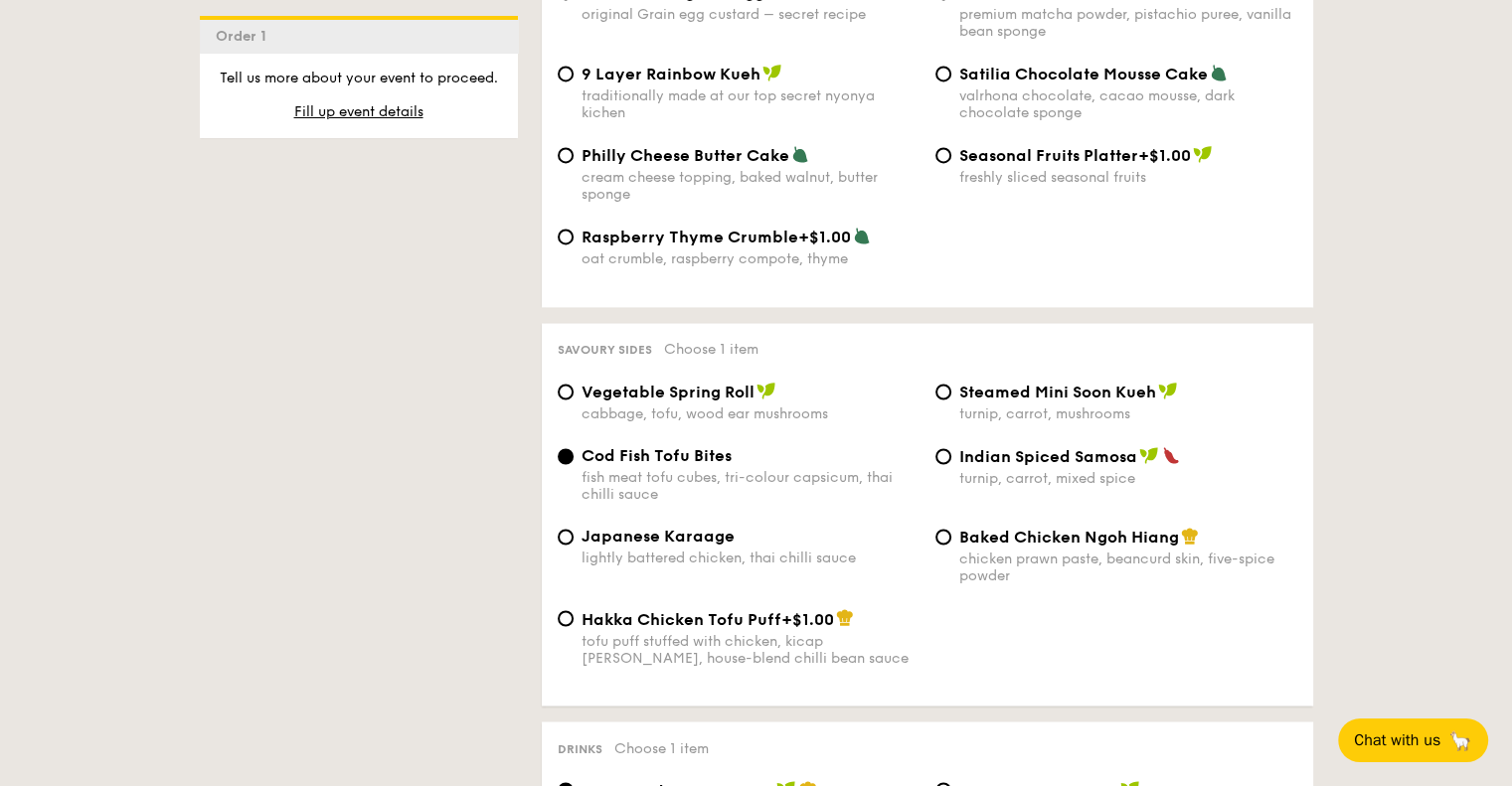 click on "Baked Chicken Ngoh Hiang" at bounding box center (1069, 537) 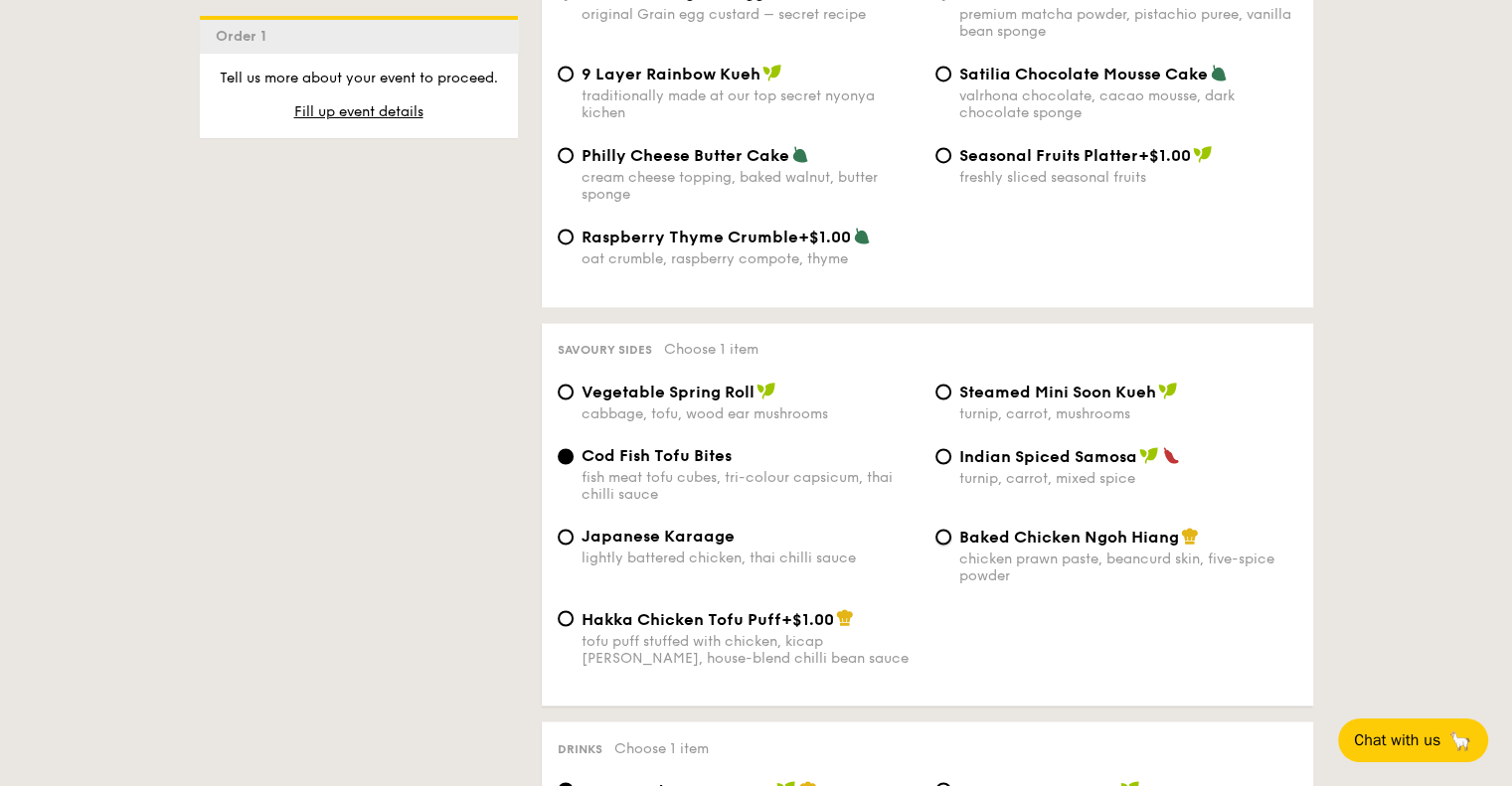click on "Baked Chicken Ngoh Hiang chicken prawn paste, beancurd skin, five-spice powder" at bounding box center [943, 537] 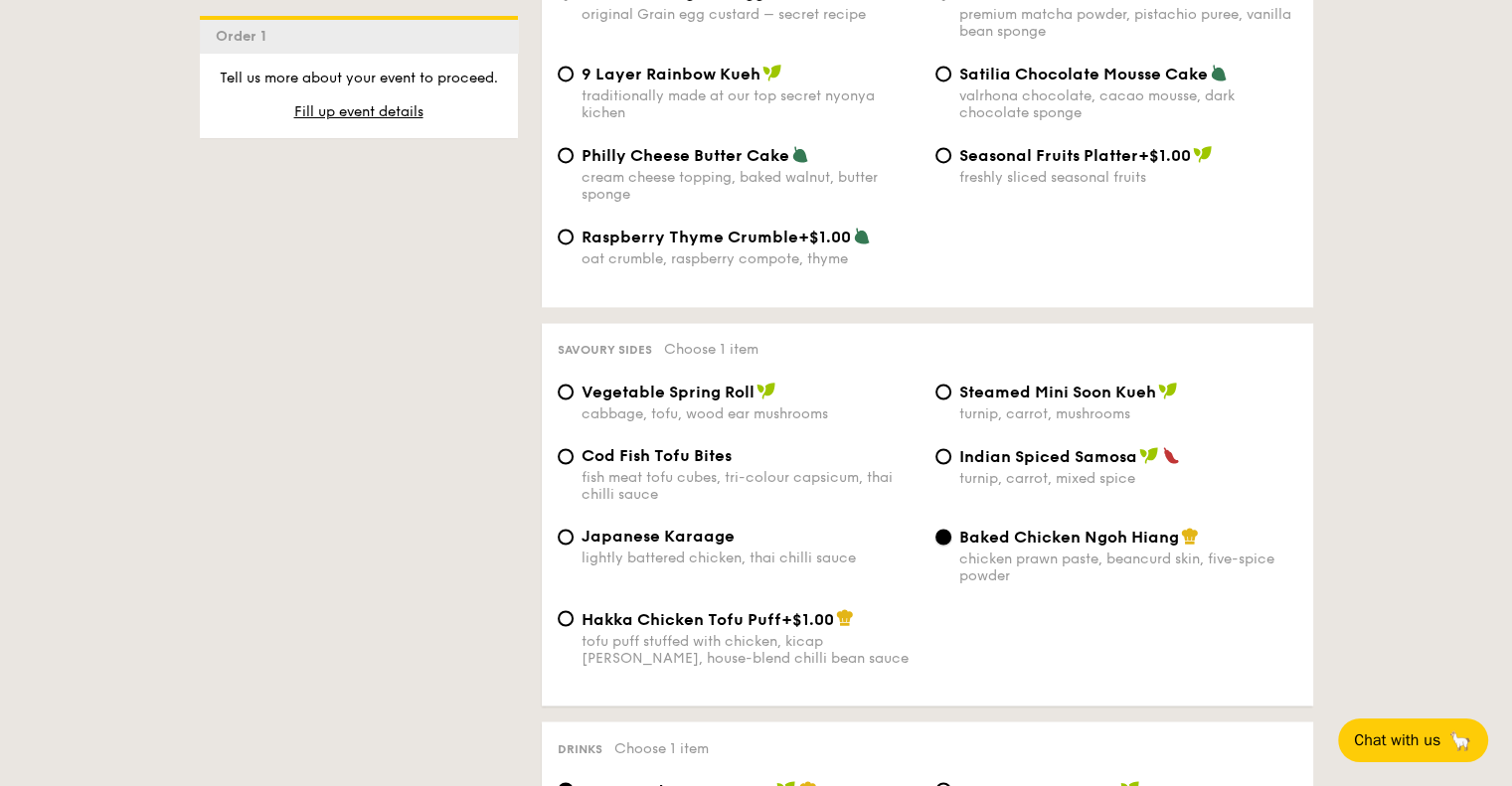 scroll, scrollTop: 3776, scrollLeft: 0, axis: vertical 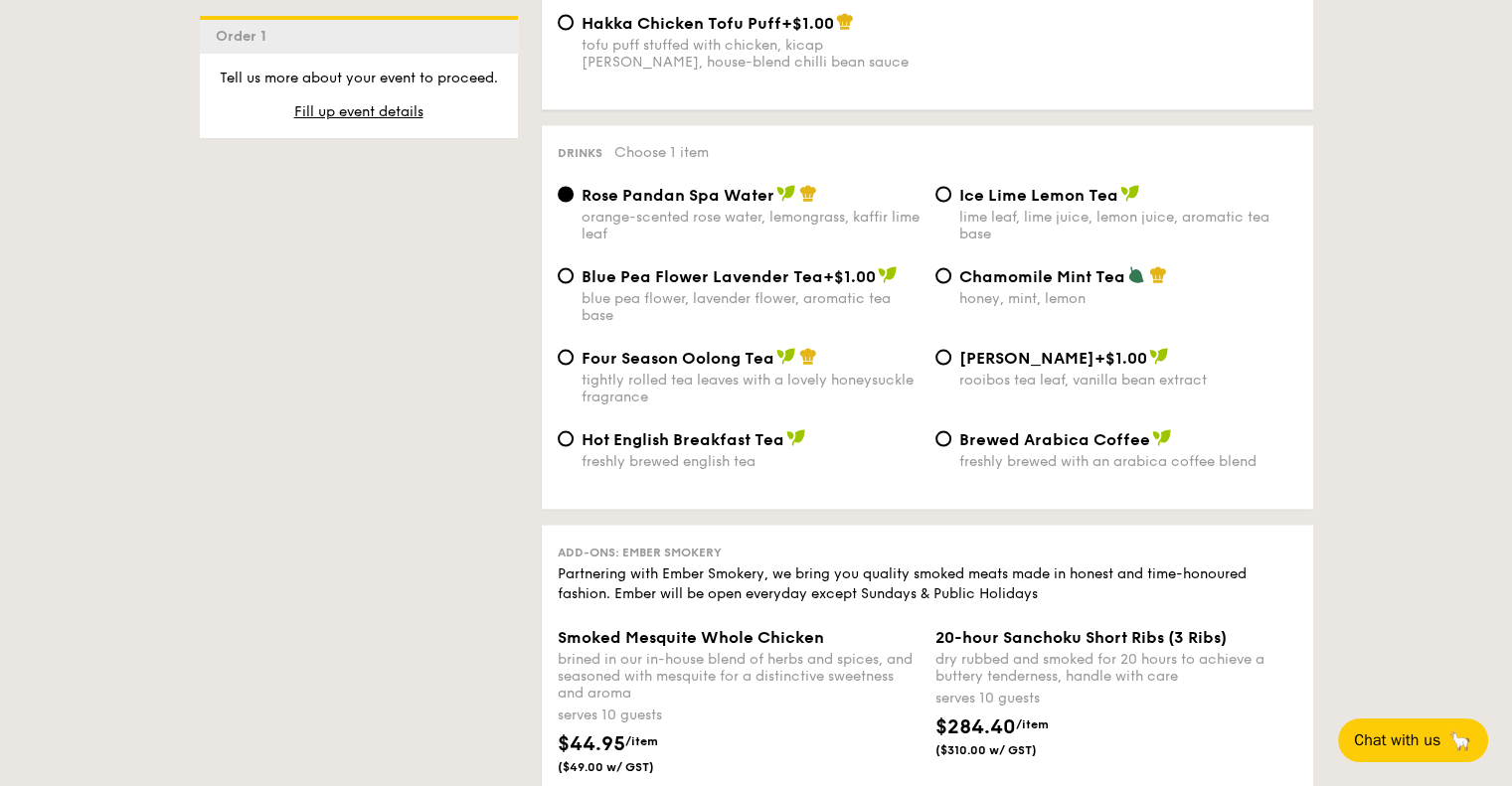 click on "Blue Pea Flower Lavender Tea" at bounding box center [702, 275] 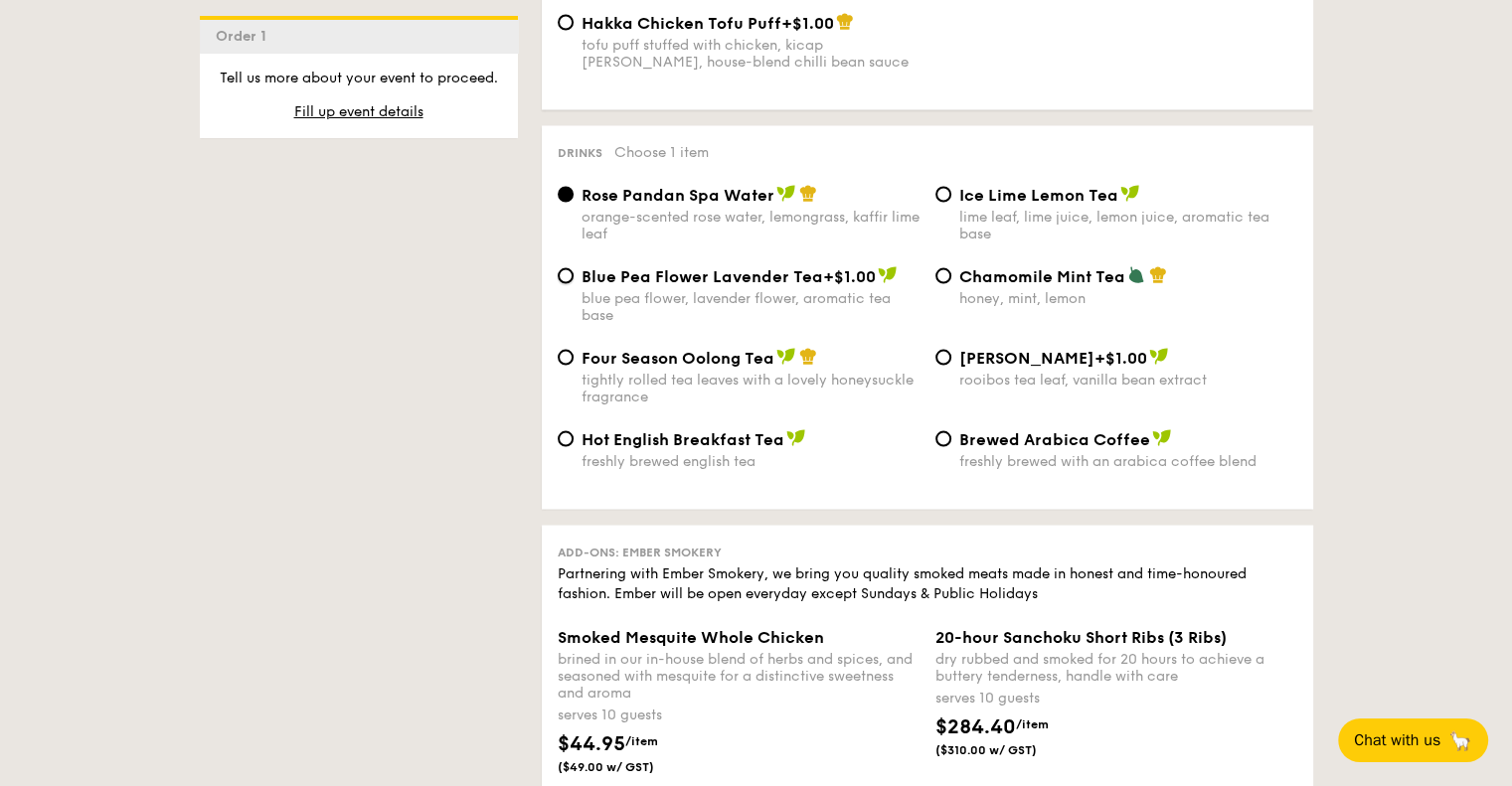 click on "Blue Pea Flower Lavender Tea
+$1.00
blue pea flower, lavender flower, aromatic tea base" at bounding box center (566, 275) 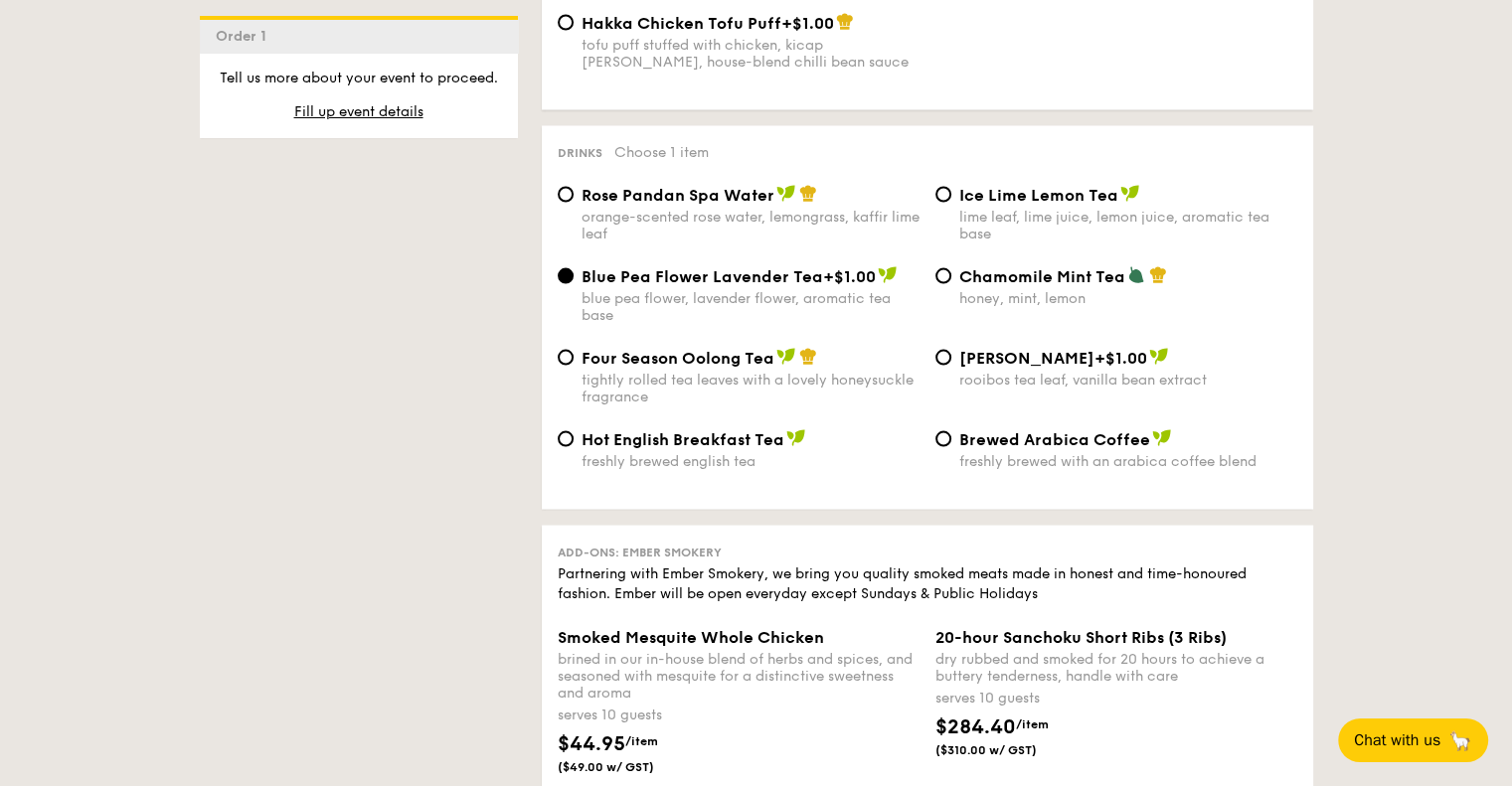 click on "Four Season Oolong Tea" at bounding box center [678, 357] 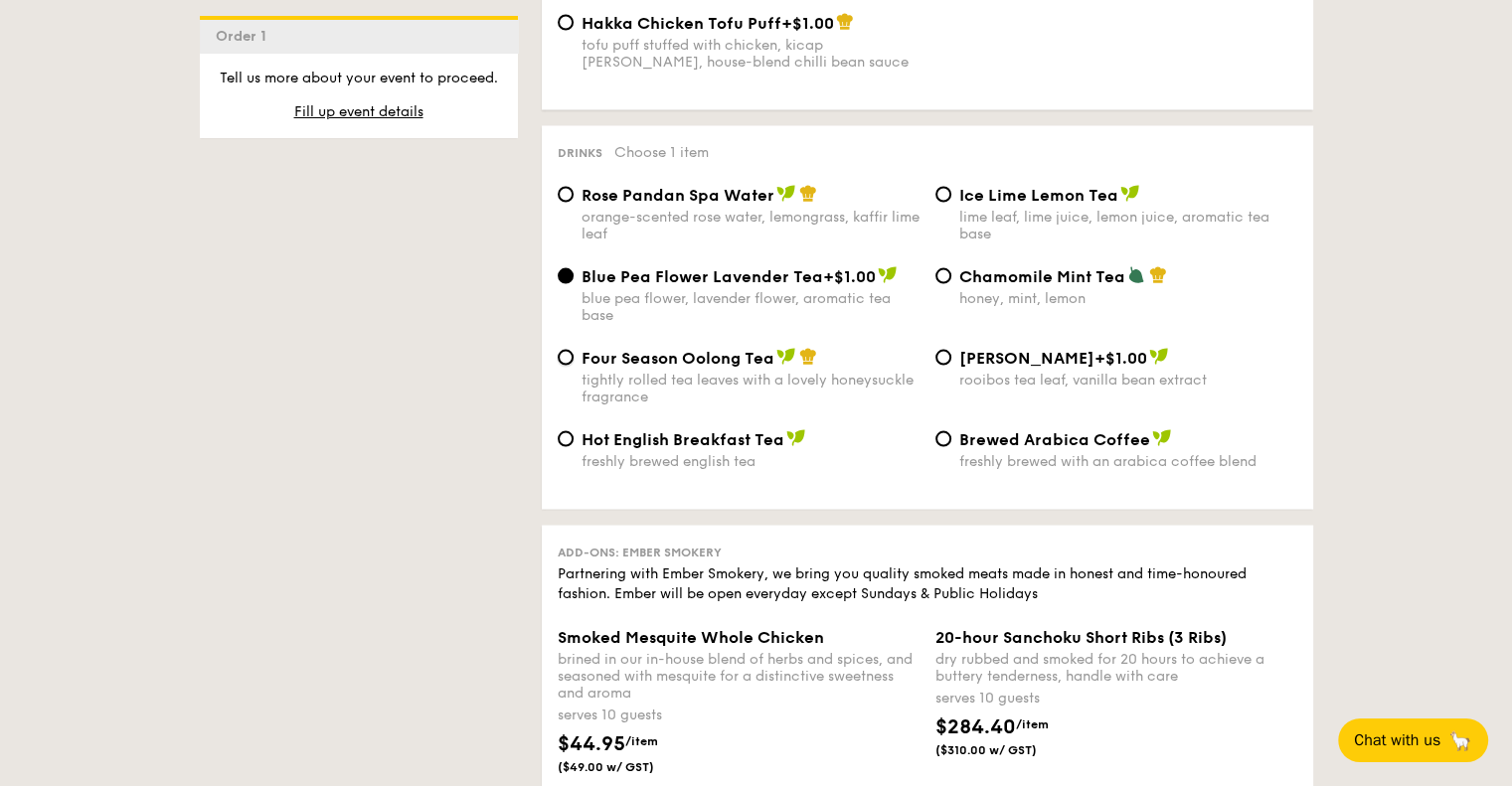 click on "Four Season Oolong Tea tightly rolled tea leaves with a lovely honeysuckle fragrance" at bounding box center (566, 357) 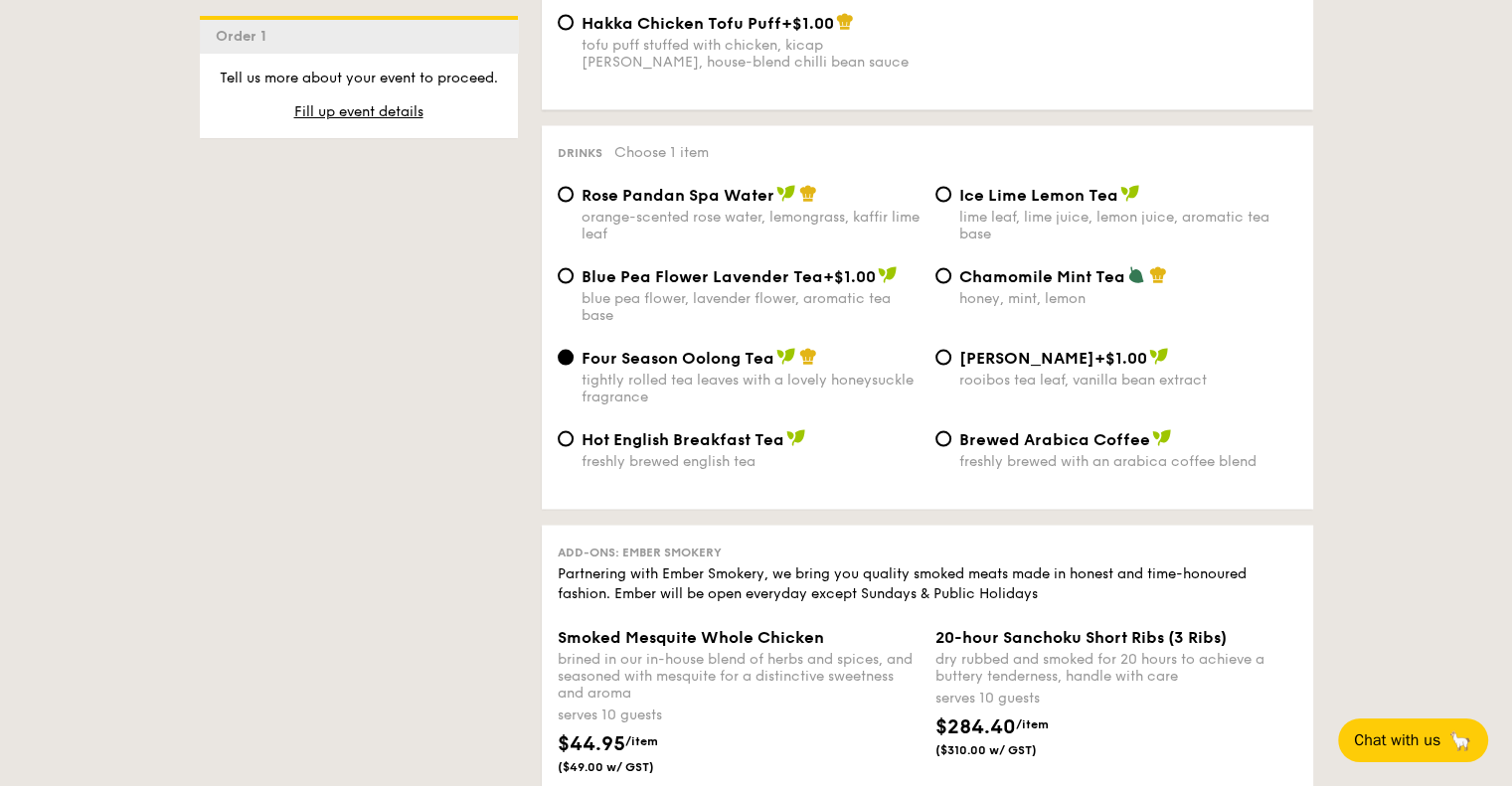 click on "Blue Pea Flower Lavender Tea" at bounding box center (702, 275) 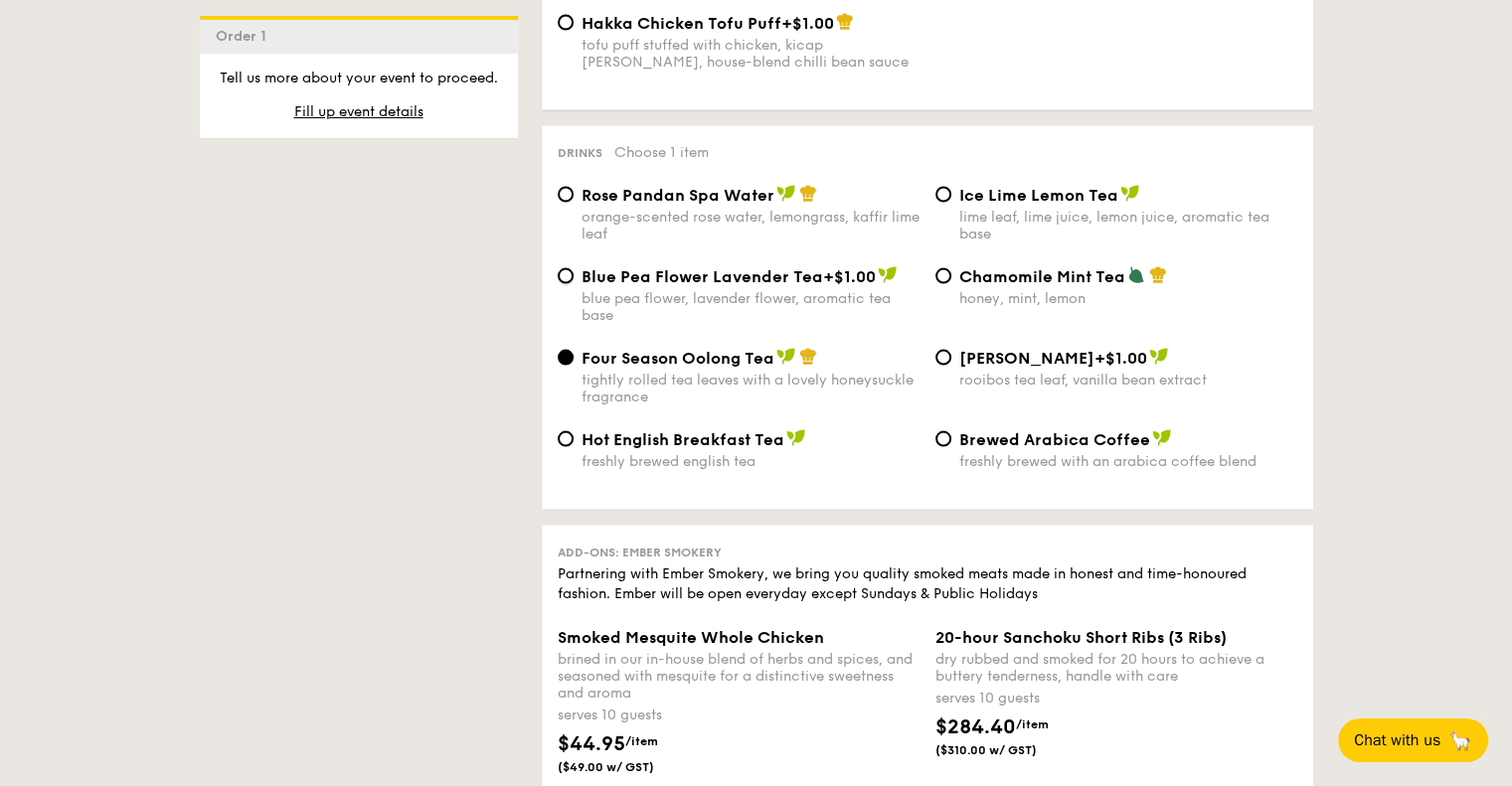 click on "Blue Pea Flower Lavender Tea
+$1.00
blue pea flower, lavender flower, aromatic tea base" at bounding box center (566, 275) 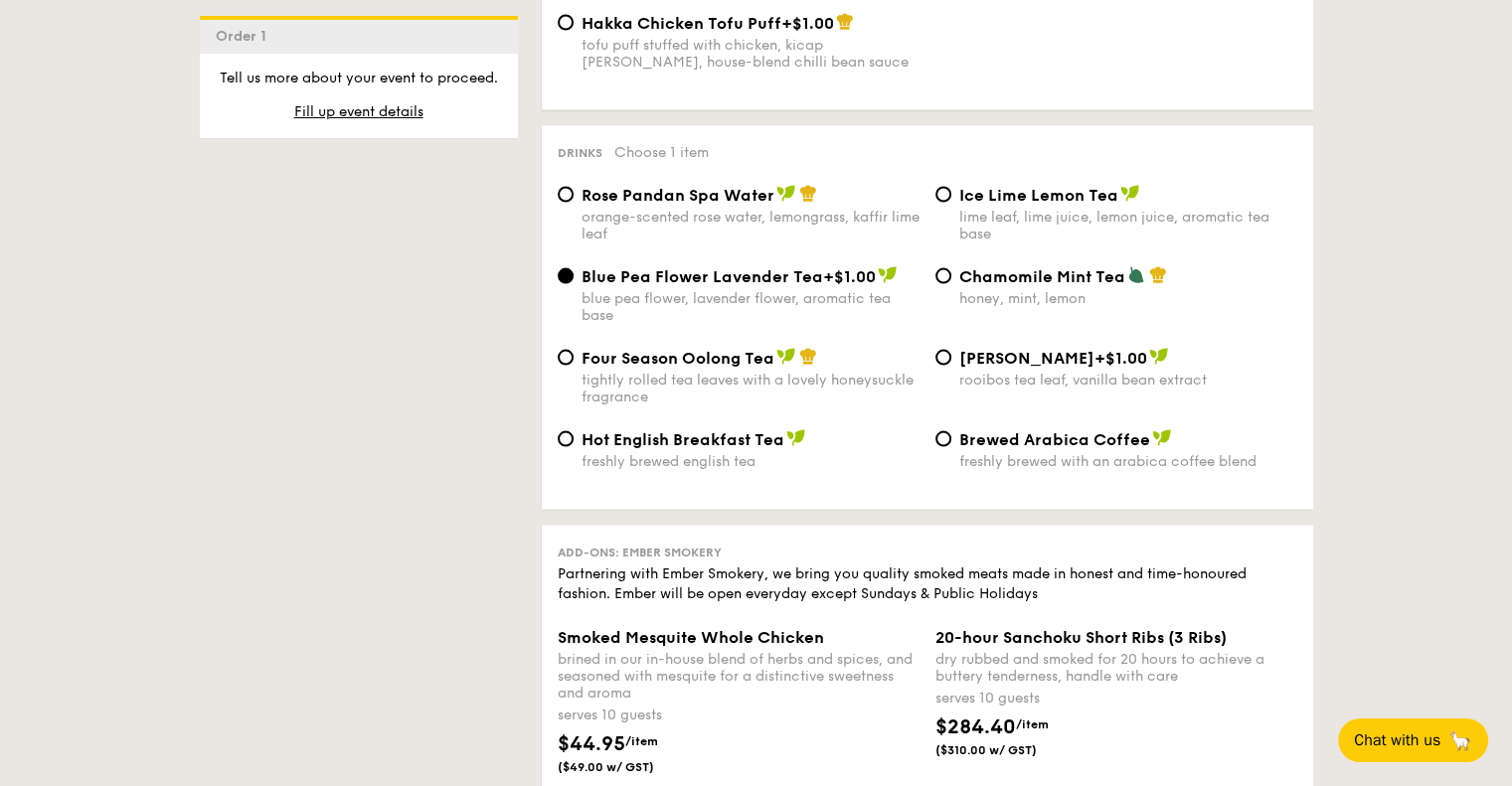 click on "Four Season Oolong Tea" at bounding box center (678, 357) 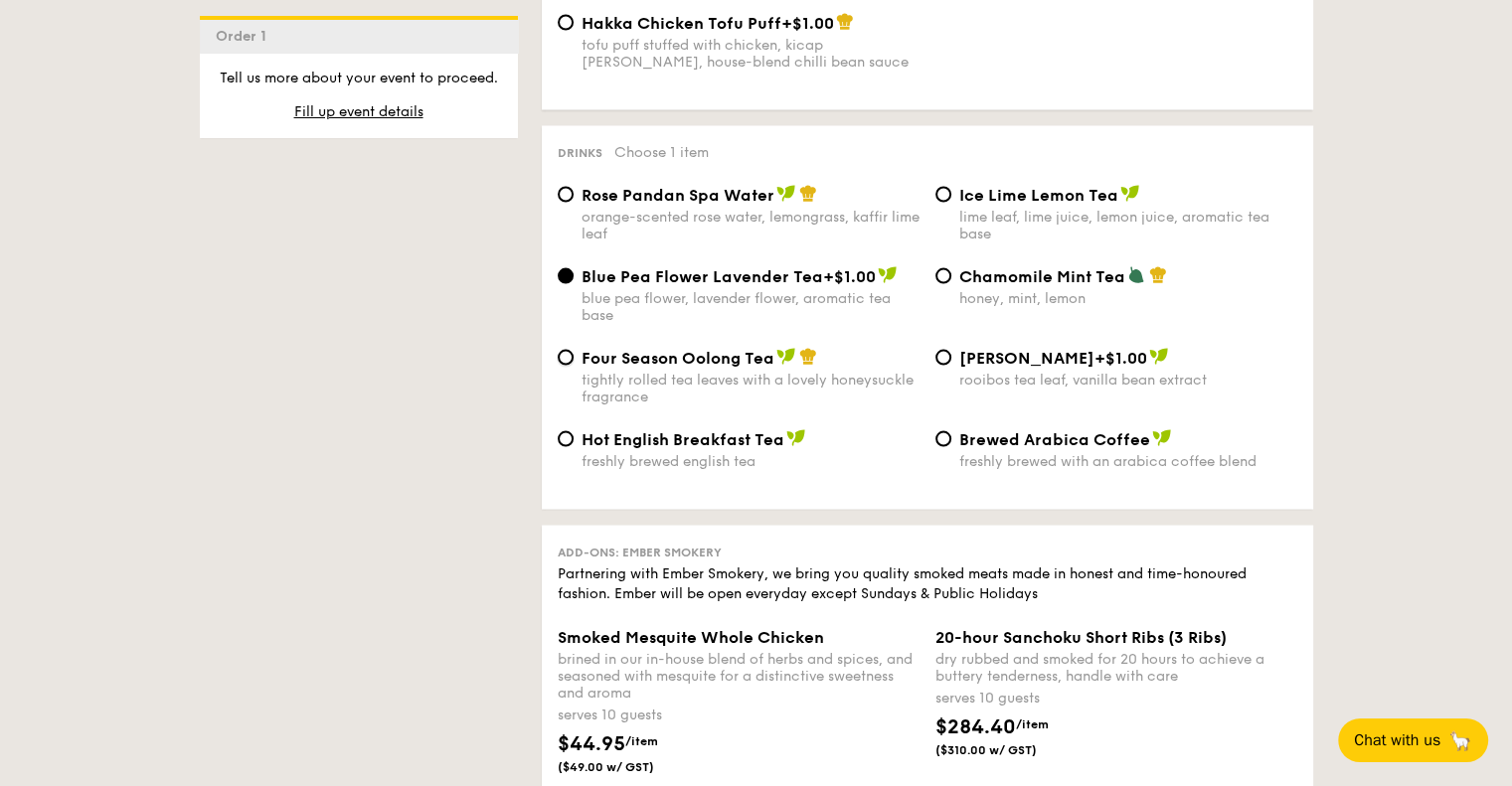 click on "Four Season Oolong Tea tightly rolled tea leaves with a lovely honeysuckle fragrance" at bounding box center (566, 357) 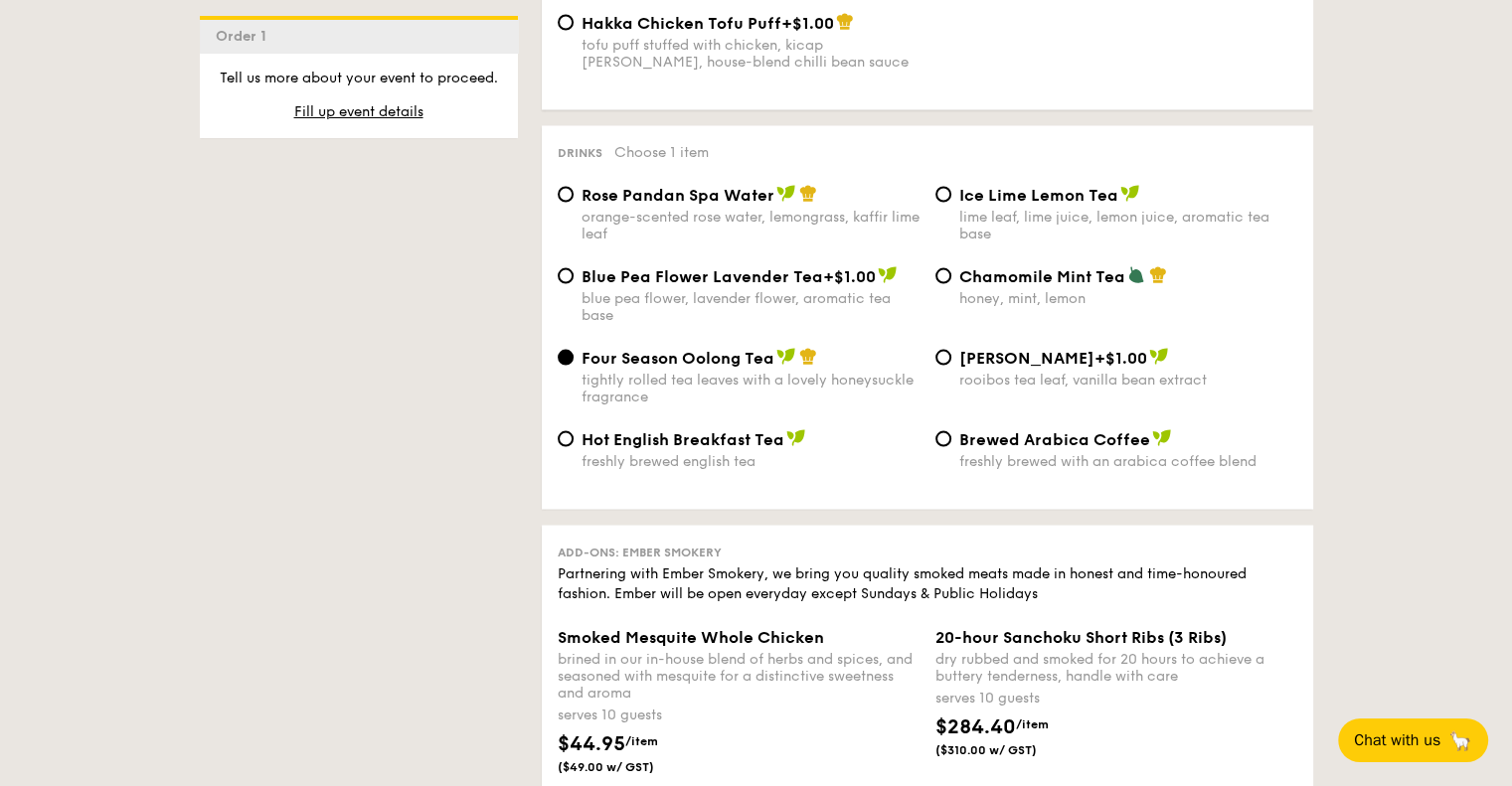 click on "Four Season Oolong Tea tightly rolled tea leaves with a lovely honeysuckle fragrance Vanilla Rooibos
+$1.00
rooibos tea leaf, vanilla bean extract" at bounding box center [927, 388] 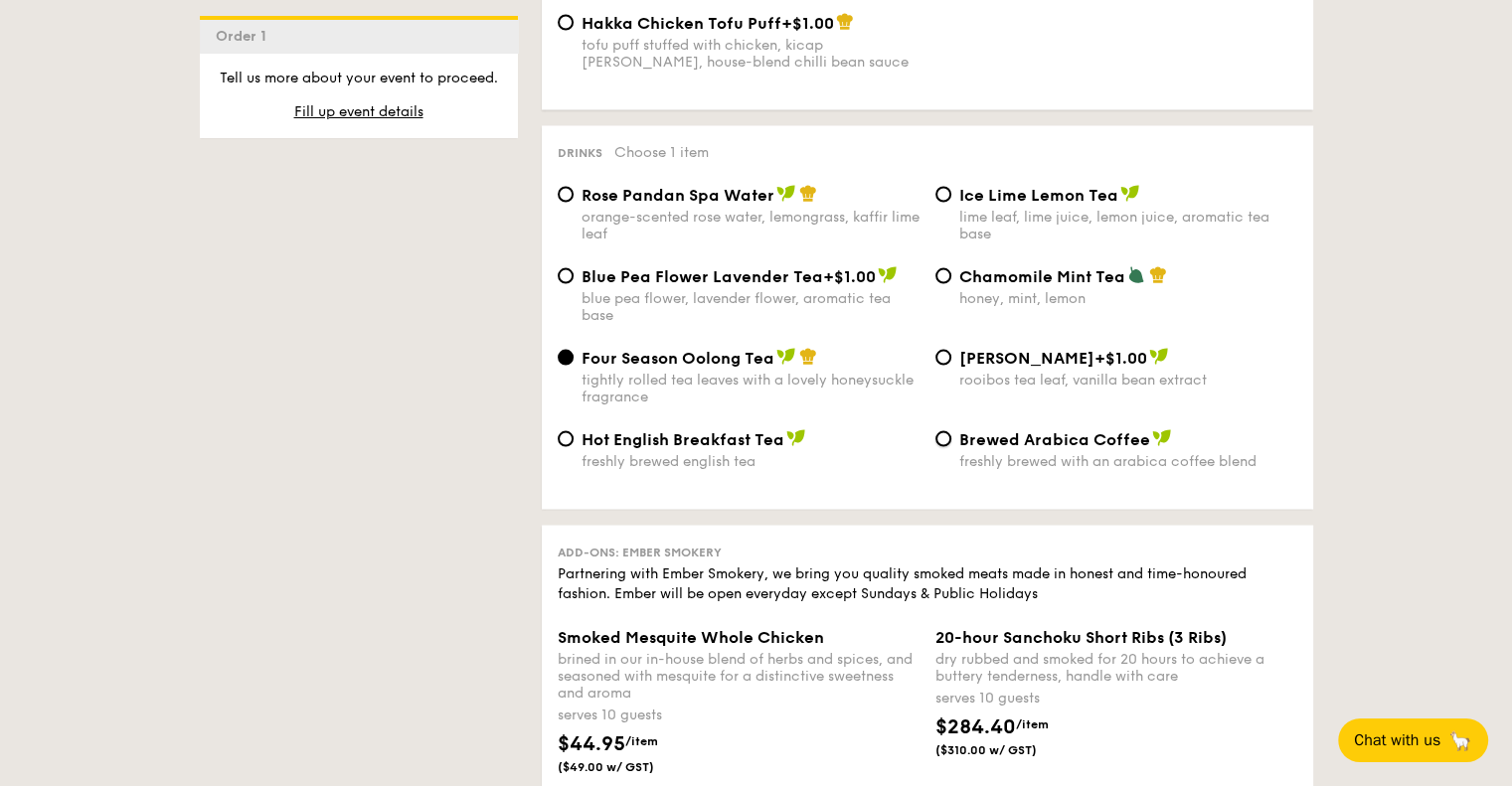 click on "Brewed Arabica Coffee freshly brewed with an arabica coffee blend" at bounding box center (943, 438) 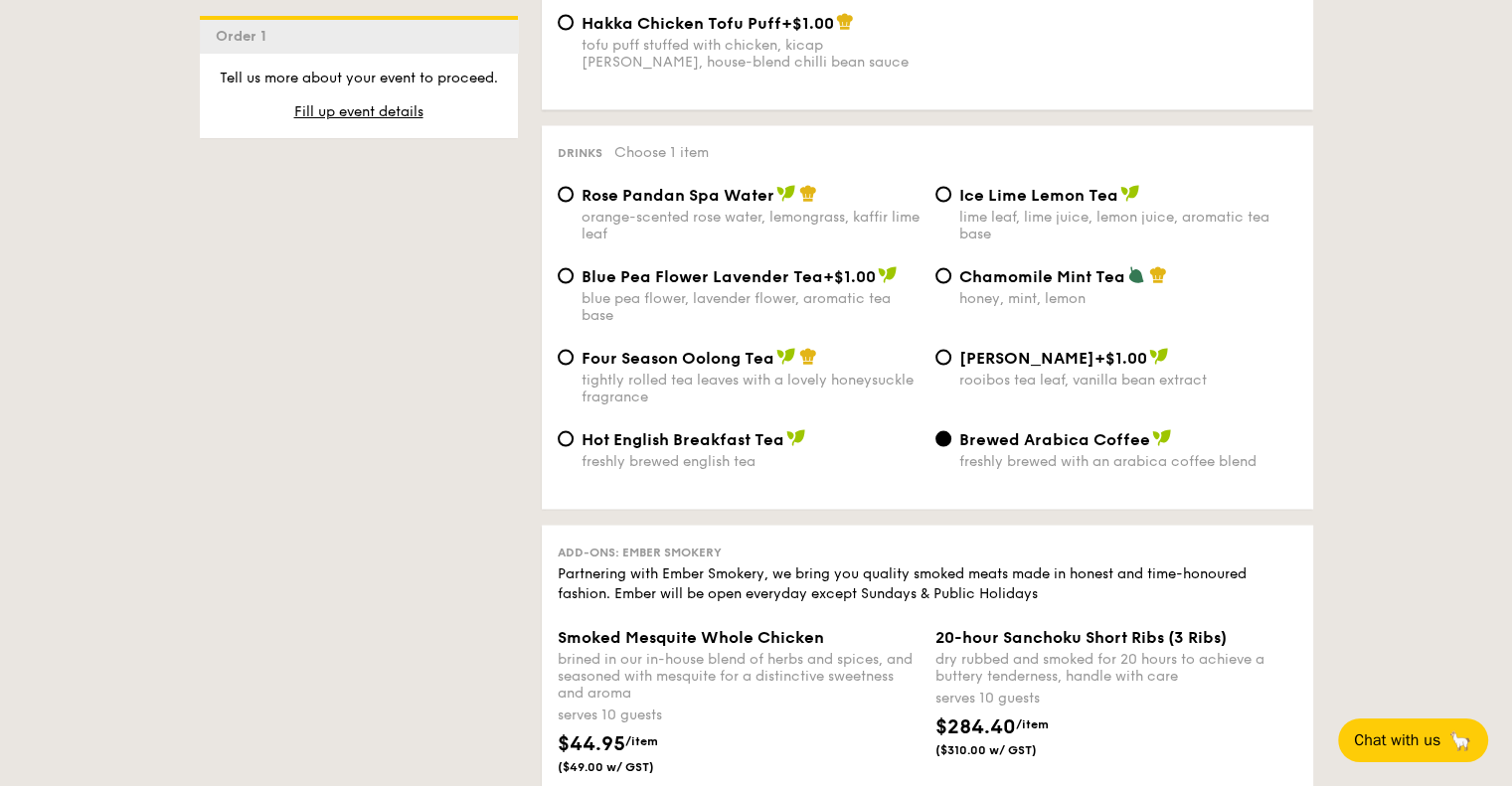 click on "rooibos tea leaf, vanilla bean extract" at bounding box center (1128, 379) 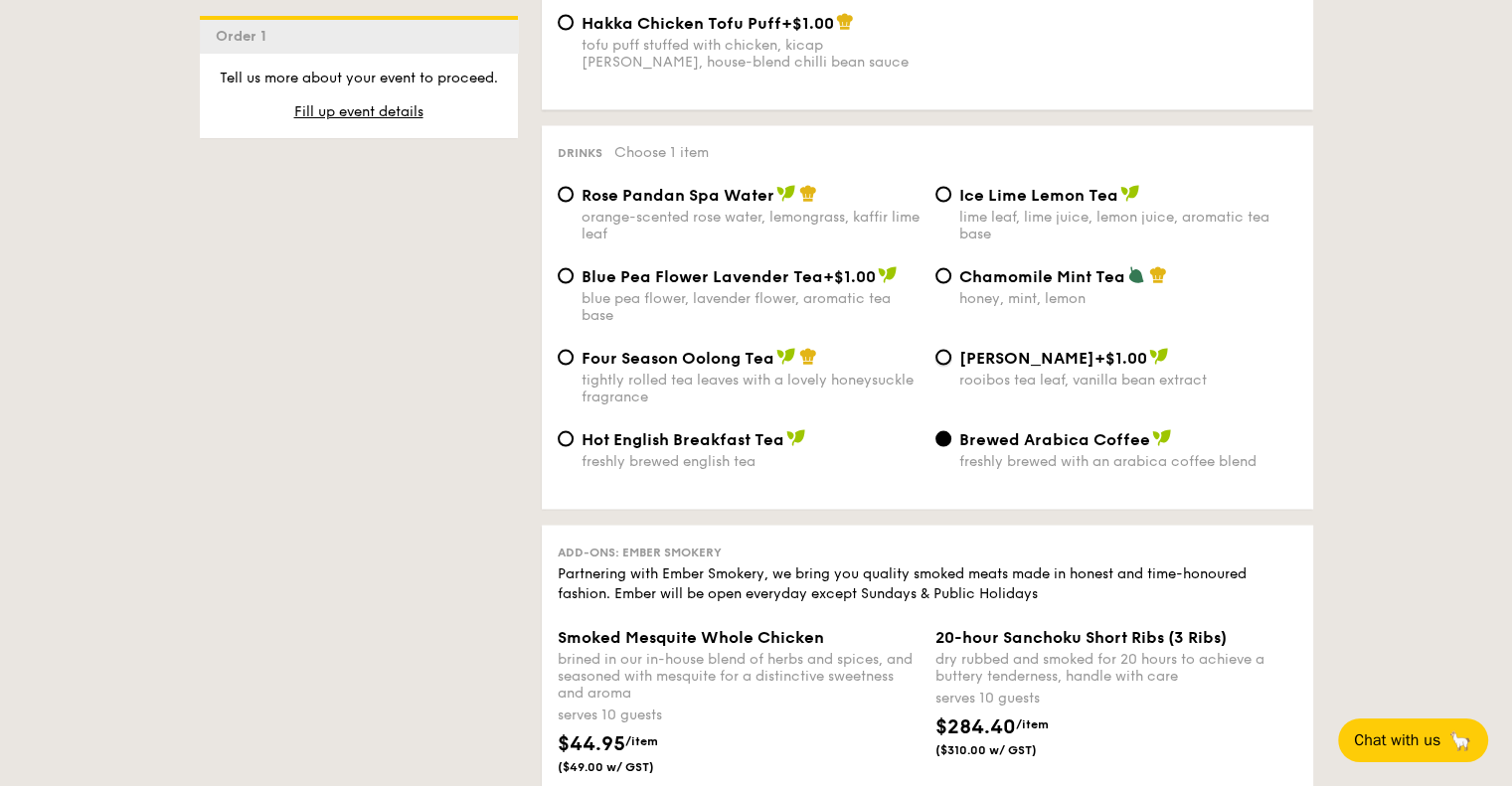 click on "Vanilla Rooibos
+$1.00
rooibos tea leaf, vanilla bean extract" at bounding box center [943, 357] 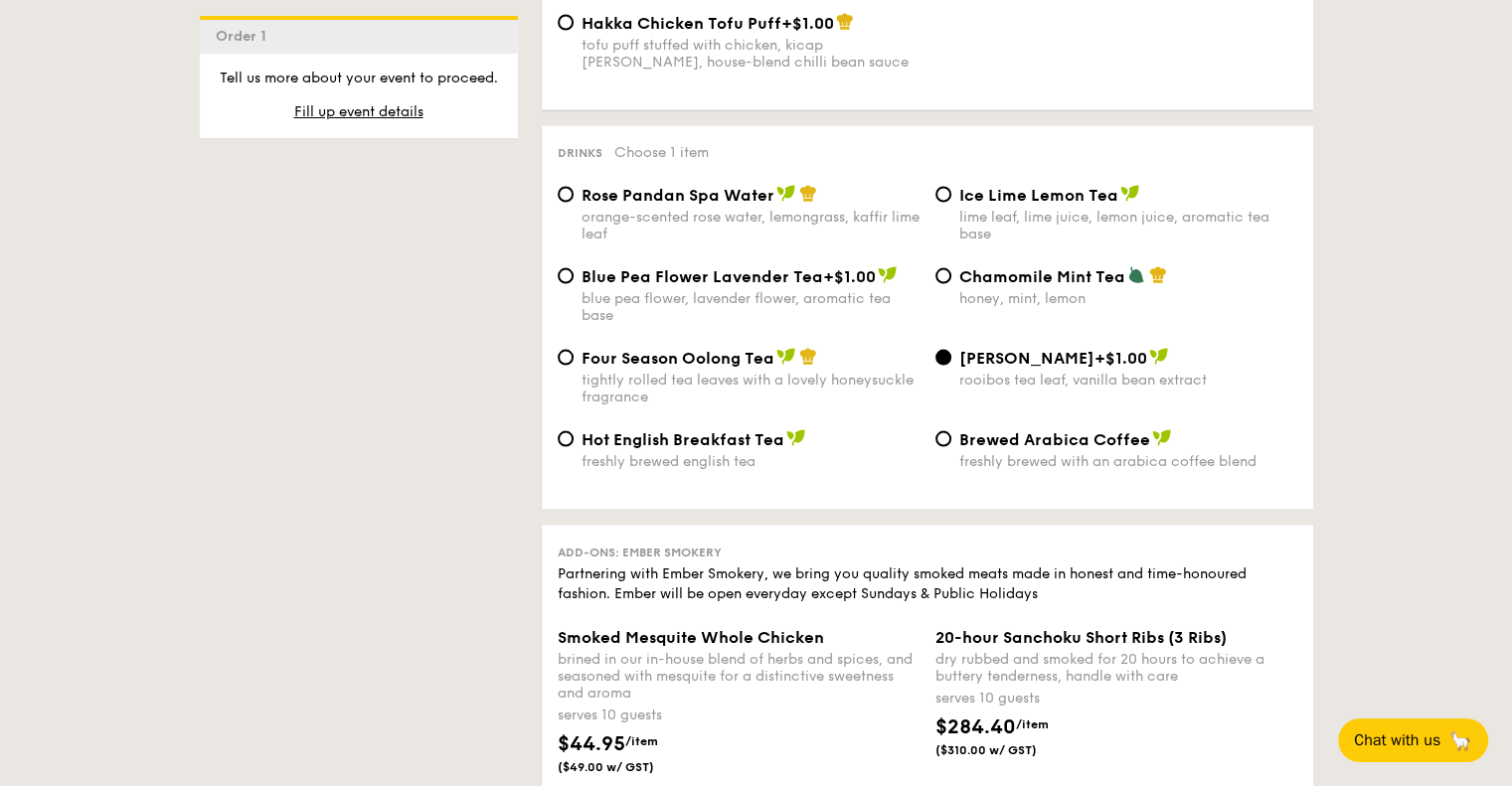 click on "Rose Pandan Spa Water orange-scented rose water, lemongrass, kaffir lime leaf Ice Lime Lemon Tea lime leaf, lime juice, lemon juice, aromatic tea base" at bounding box center (927, 225) 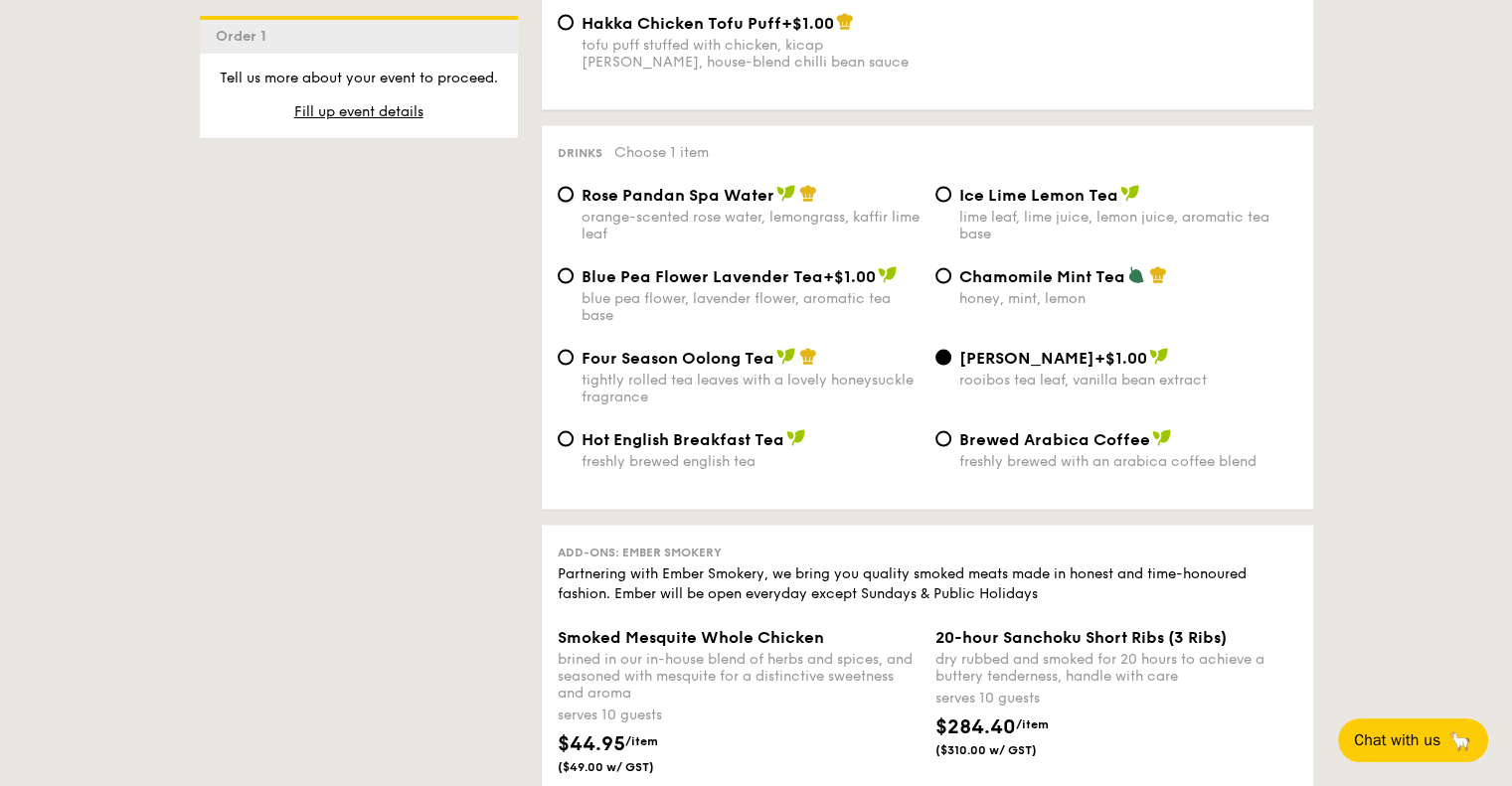 click on "Rose Pandan Spa Water orange-scented rose water, lemongrass, kaffir lime leaf" at bounding box center (566, 194) 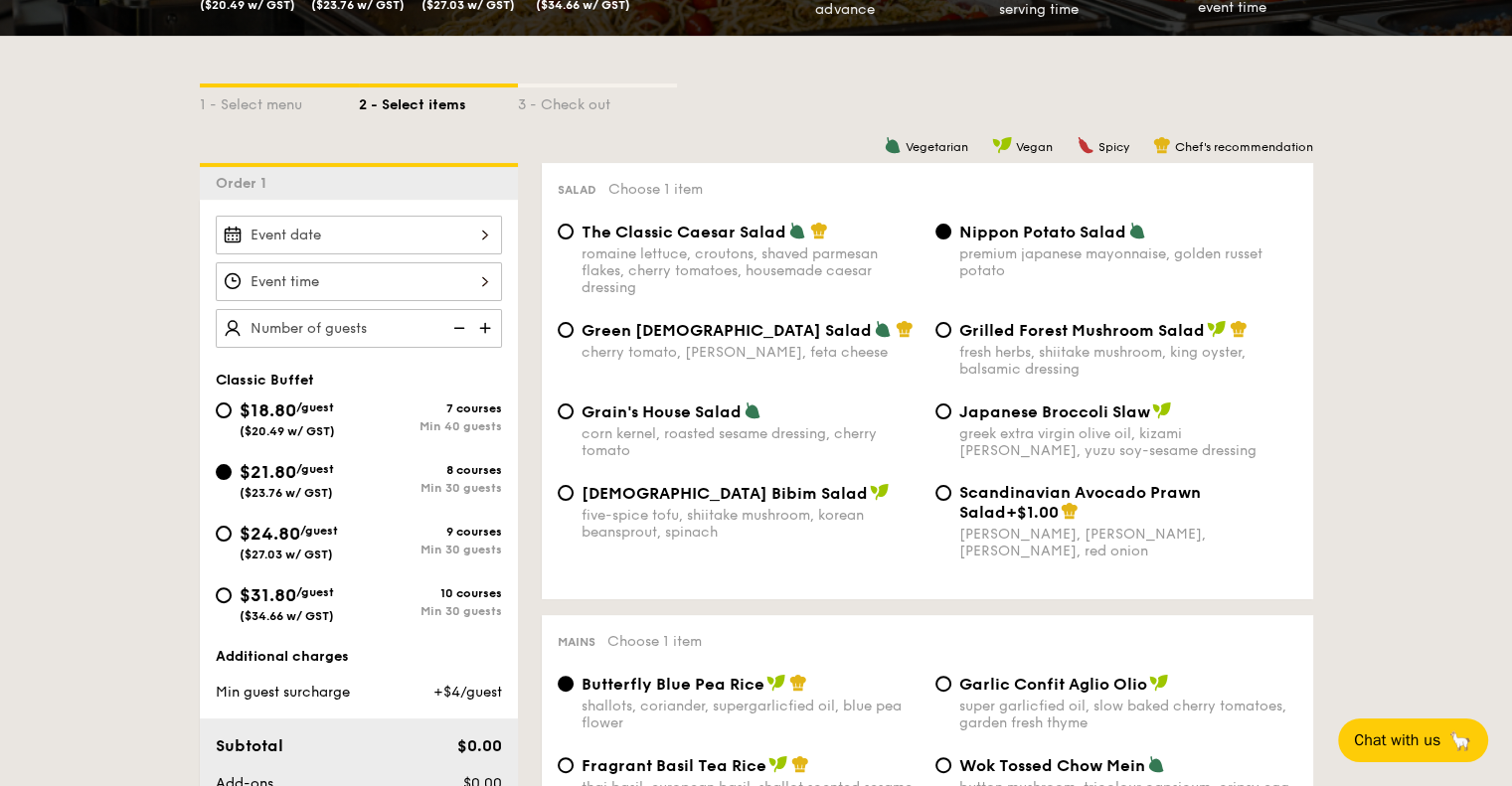 scroll, scrollTop: 397, scrollLeft: 0, axis: vertical 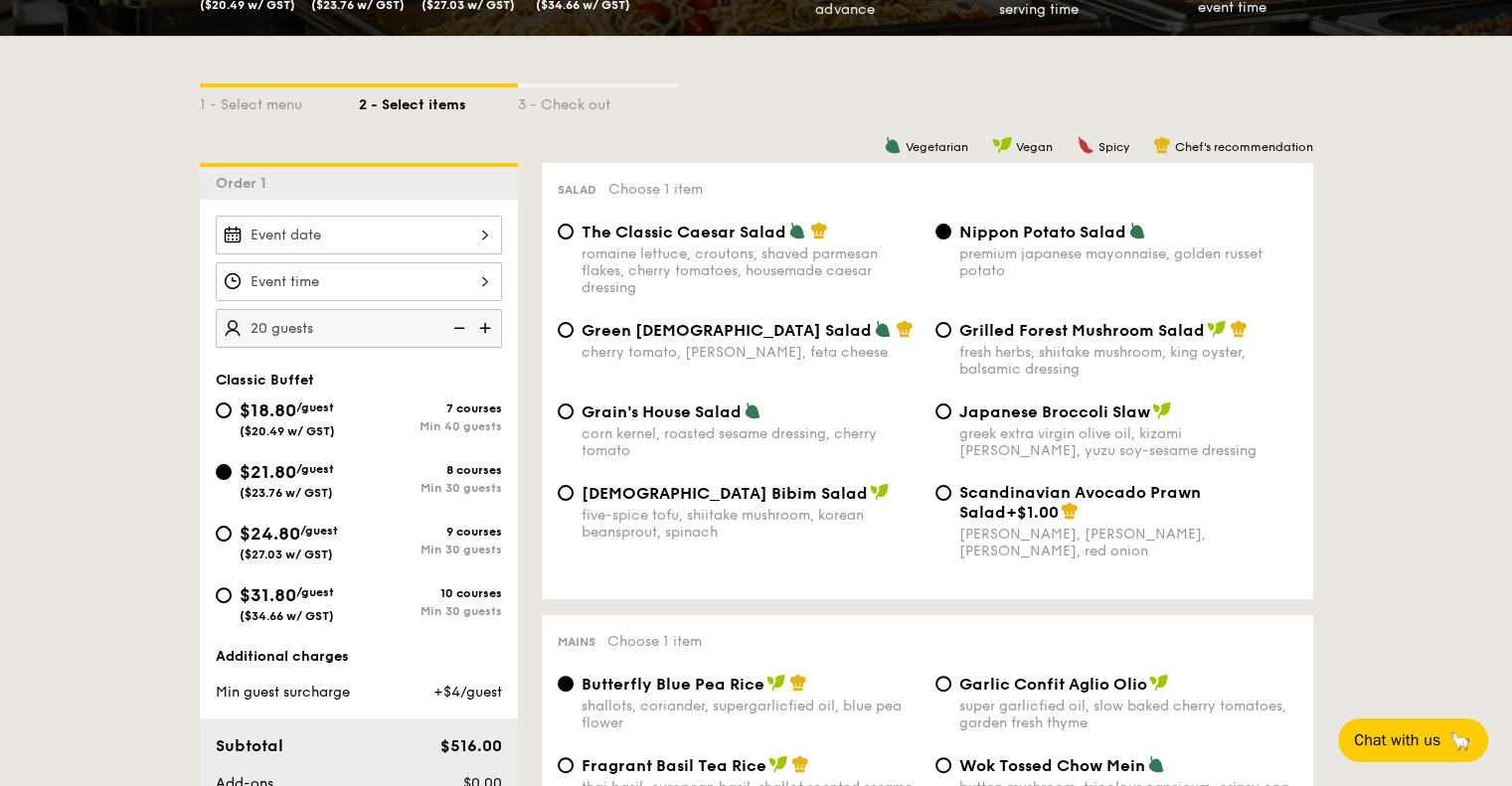 click at bounding box center (487, 328) 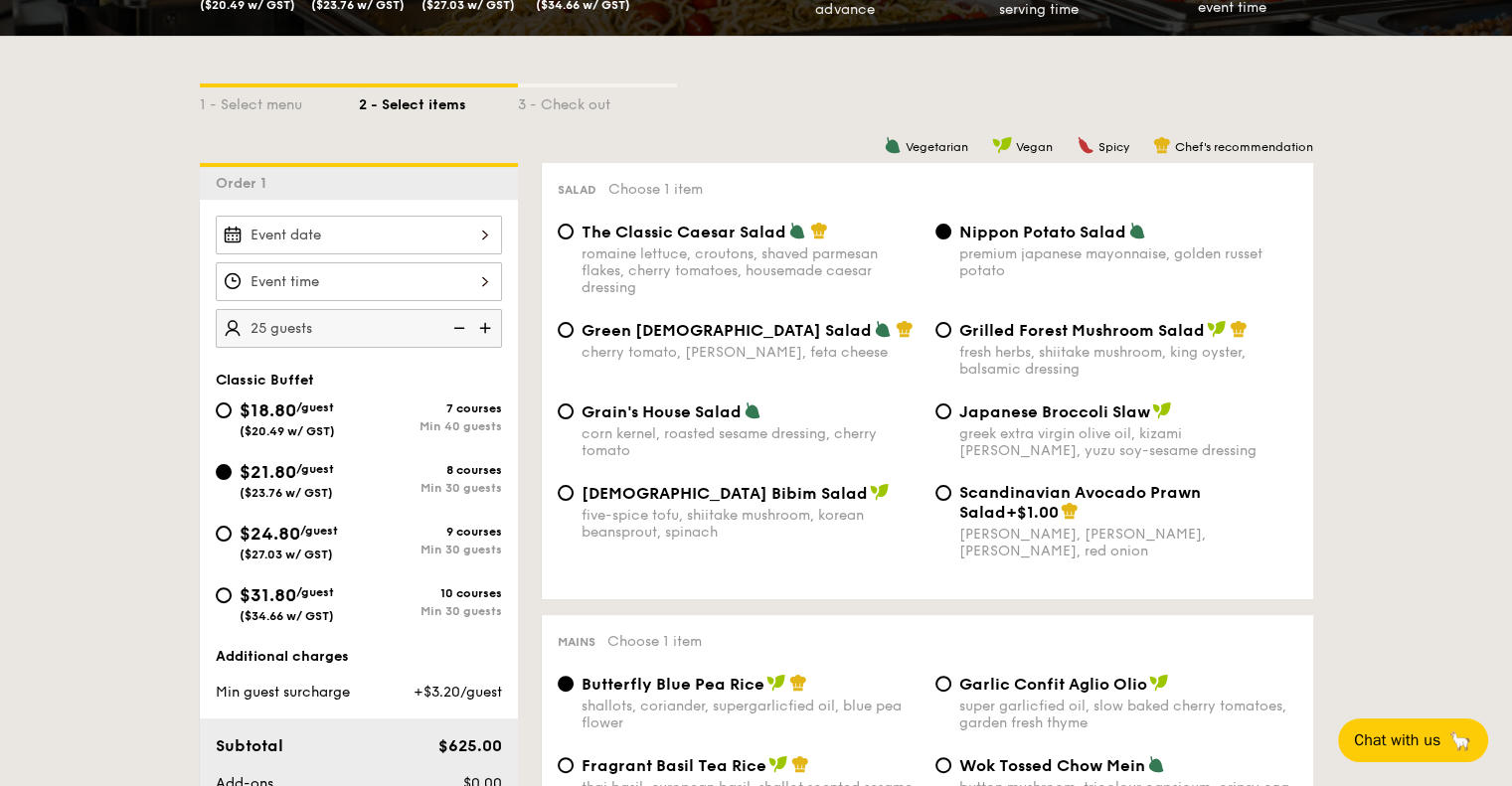 click at bounding box center [487, 328] 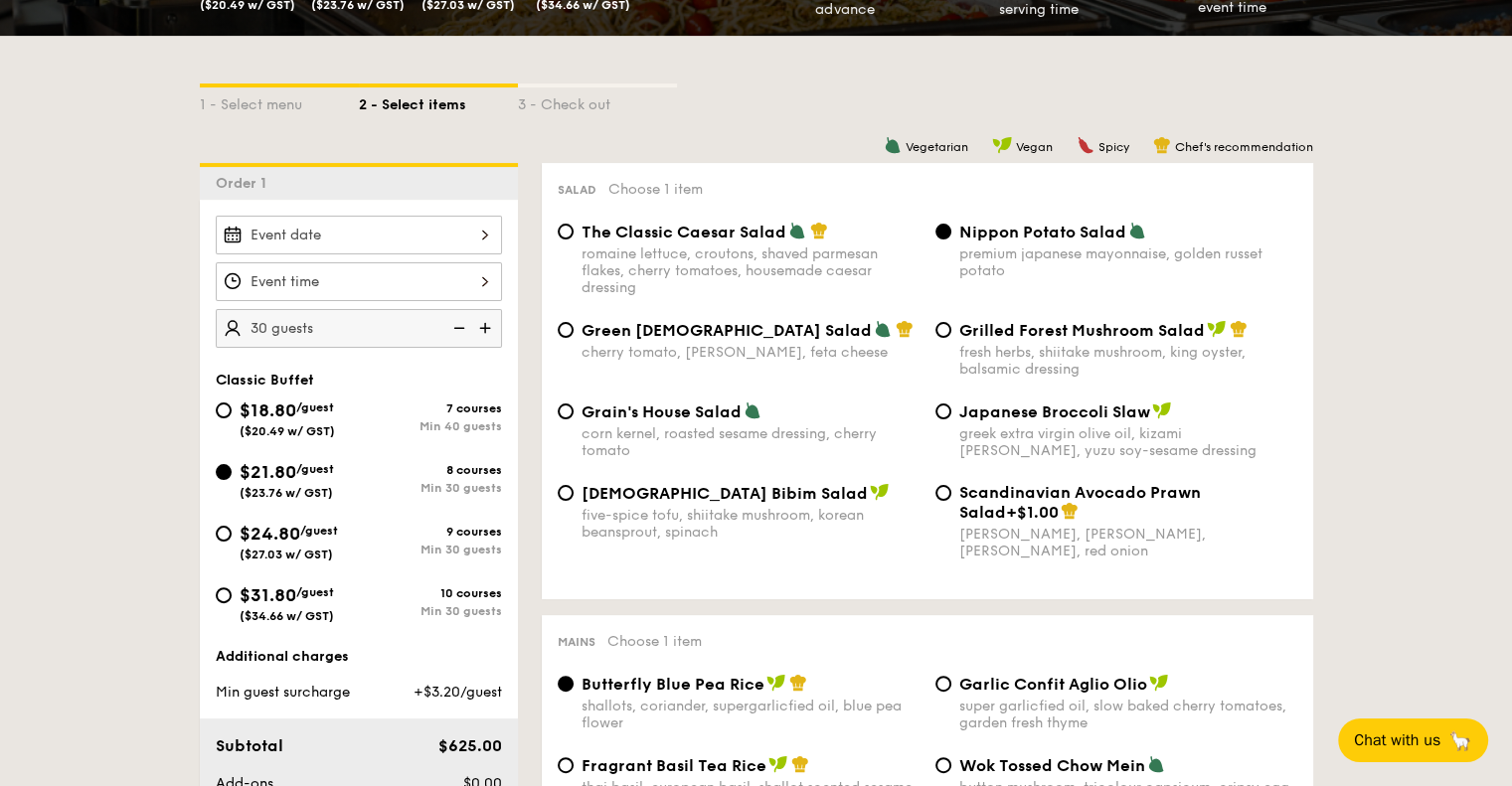 click at bounding box center (487, 328) 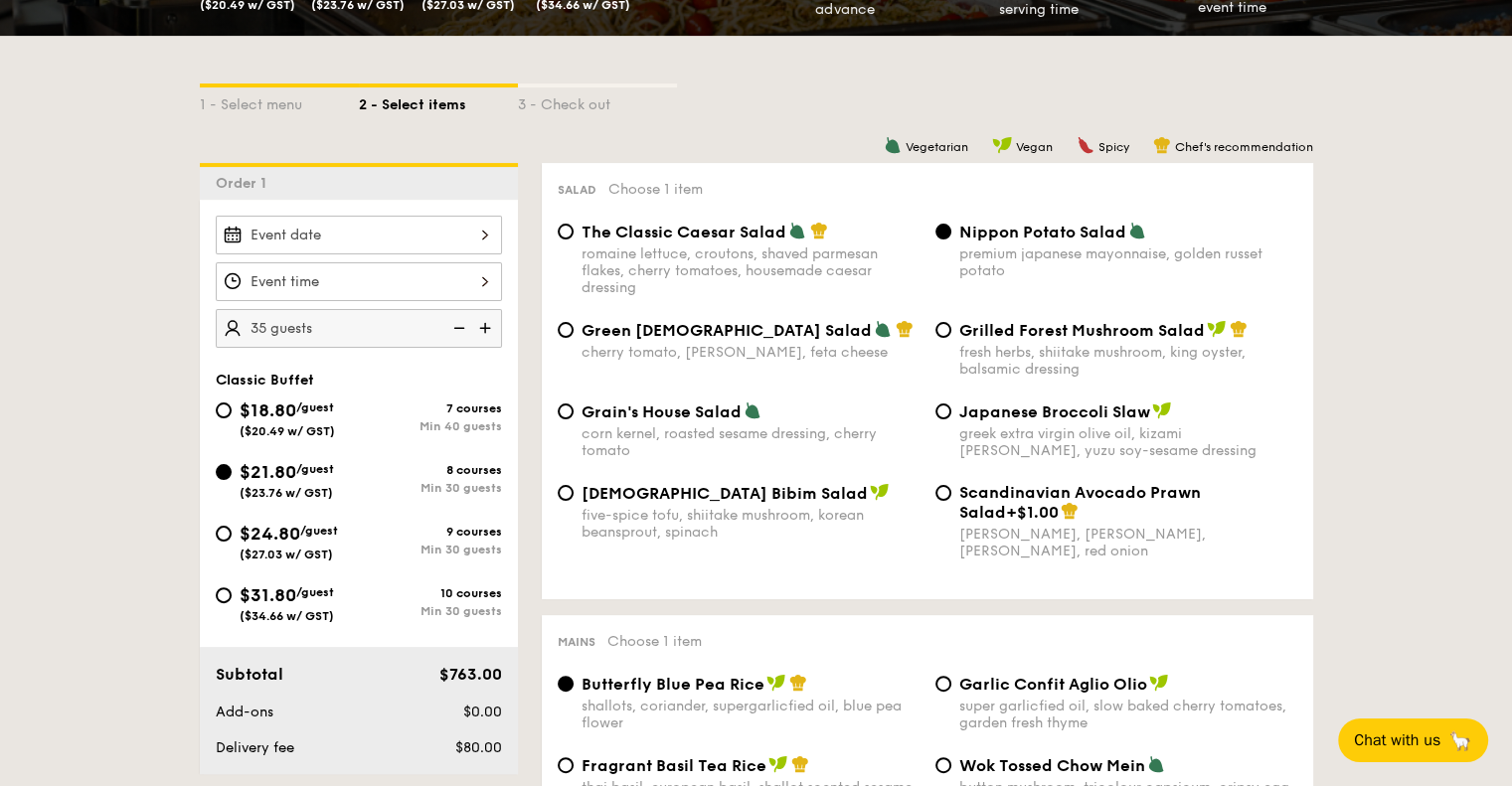 click at bounding box center [487, 328] 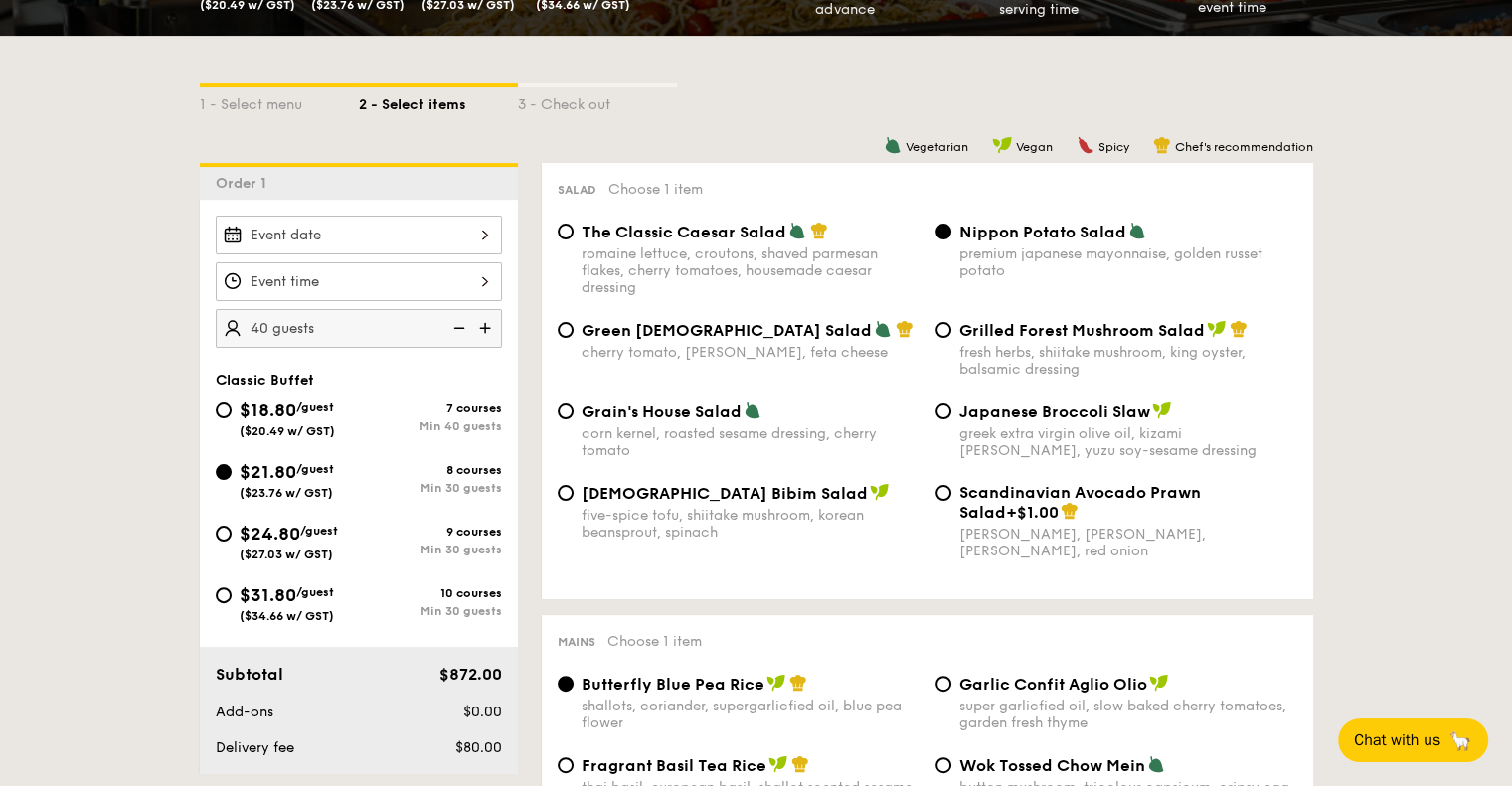 click at bounding box center (487, 328) 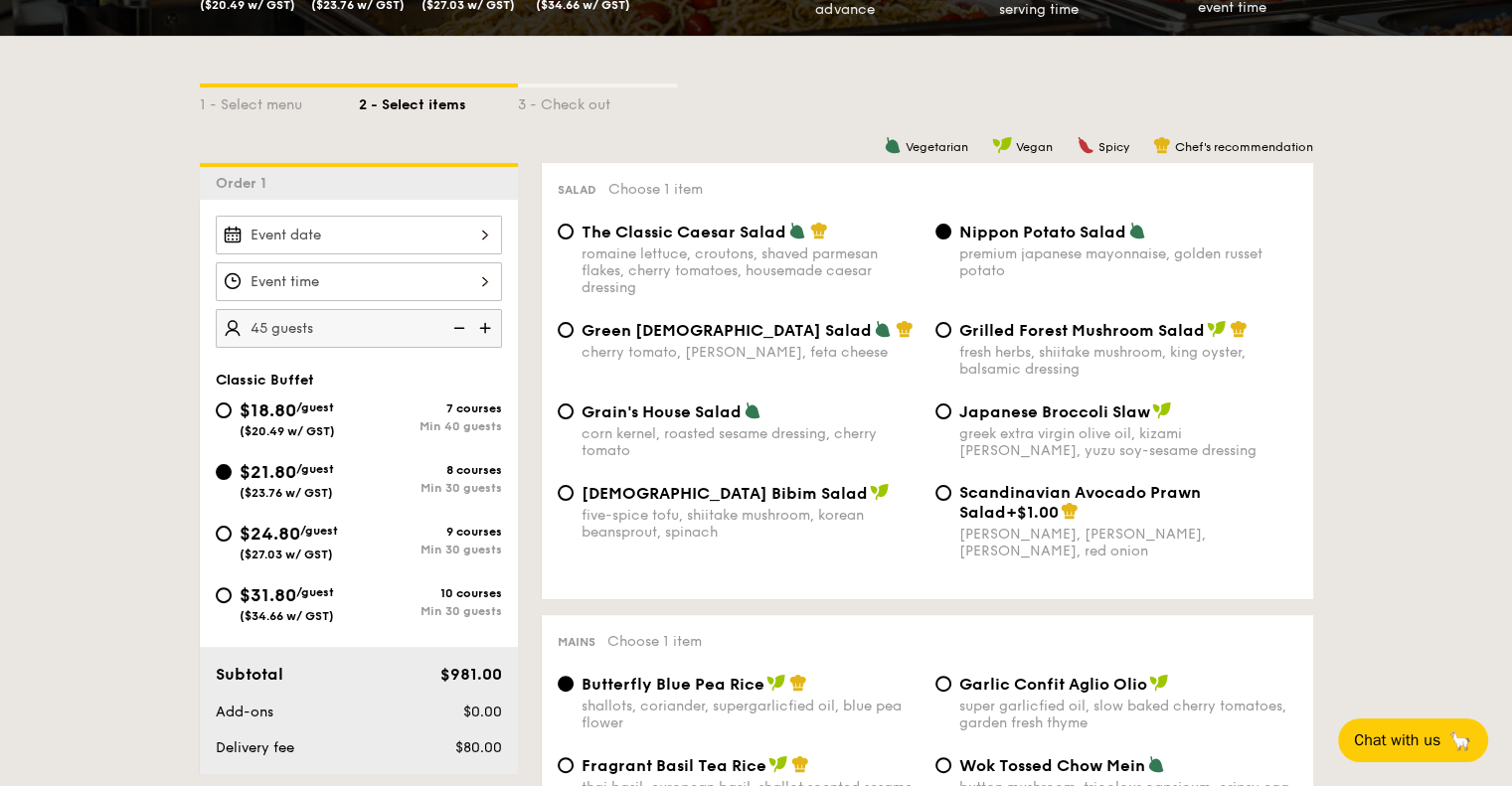click at bounding box center [359, 281] 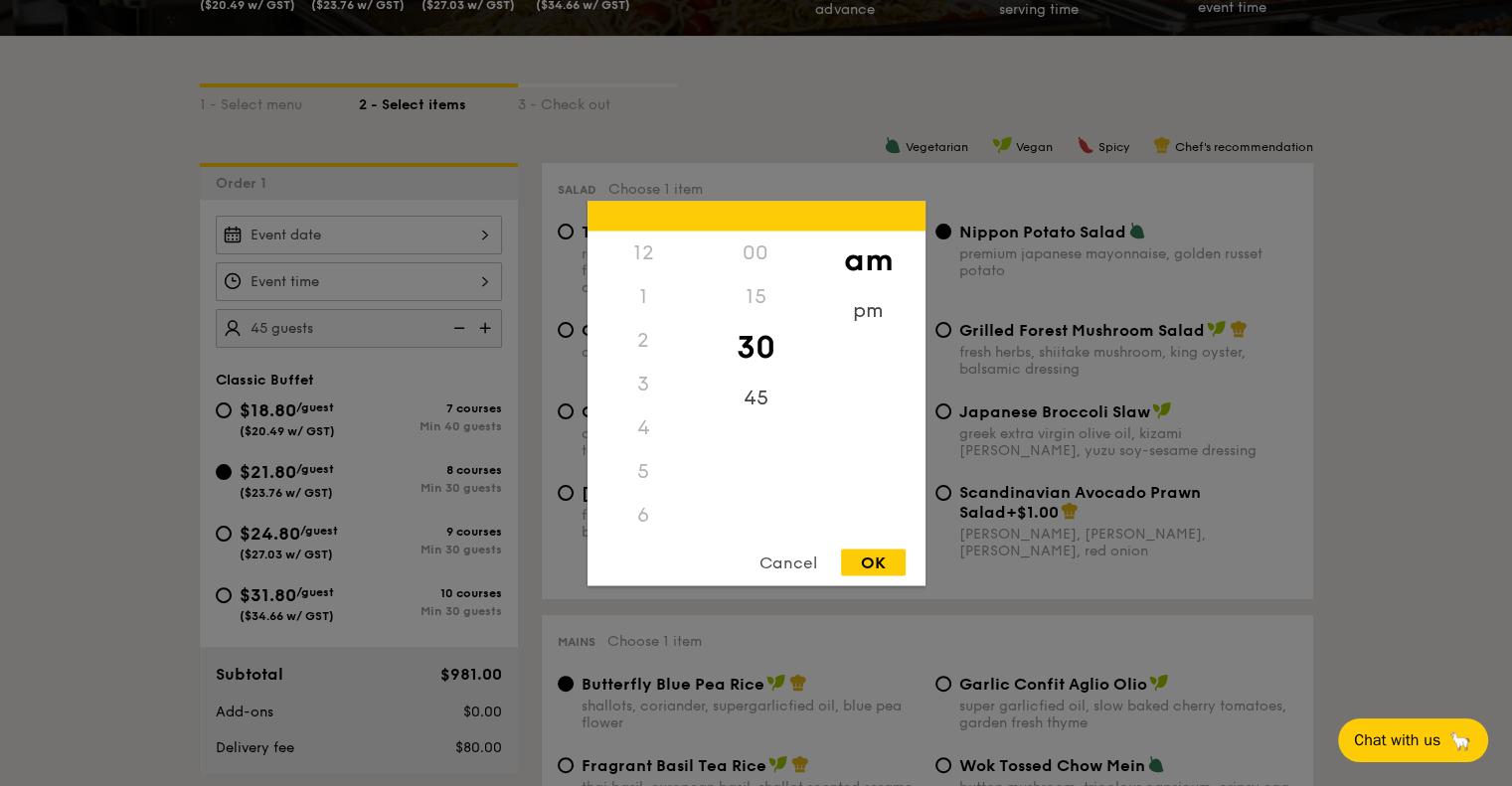 scroll, scrollTop: 219, scrollLeft: 0, axis: vertical 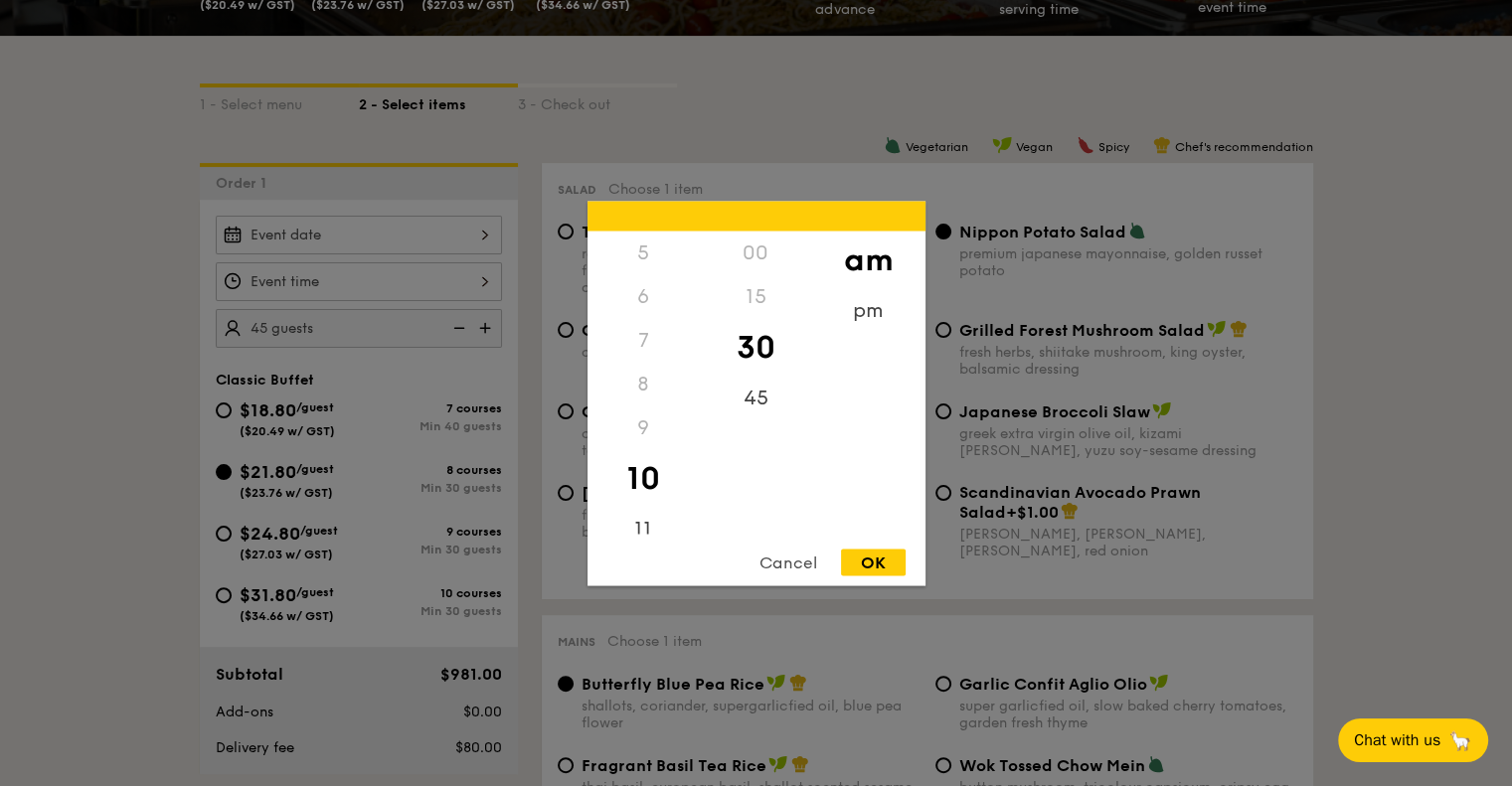 click at bounding box center (756, 393) 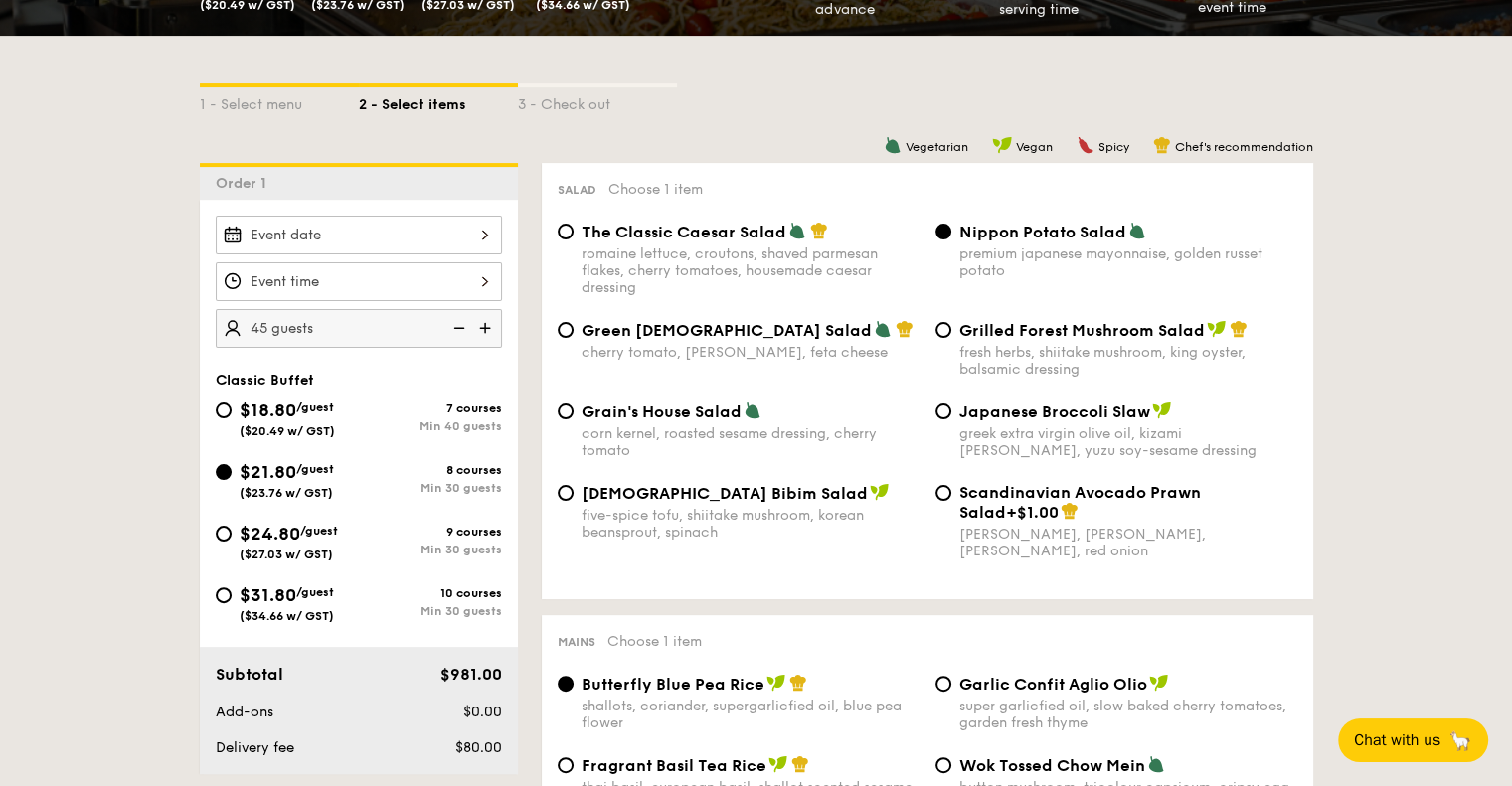 click at bounding box center [756, 393] 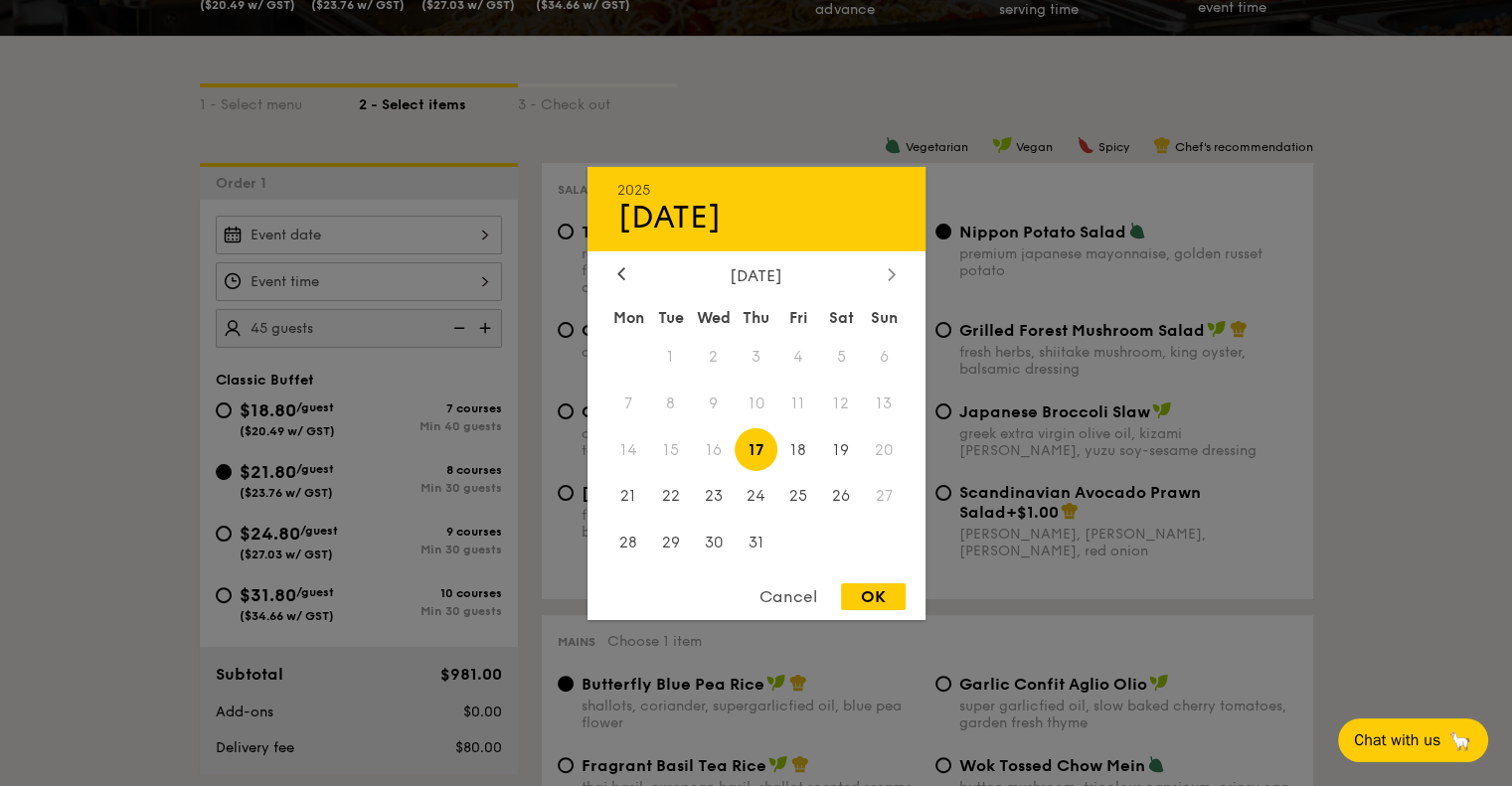 click 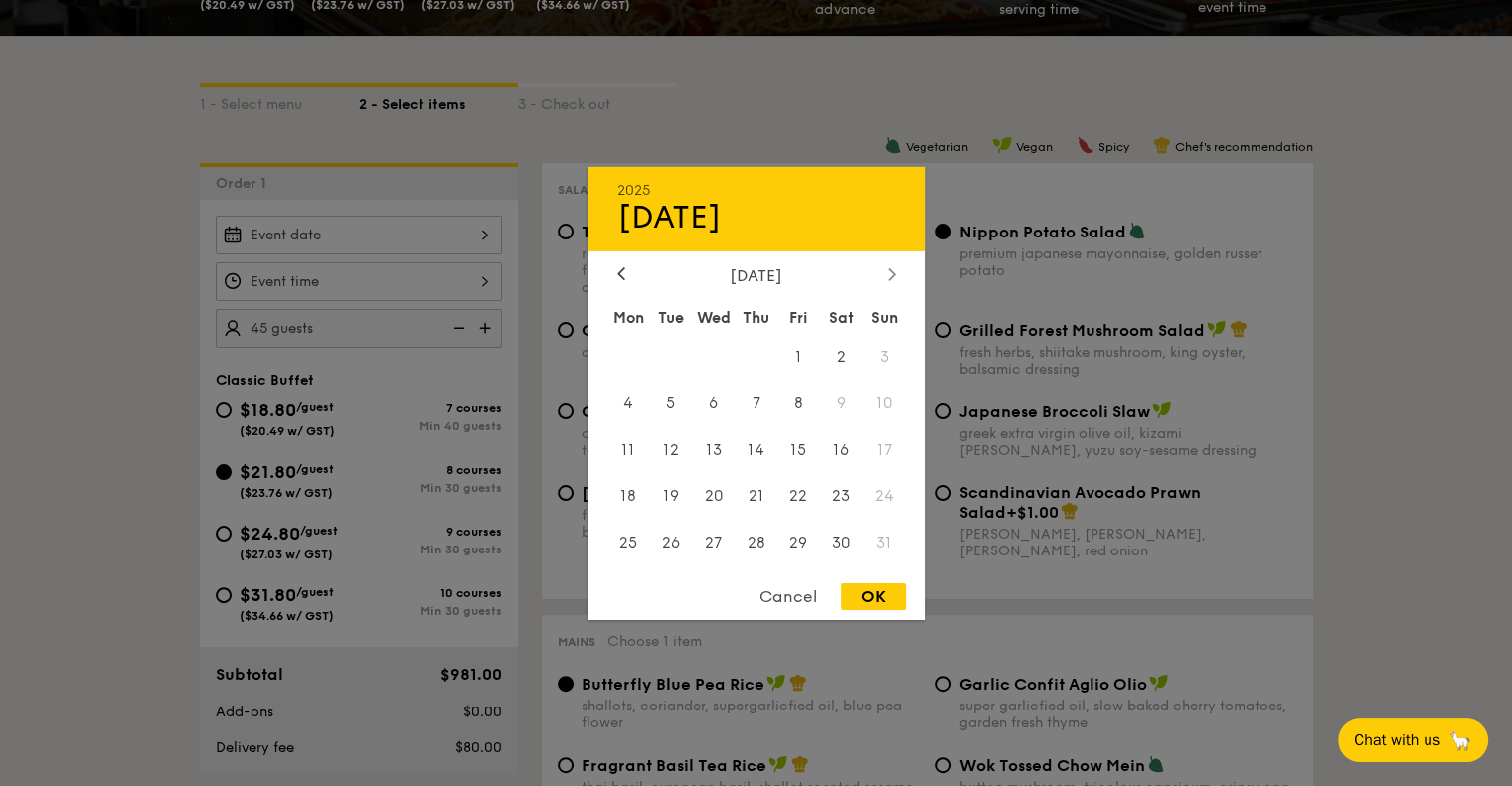 click 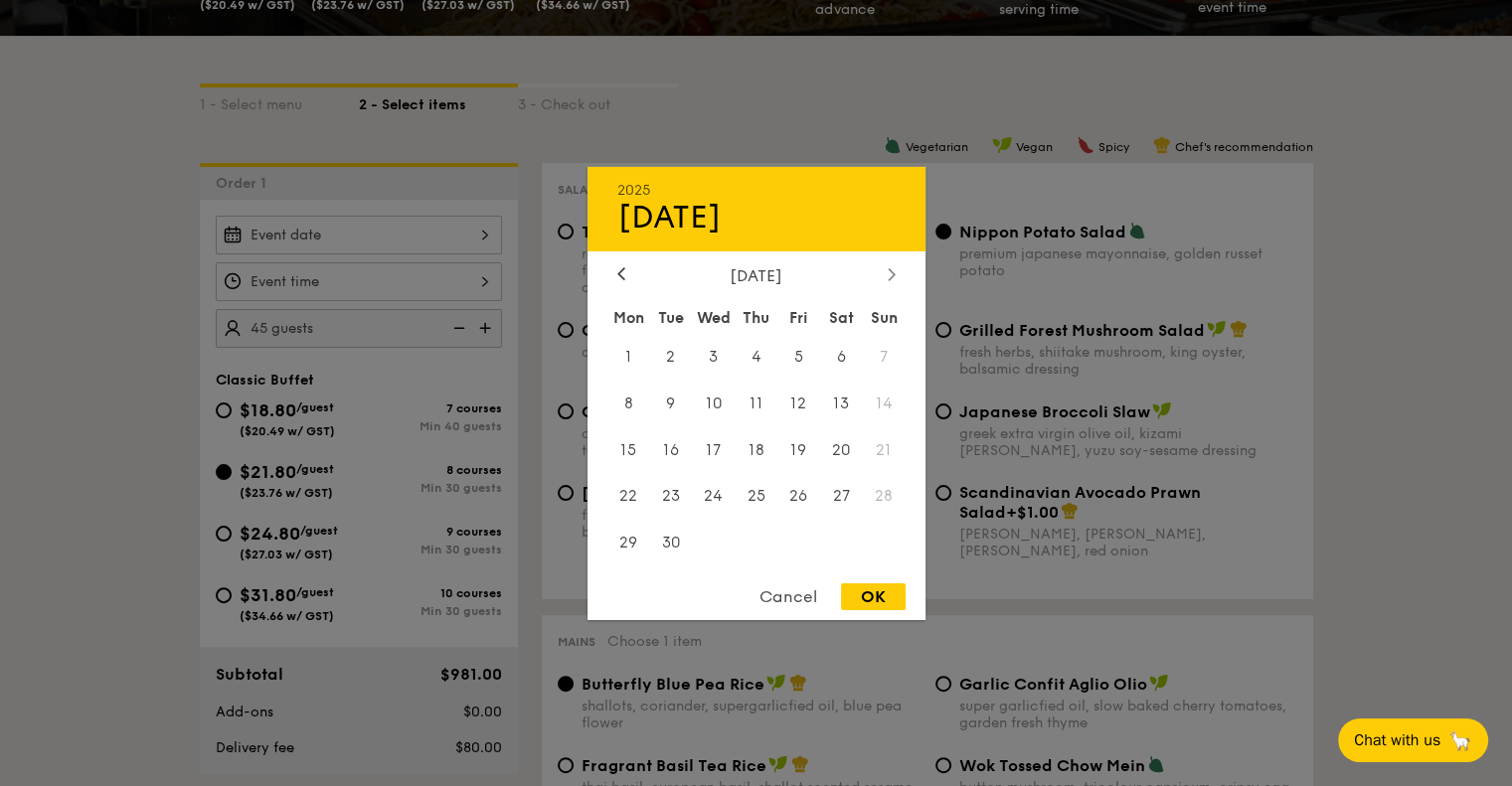 click at bounding box center [892, 274] 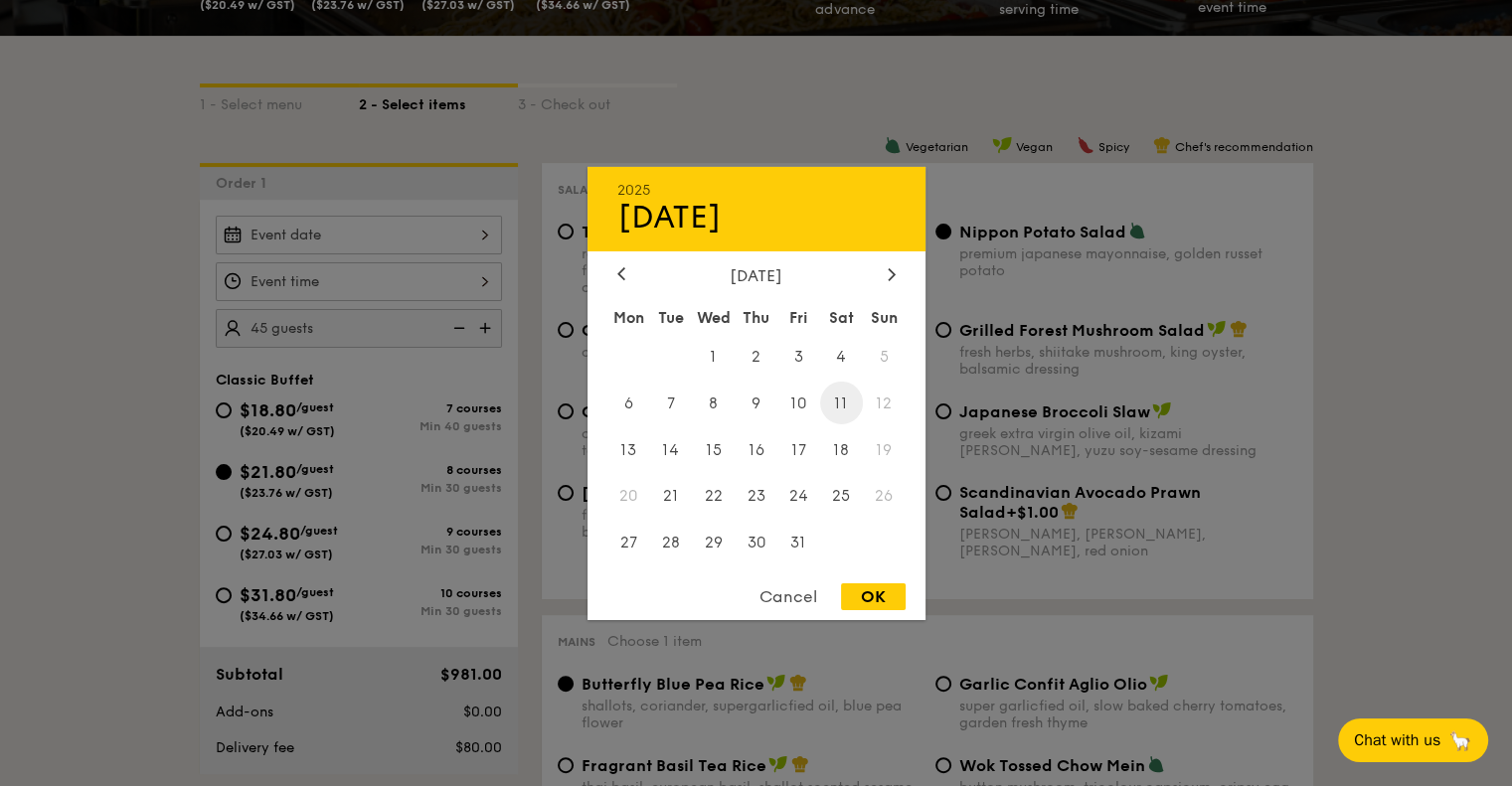 click on "11" at bounding box center [841, 402] 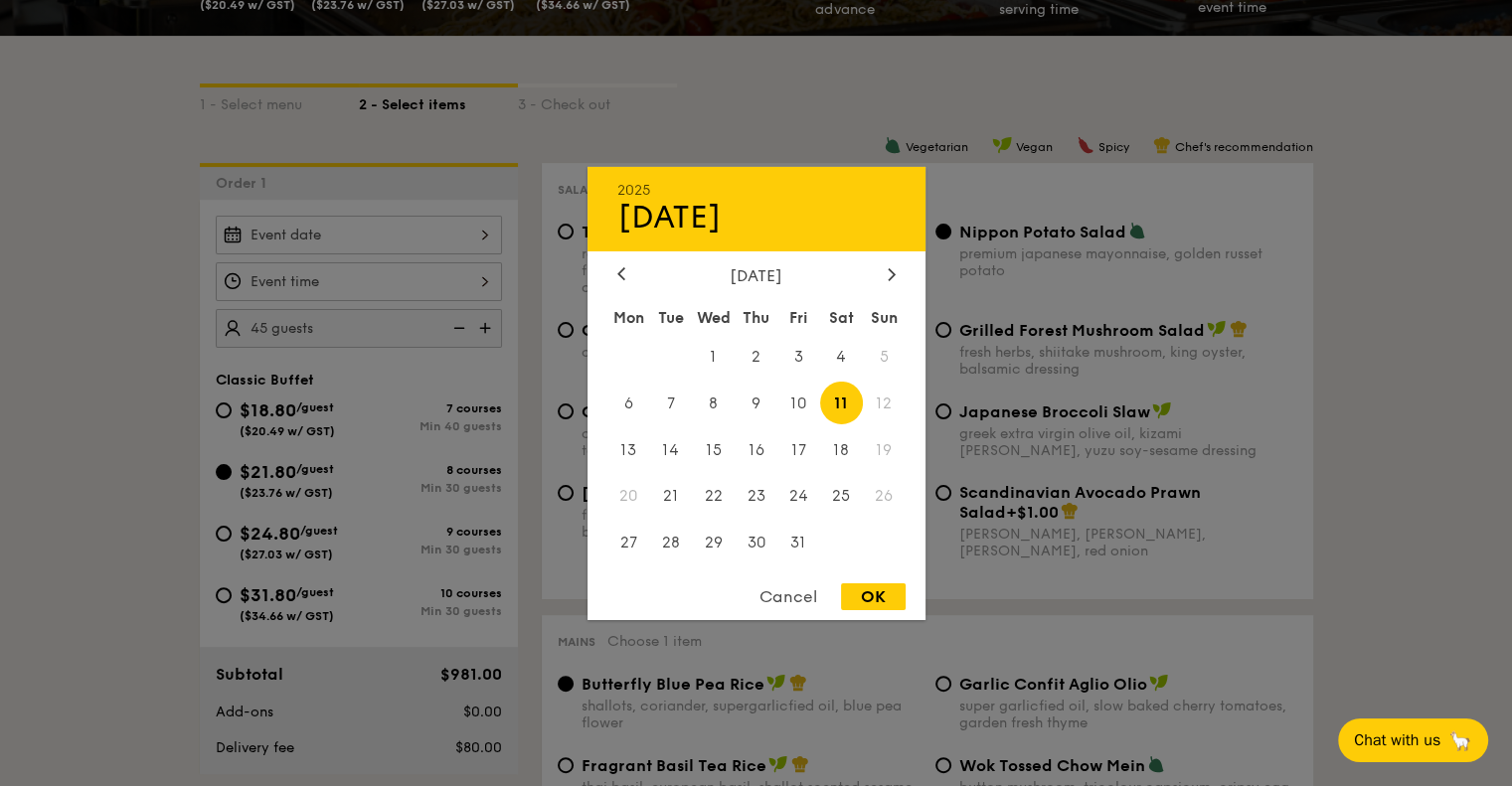 click on "OK" at bounding box center (873, 596) 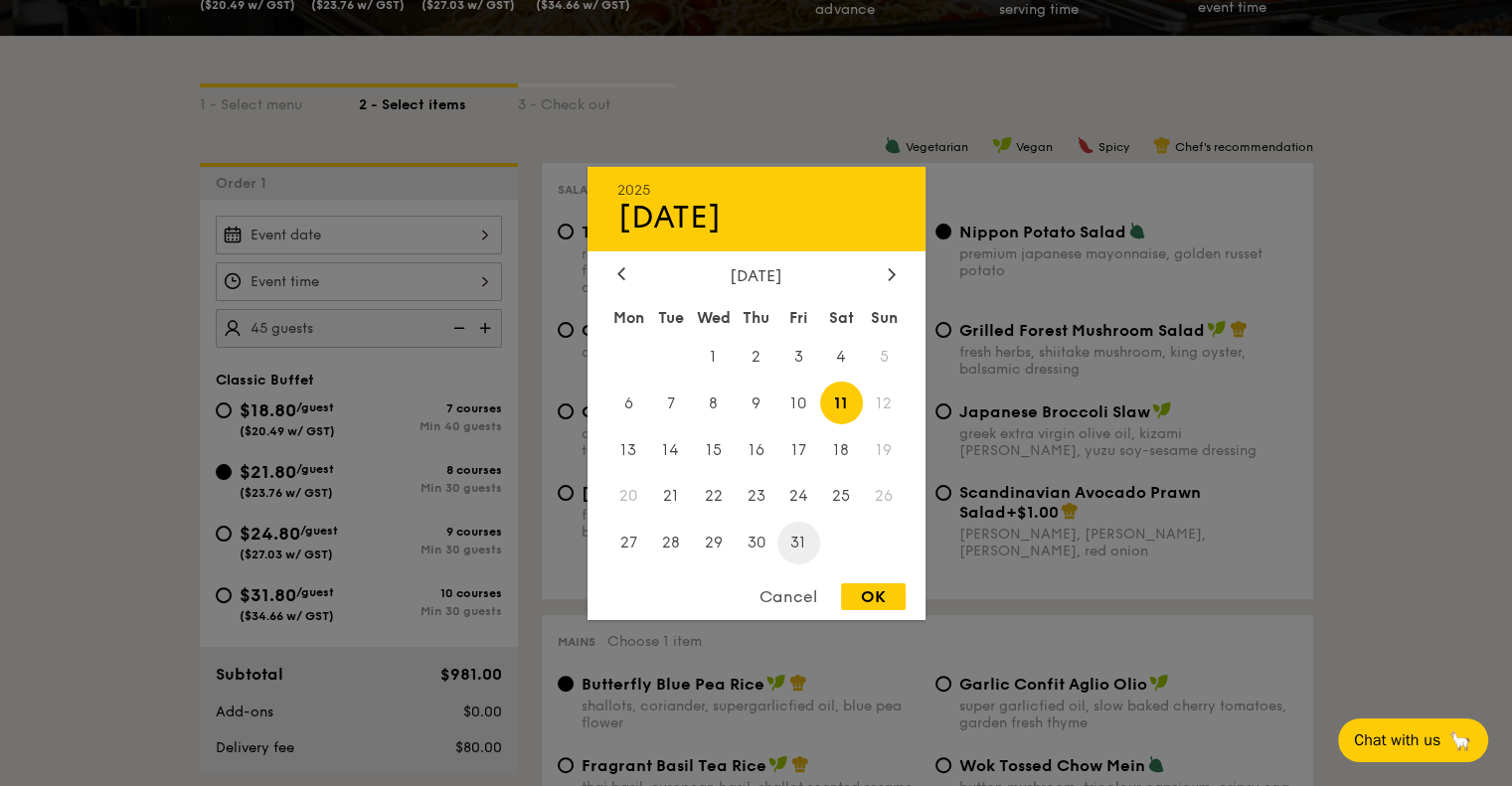 type on "Oct 11, 2025" 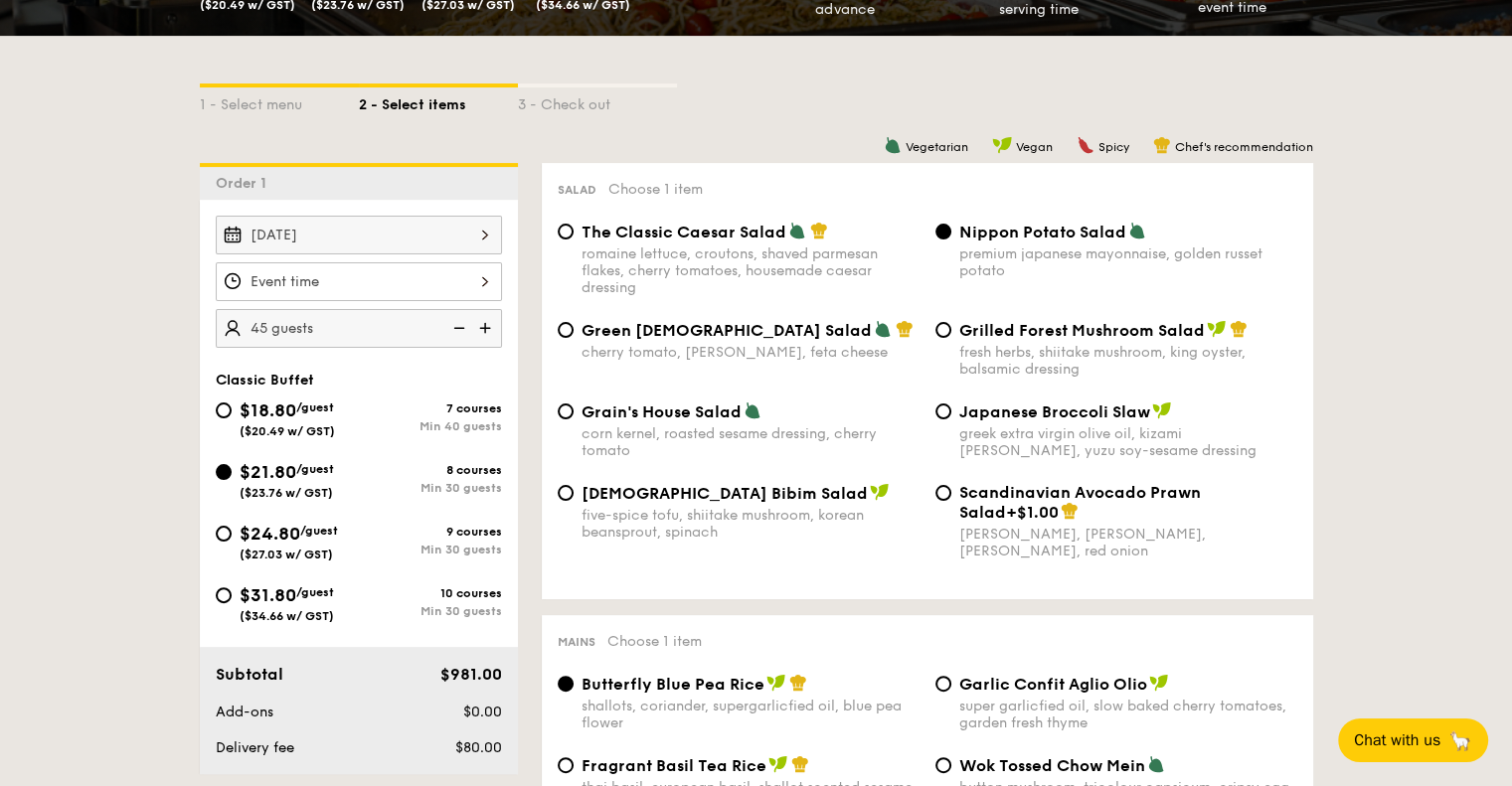 click at bounding box center [359, 281] 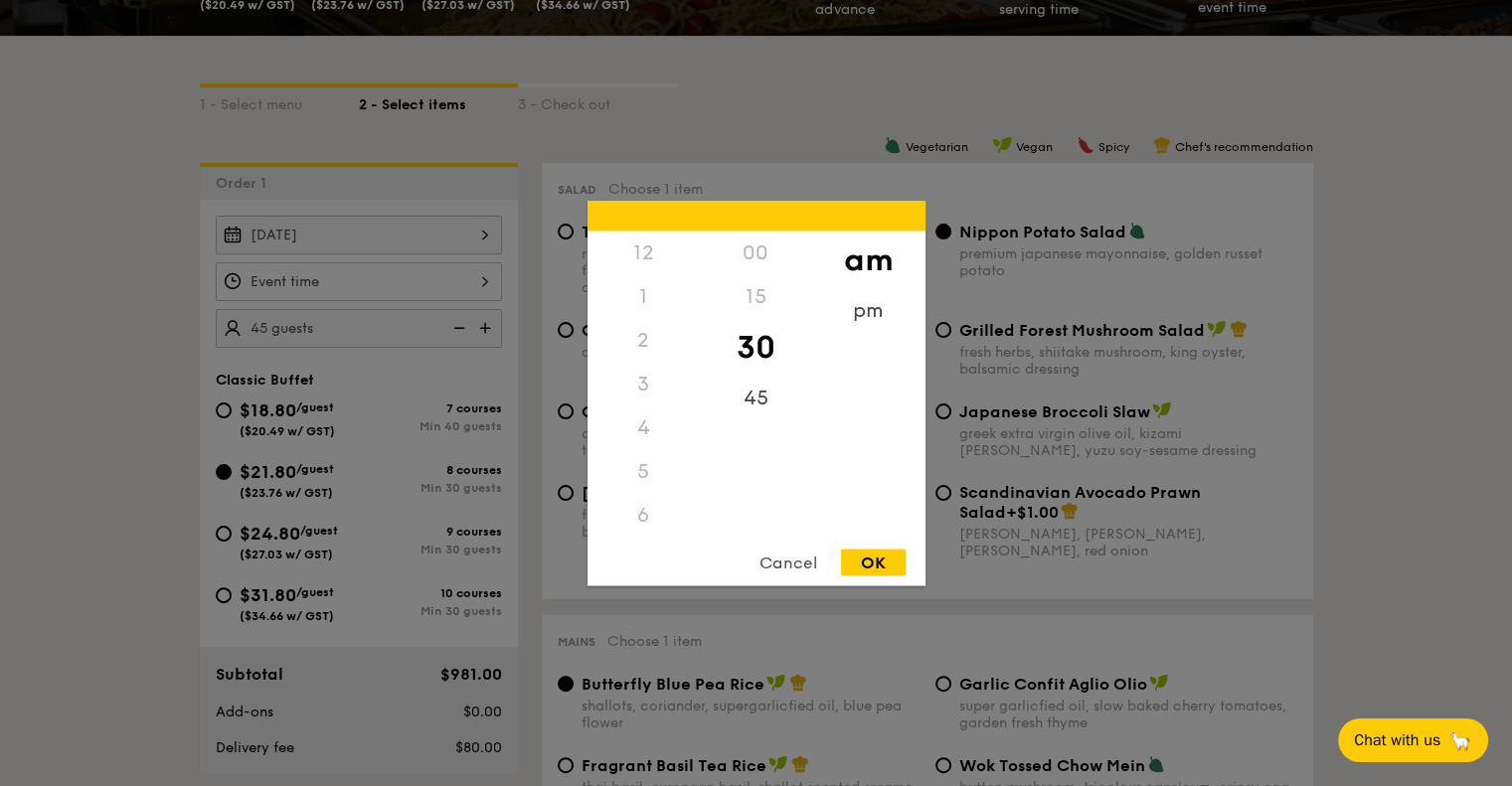 scroll, scrollTop: 219, scrollLeft: 0, axis: vertical 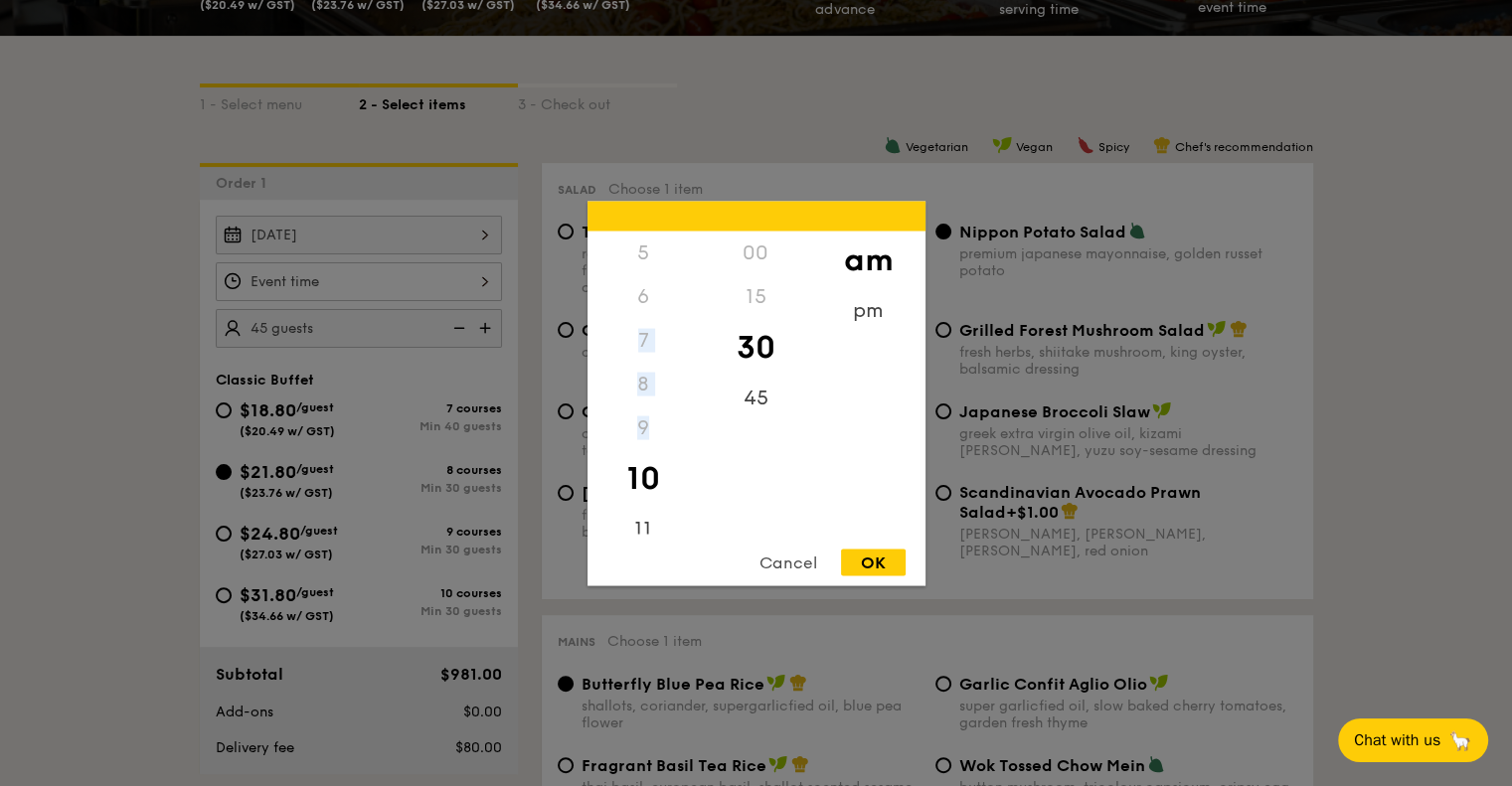 drag, startPoint x: 642, startPoint y: 448, endPoint x: 651, endPoint y: 290, distance: 158.25612 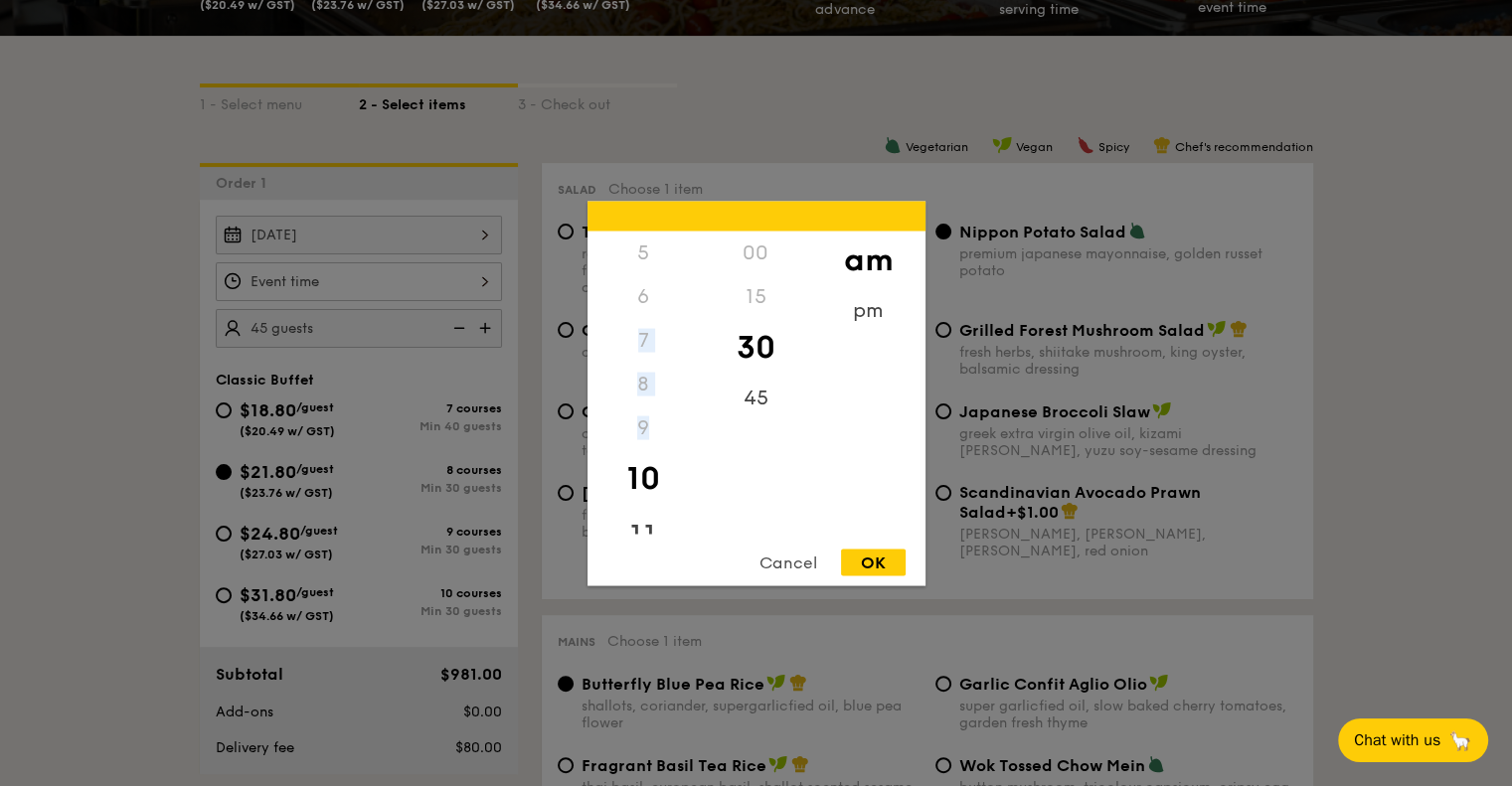scroll, scrollTop: 250, scrollLeft: 0, axis: vertical 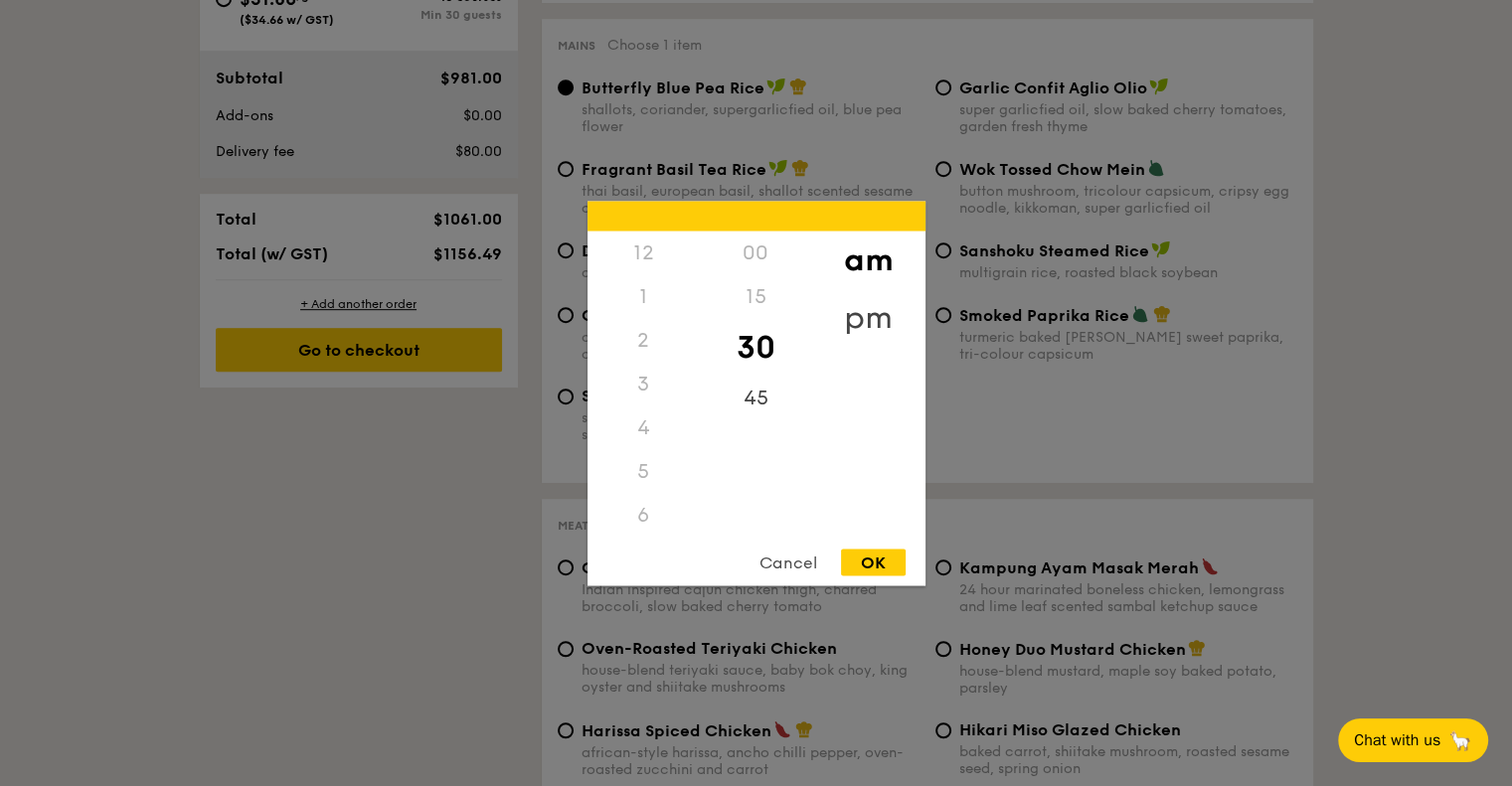 click on "pm" at bounding box center [868, 317] 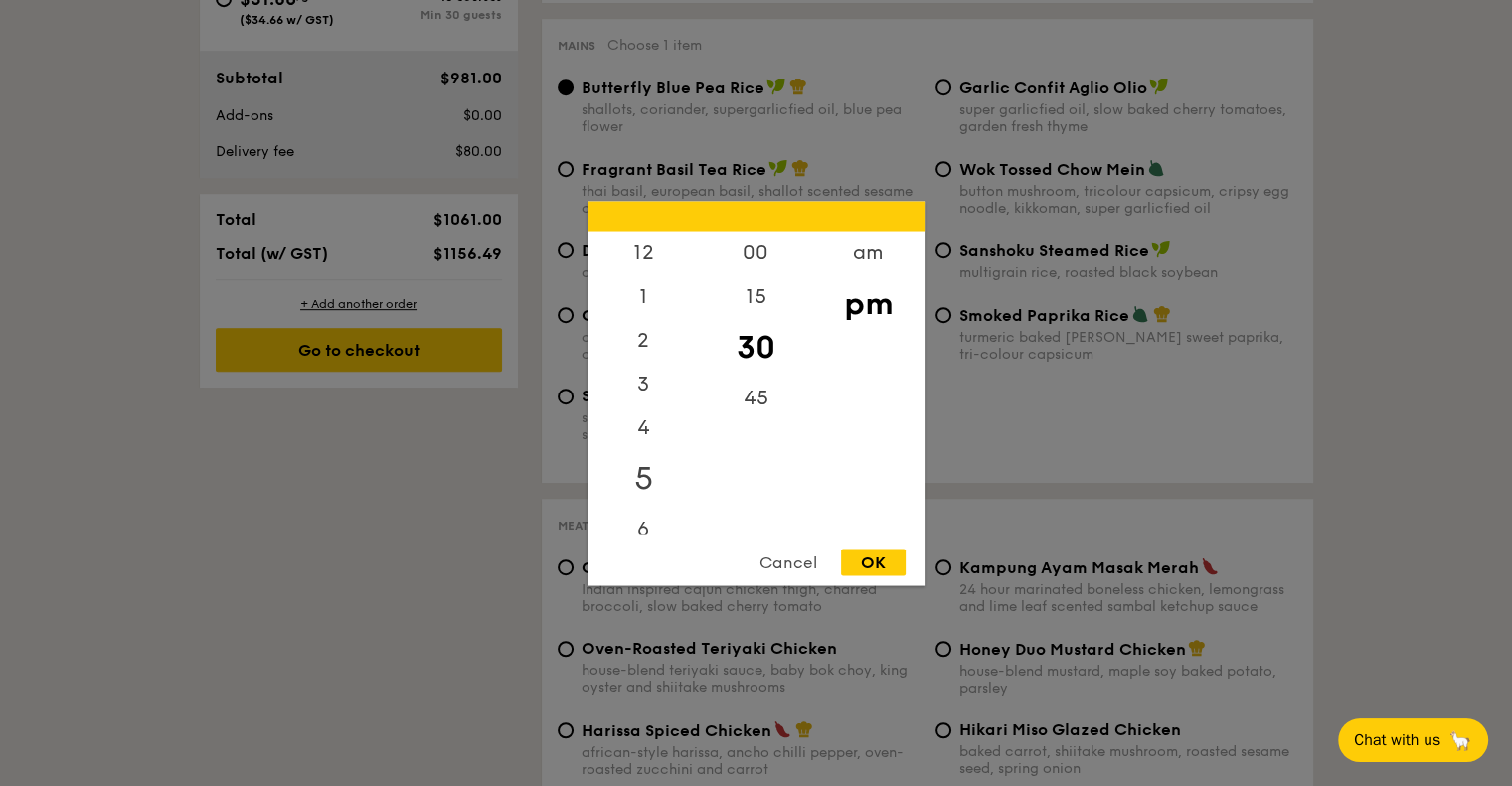 click on "5" at bounding box center (643, 478) 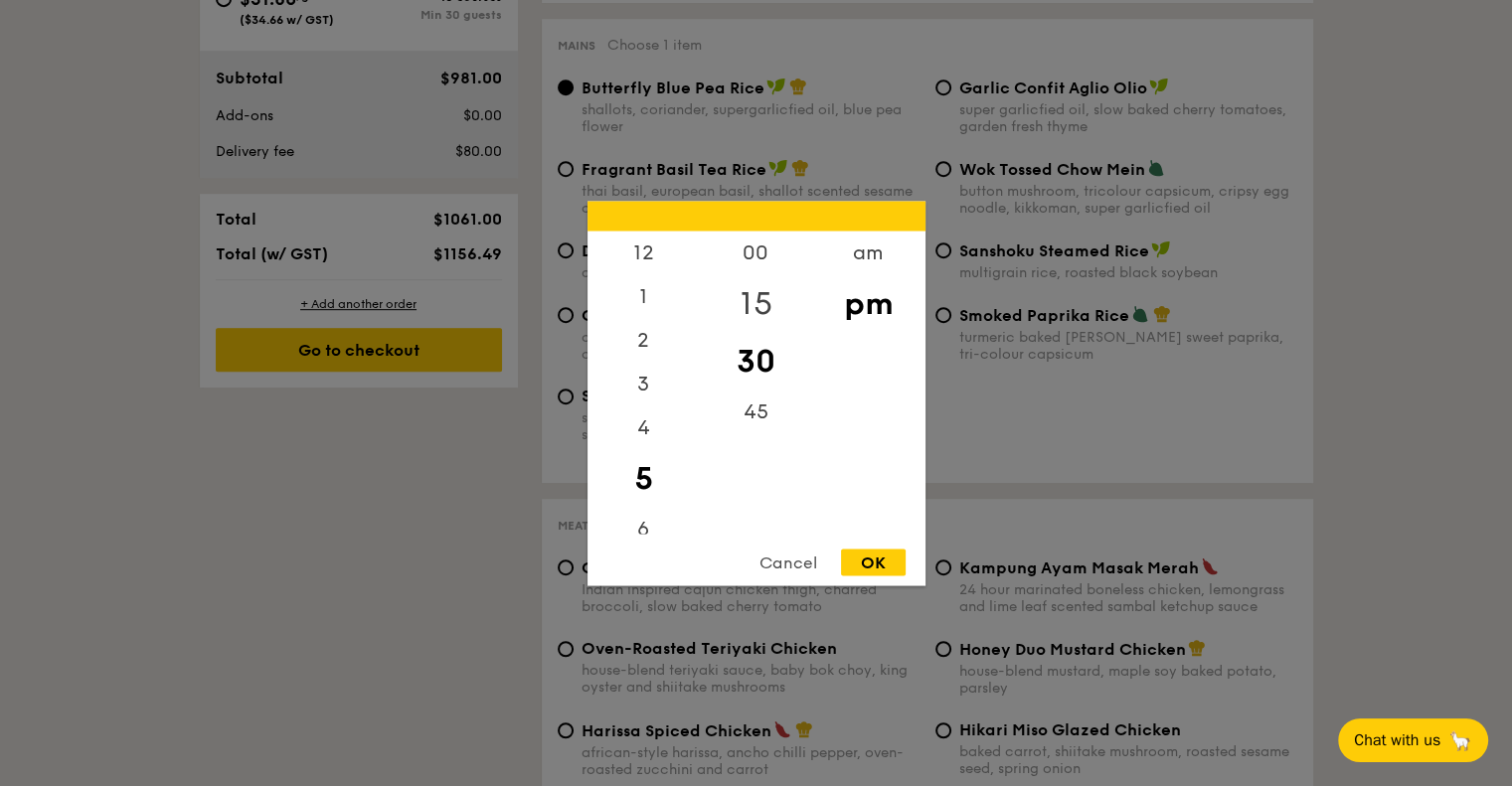 click on "15" at bounding box center (756, 303) 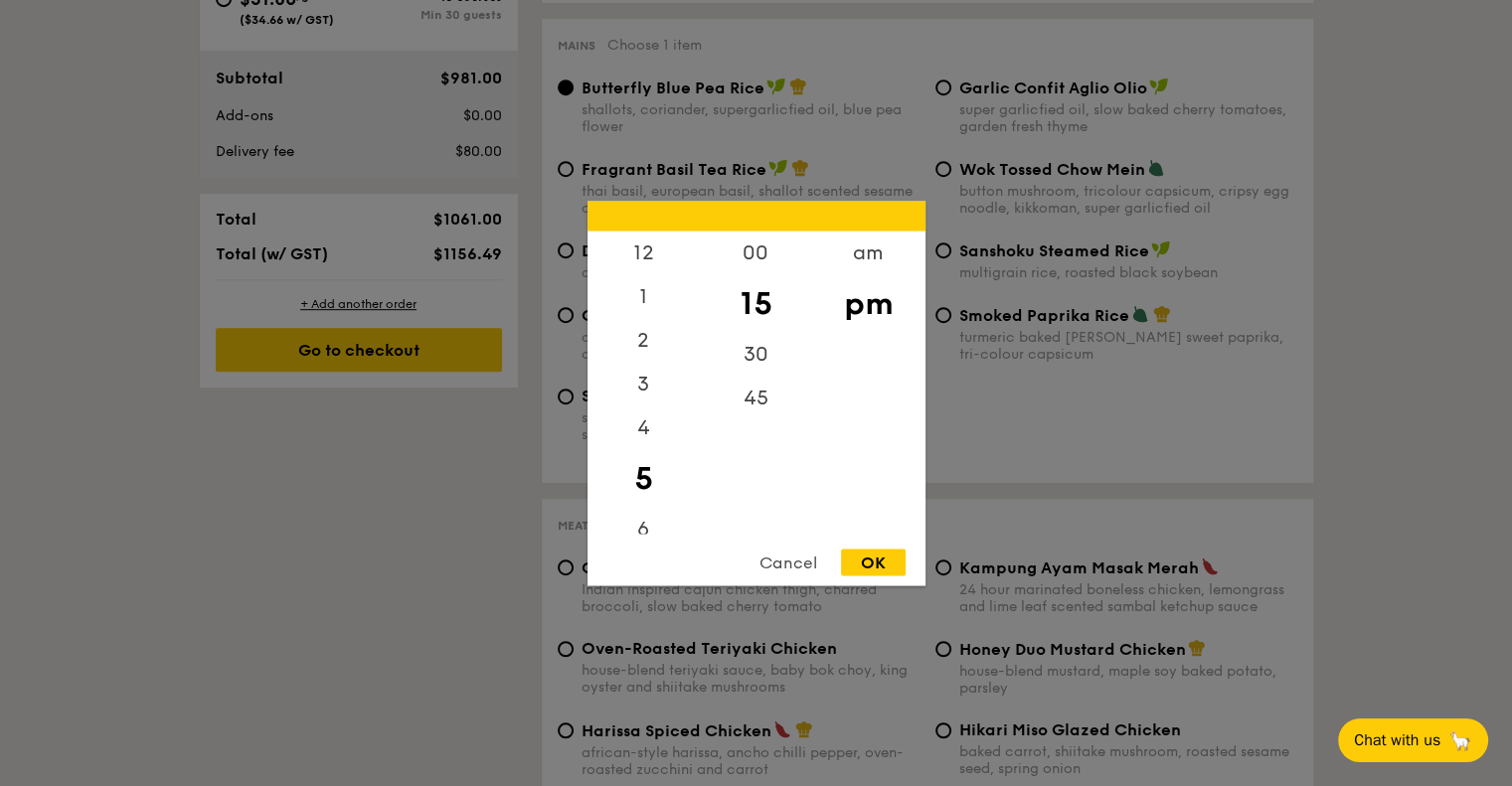 click on "OK" at bounding box center (873, 561) 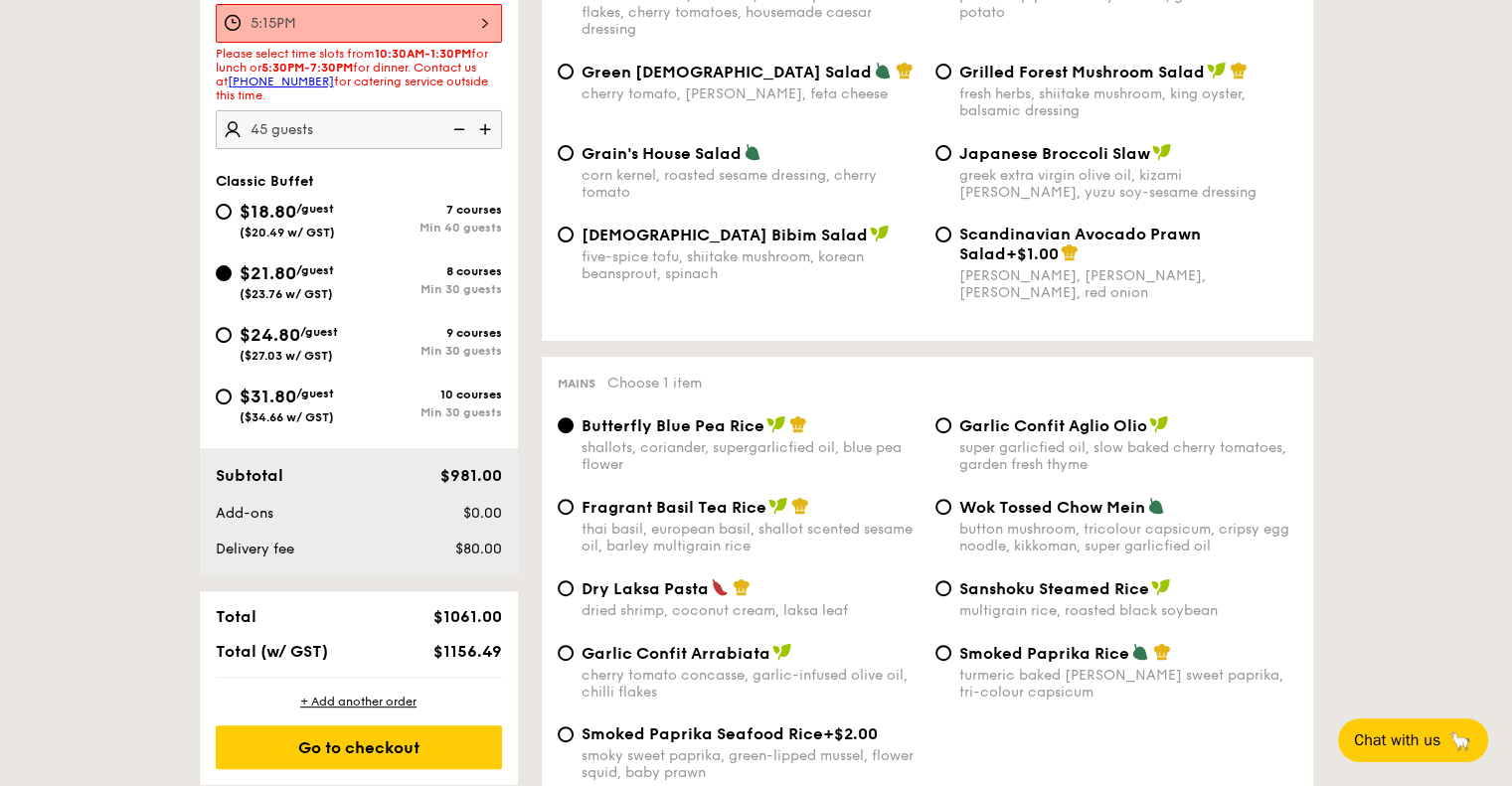 scroll, scrollTop: 160, scrollLeft: 0, axis: vertical 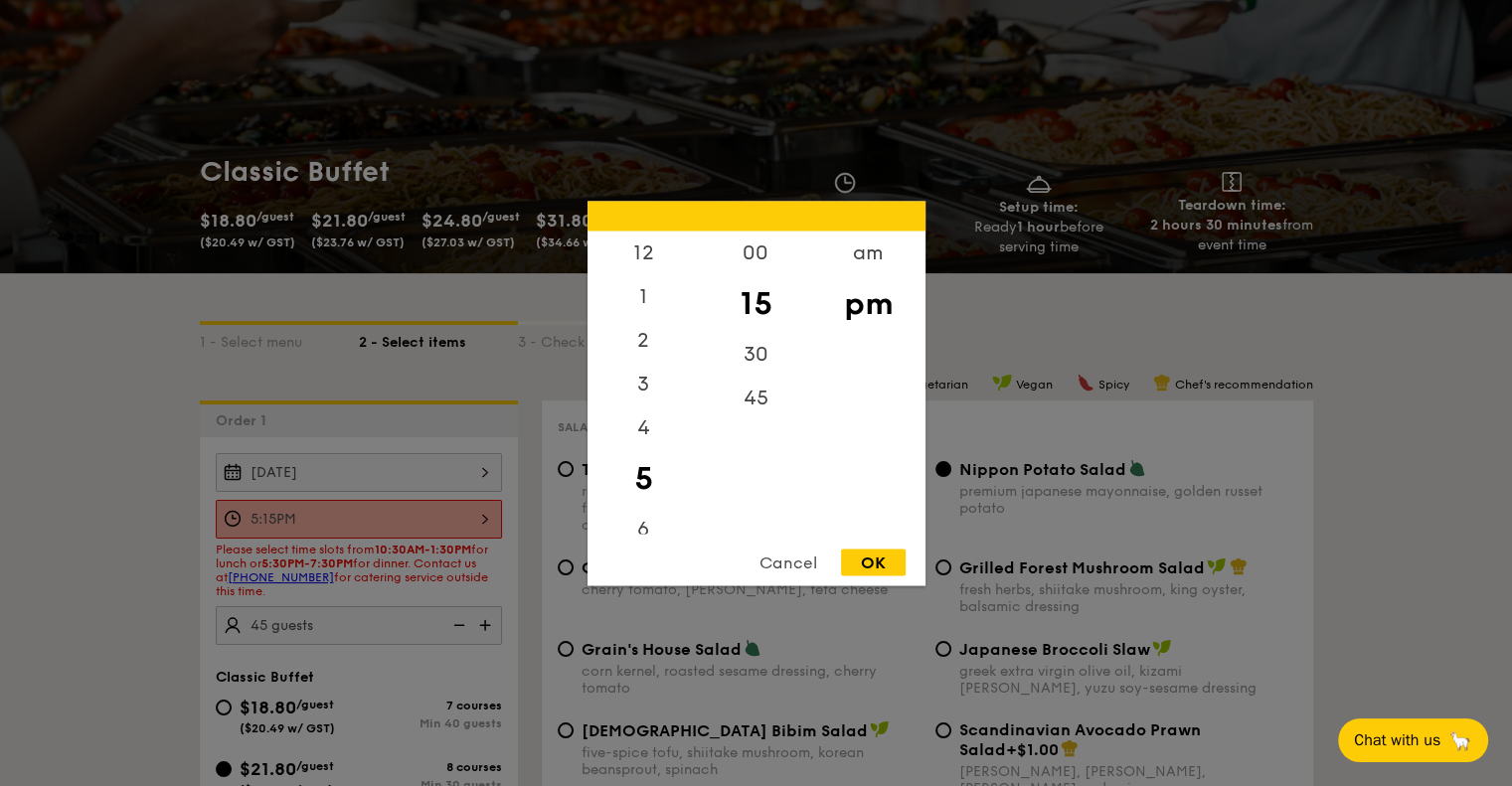 click on "5:15PM              12 1 2 3 4 5 6 7 8 9 10 11   00 15 30 45   am   pm   Cancel   OK" at bounding box center (359, 519) 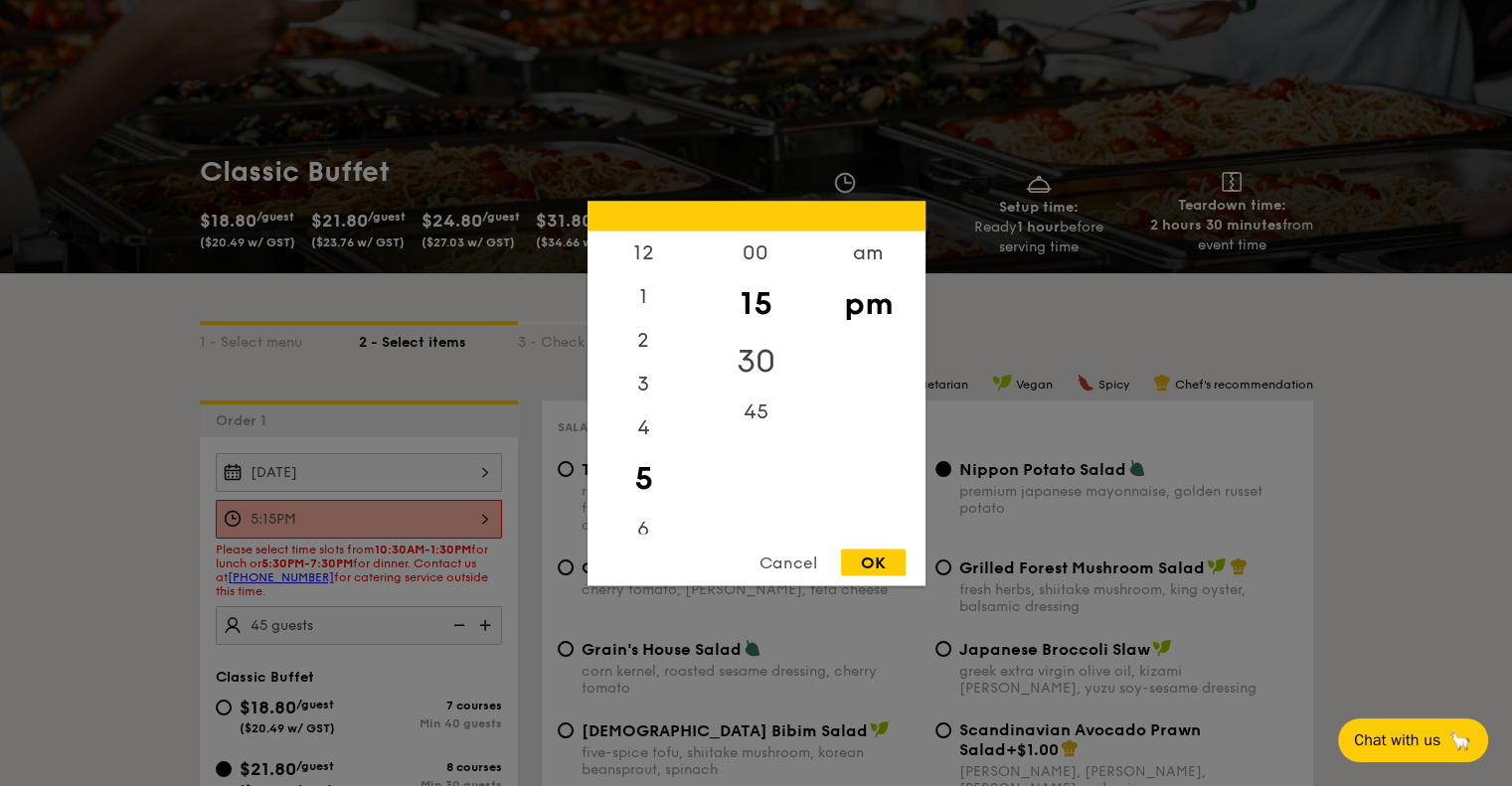 click on "30" at bounding box center [756, 361] 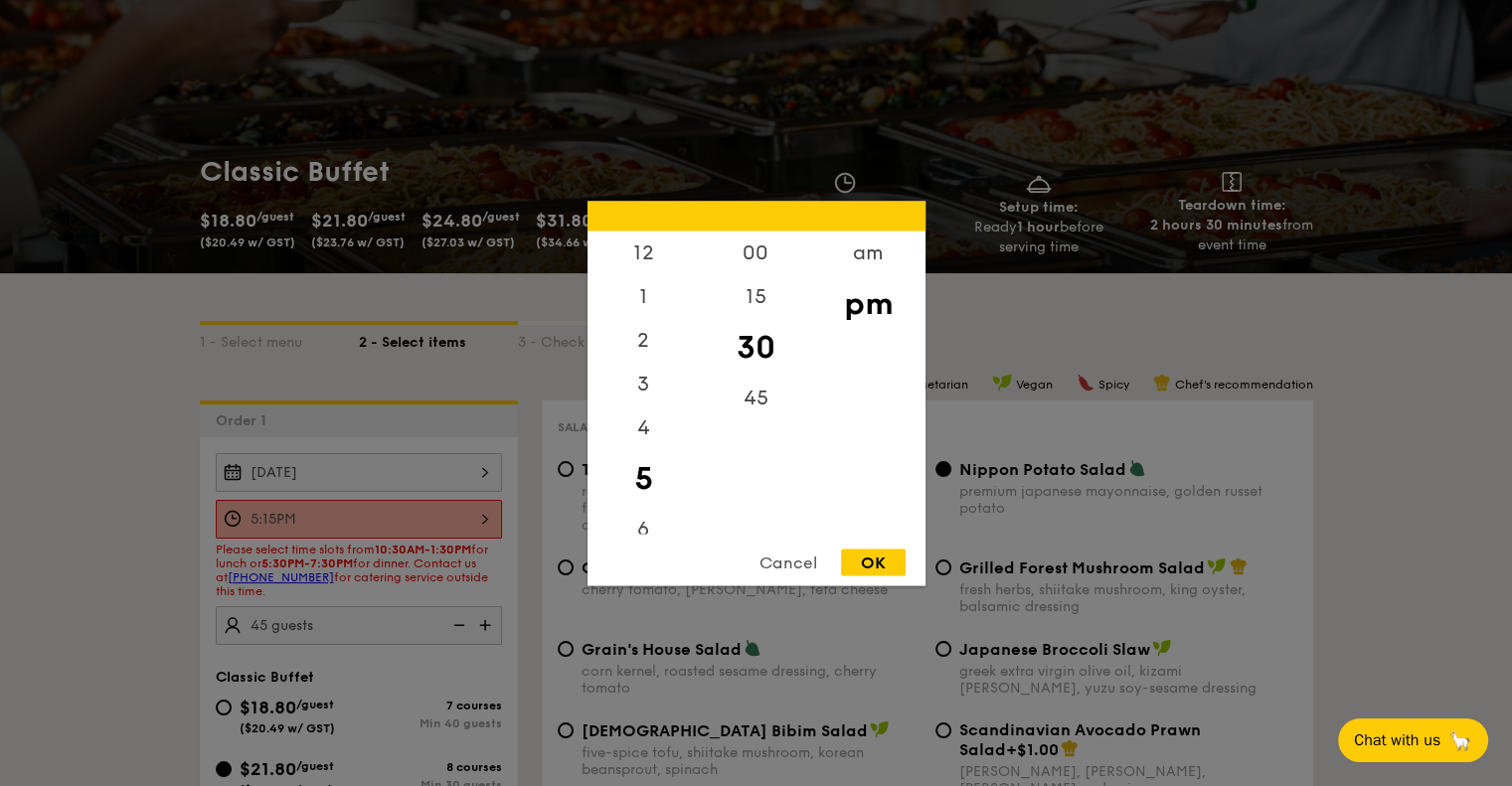 click on "OK" at bounding box center (873, 561) 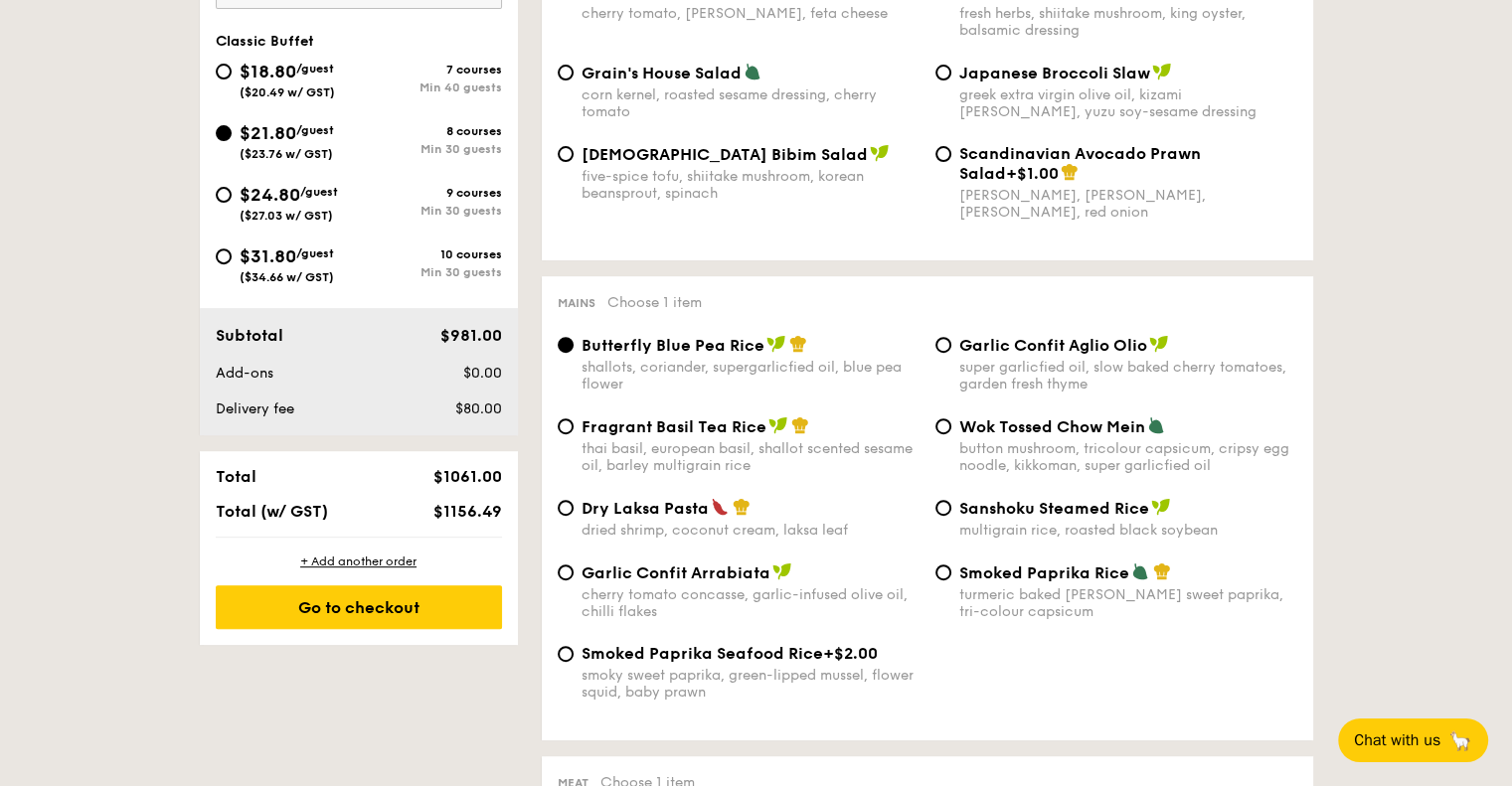 scroll, scrollTop: 756, scrollLeft: 0, axis: vertical 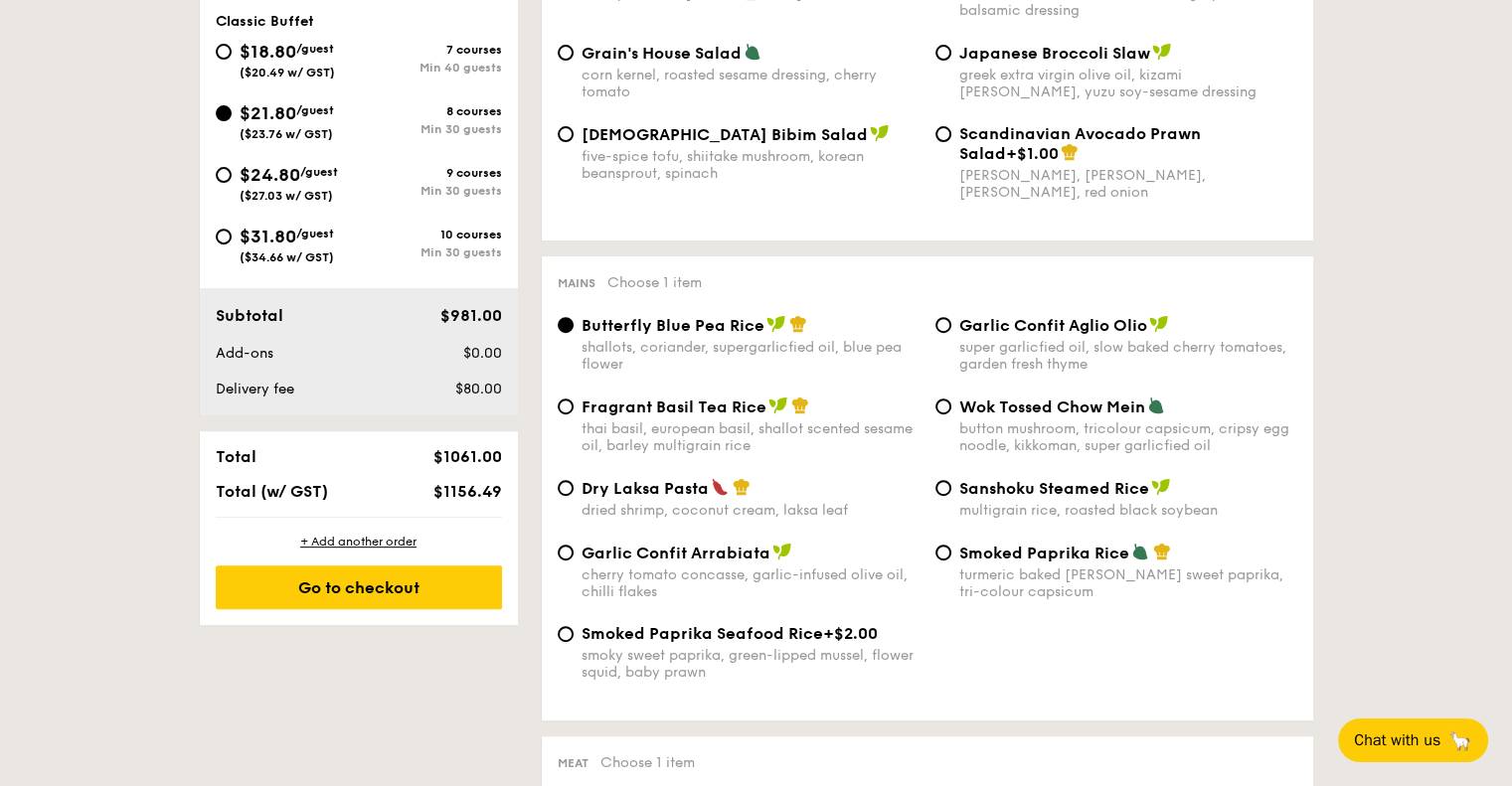 drag, startPoint x: 442, startPoint y: 493, endPoint x: 461, endPoint y: 490, distance: 19.235384 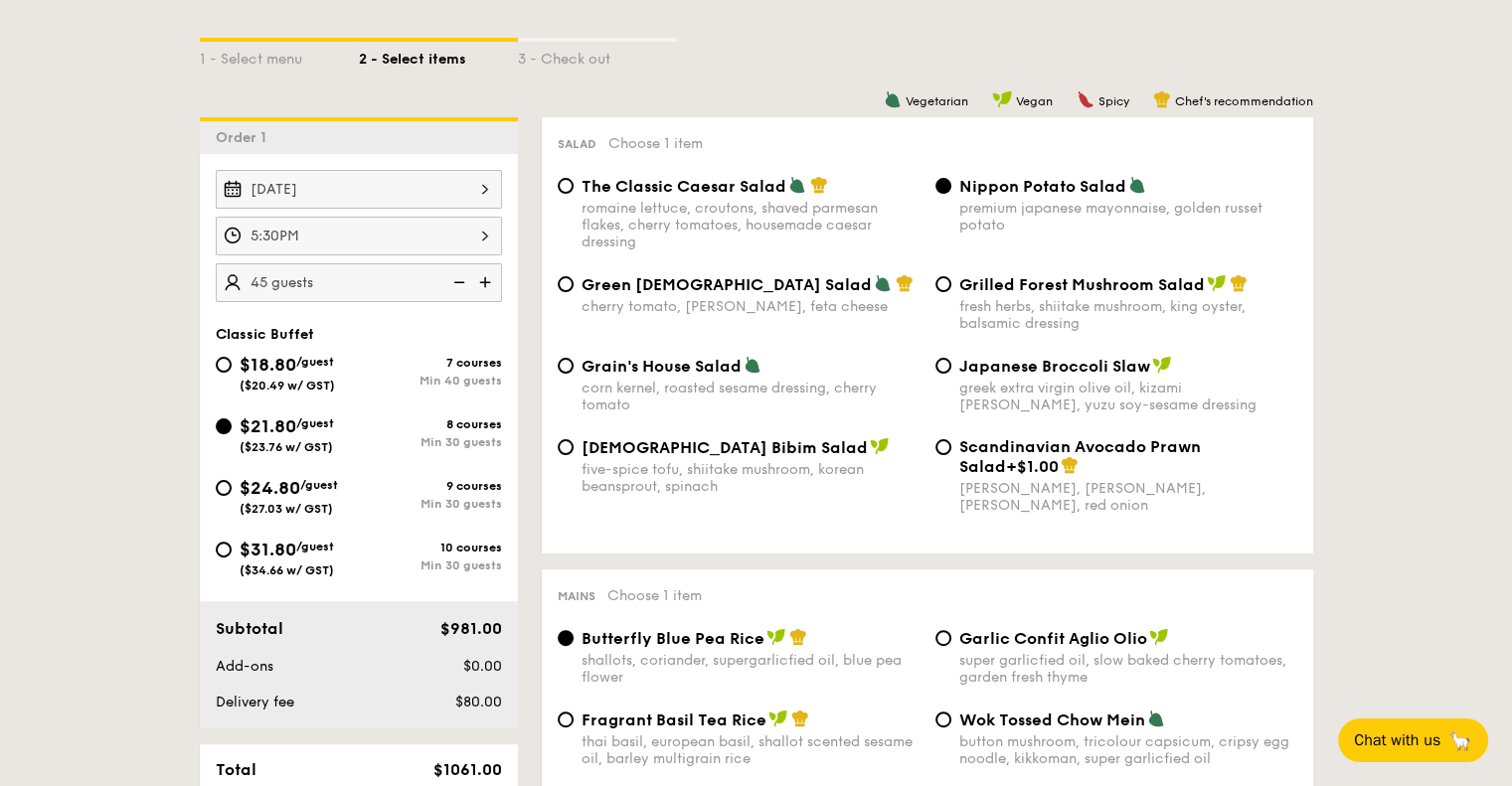 scroll, scrollTop: 497, scrollLeft: 0, axis: vertical 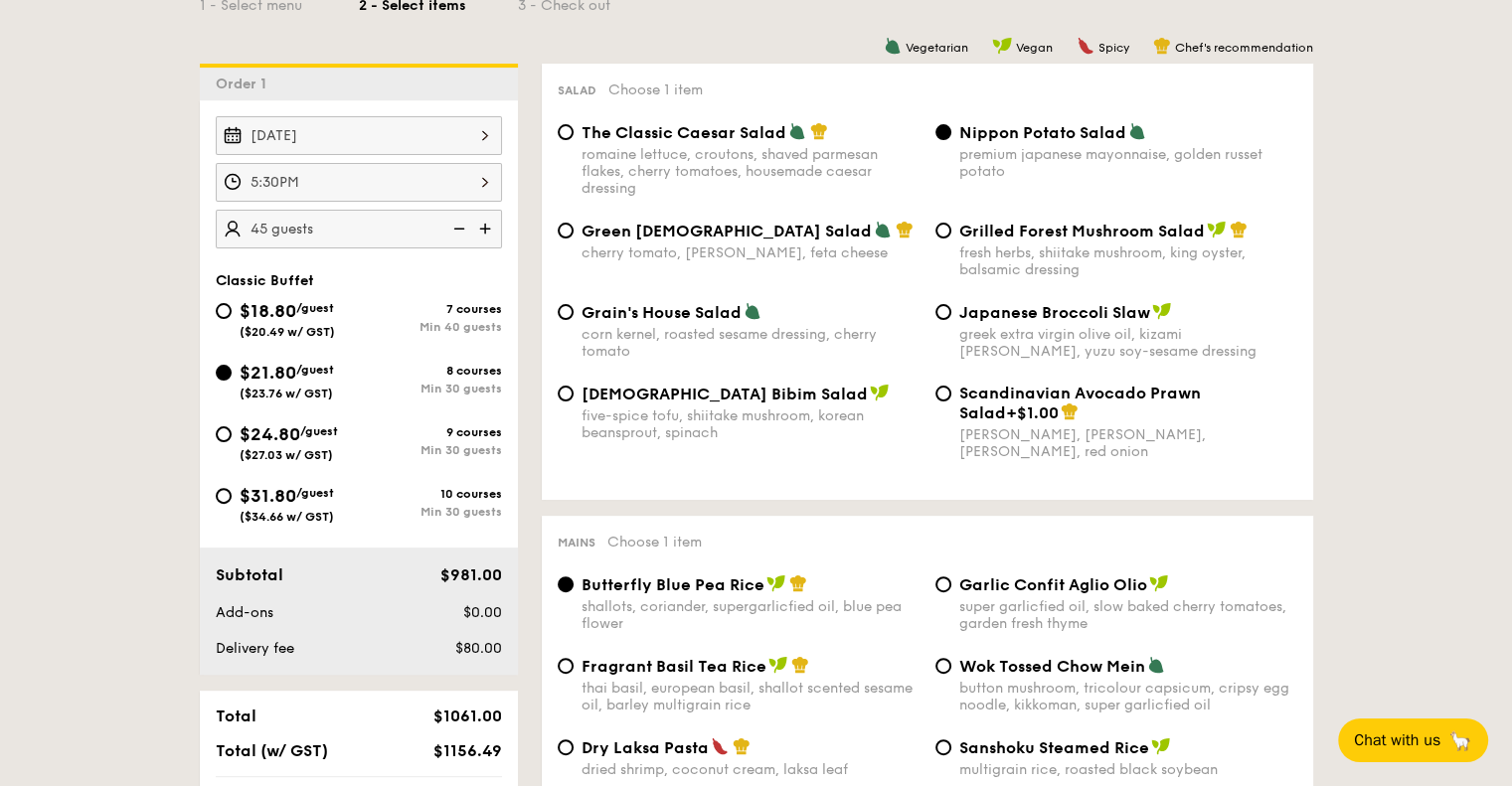 click on "$24.80" at bounding box center (269, 434) 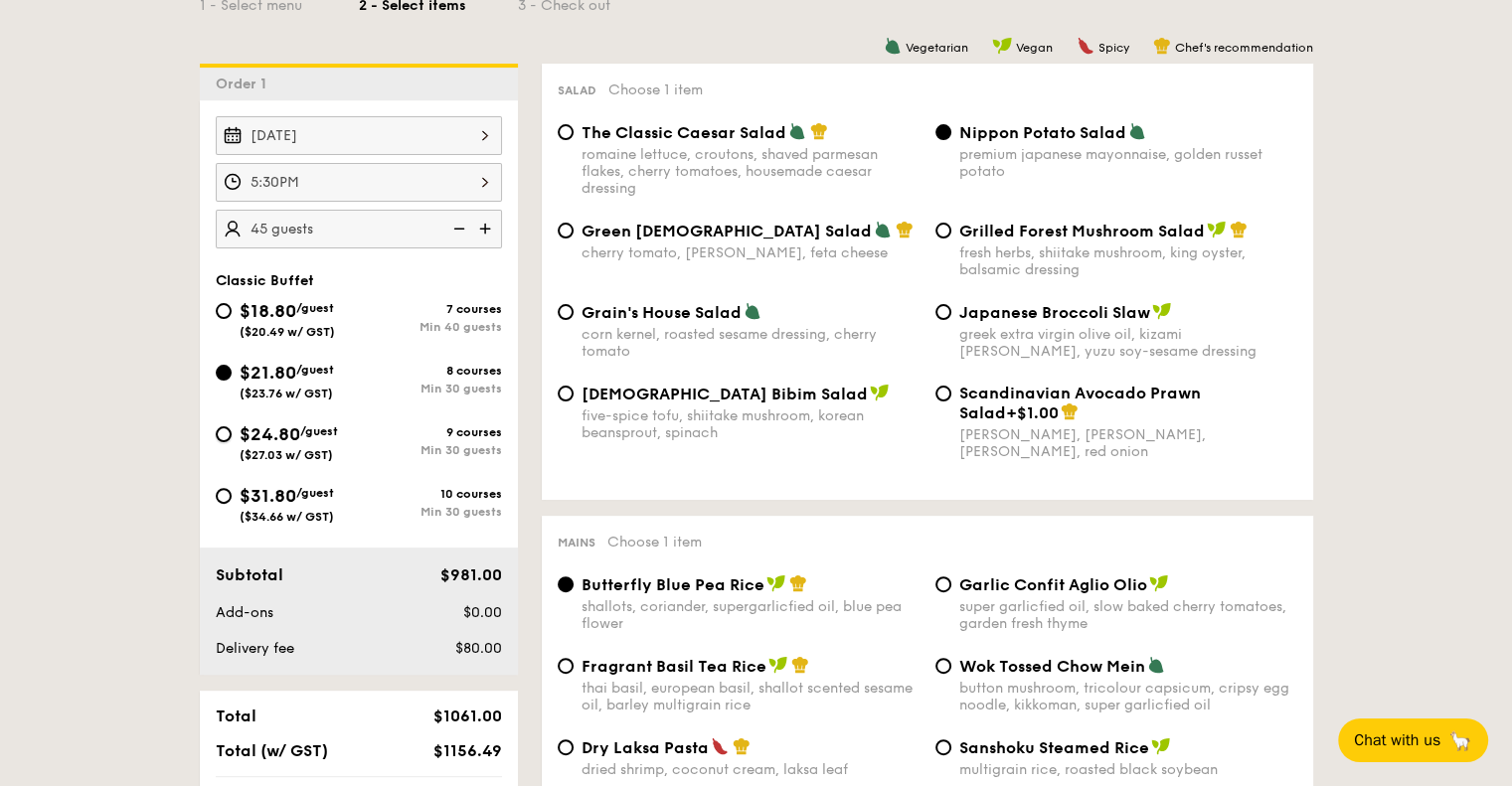 click on "$24.80
/guest
($27.03 w/ GST)
9 courses
Min 30 guests" at bounding box center (224, 434) 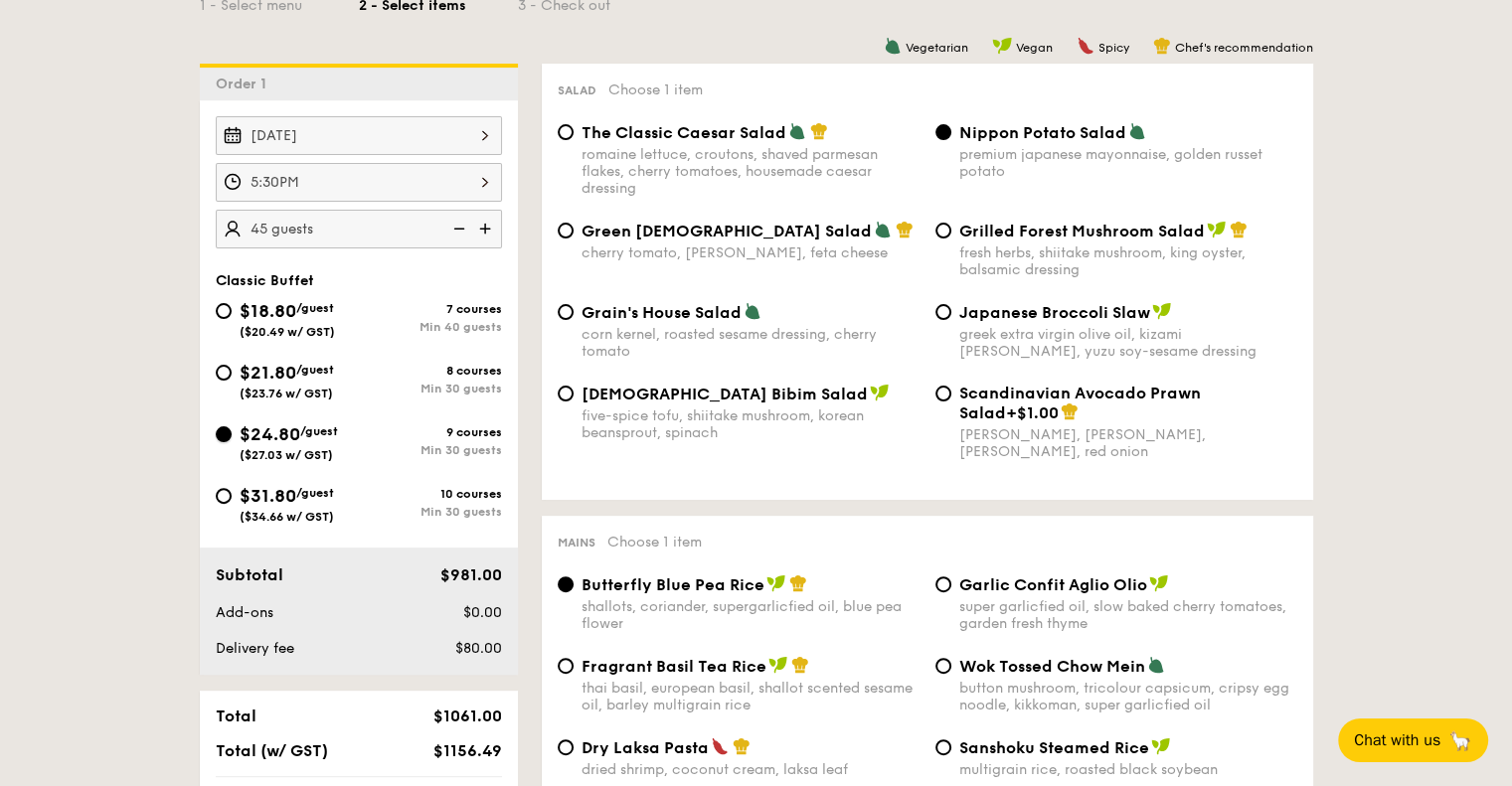 radio on "true" 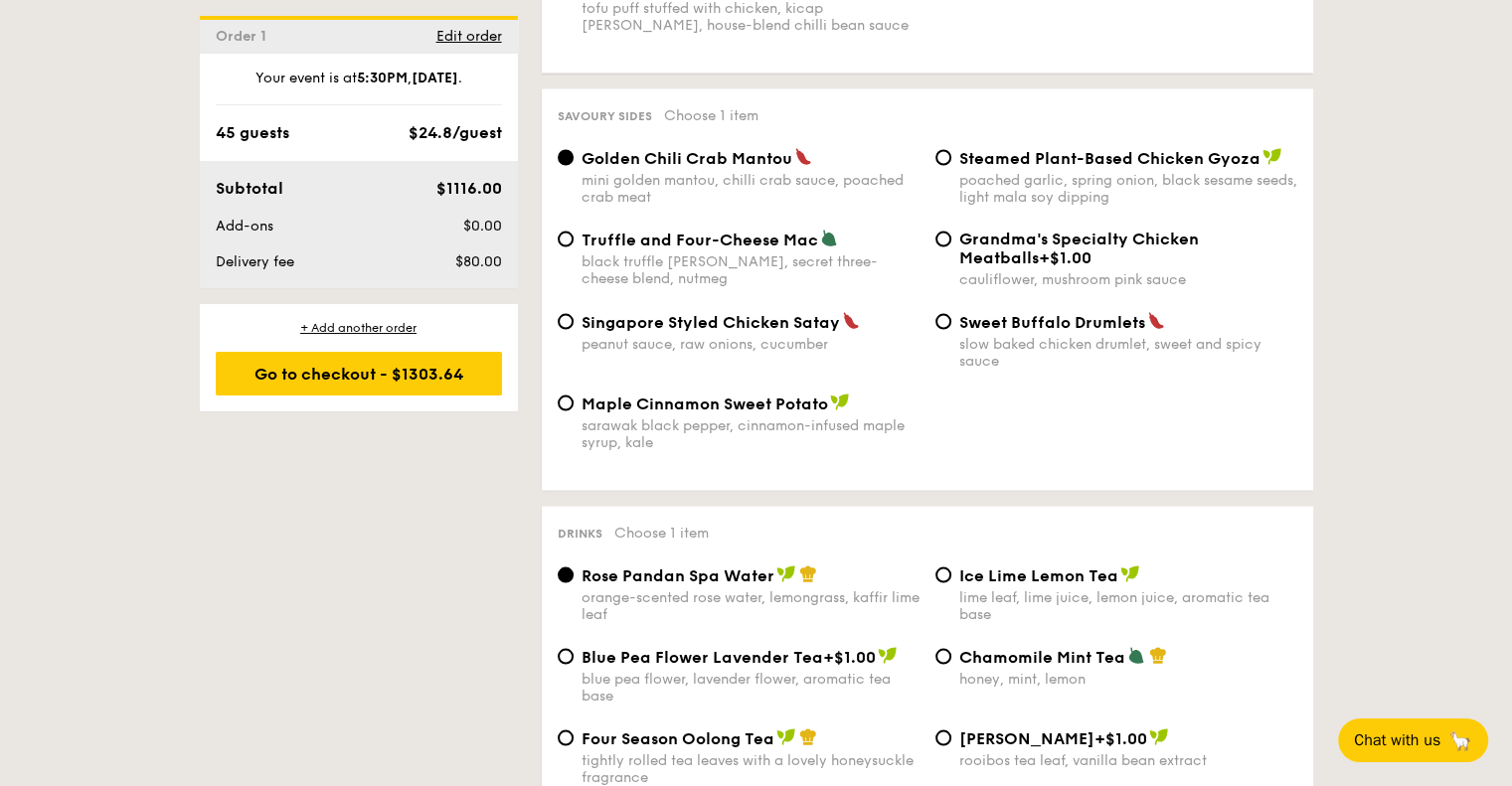 scroll, scrollTop: 3577, scrollLeft: 0, axis: vertical 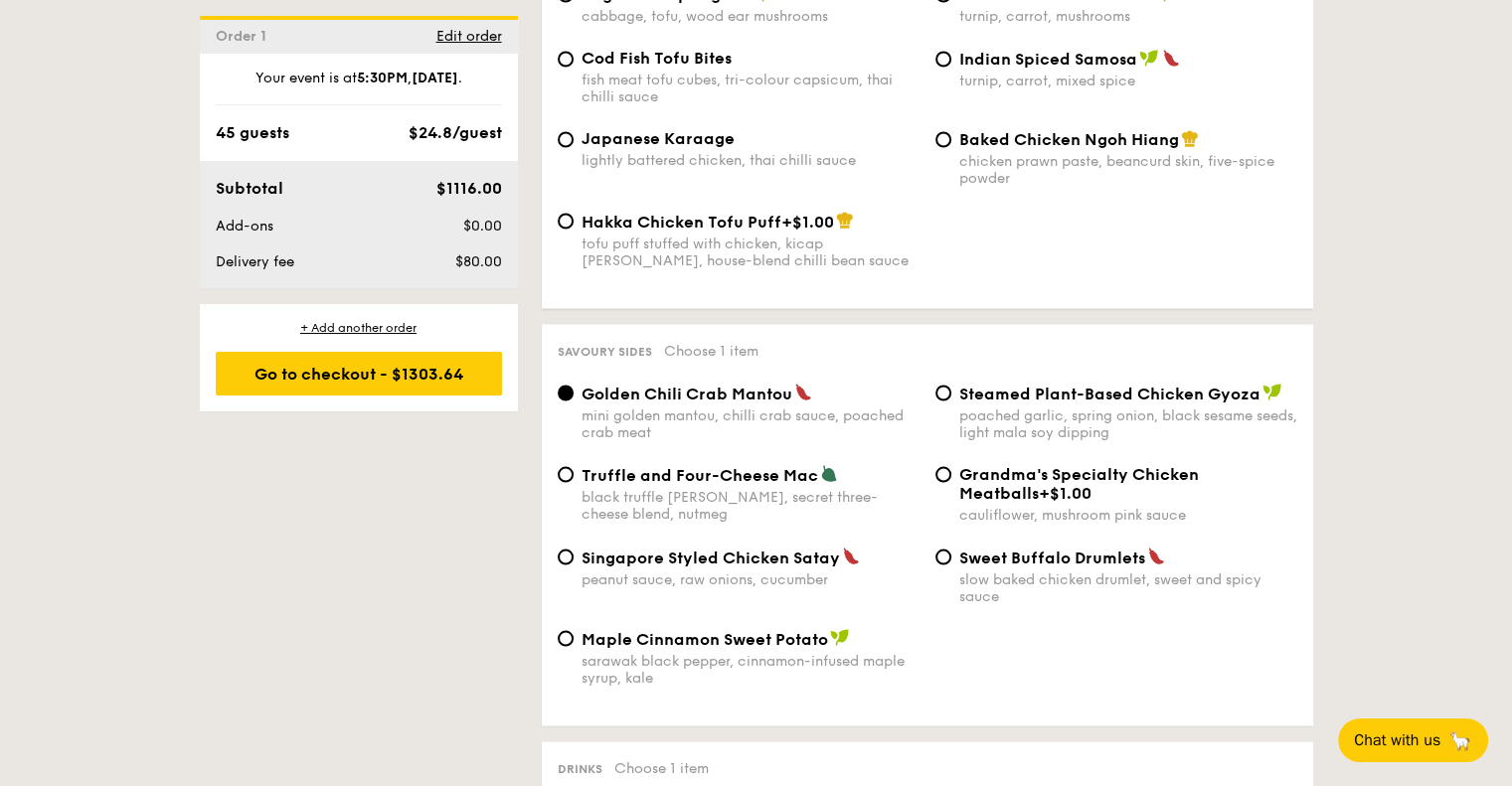 click on "Truffle and Four-Cheese Mac" at bounding box center [700, 474] 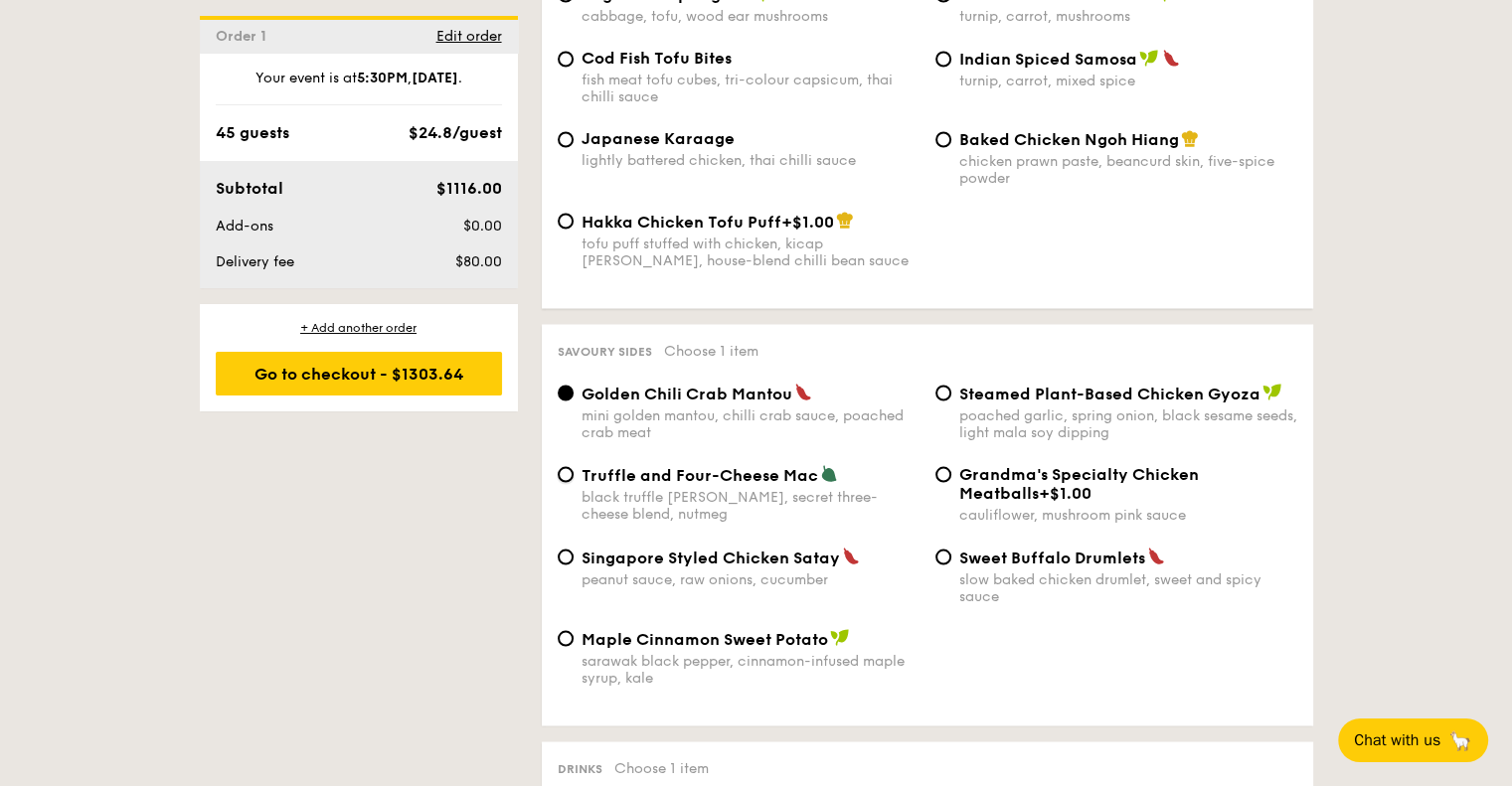 click on "Truffle and Four-Cheese Mac black truffle pate, brie, secret three-cheese blend, nutmeg" at bounding box center [566, 474] 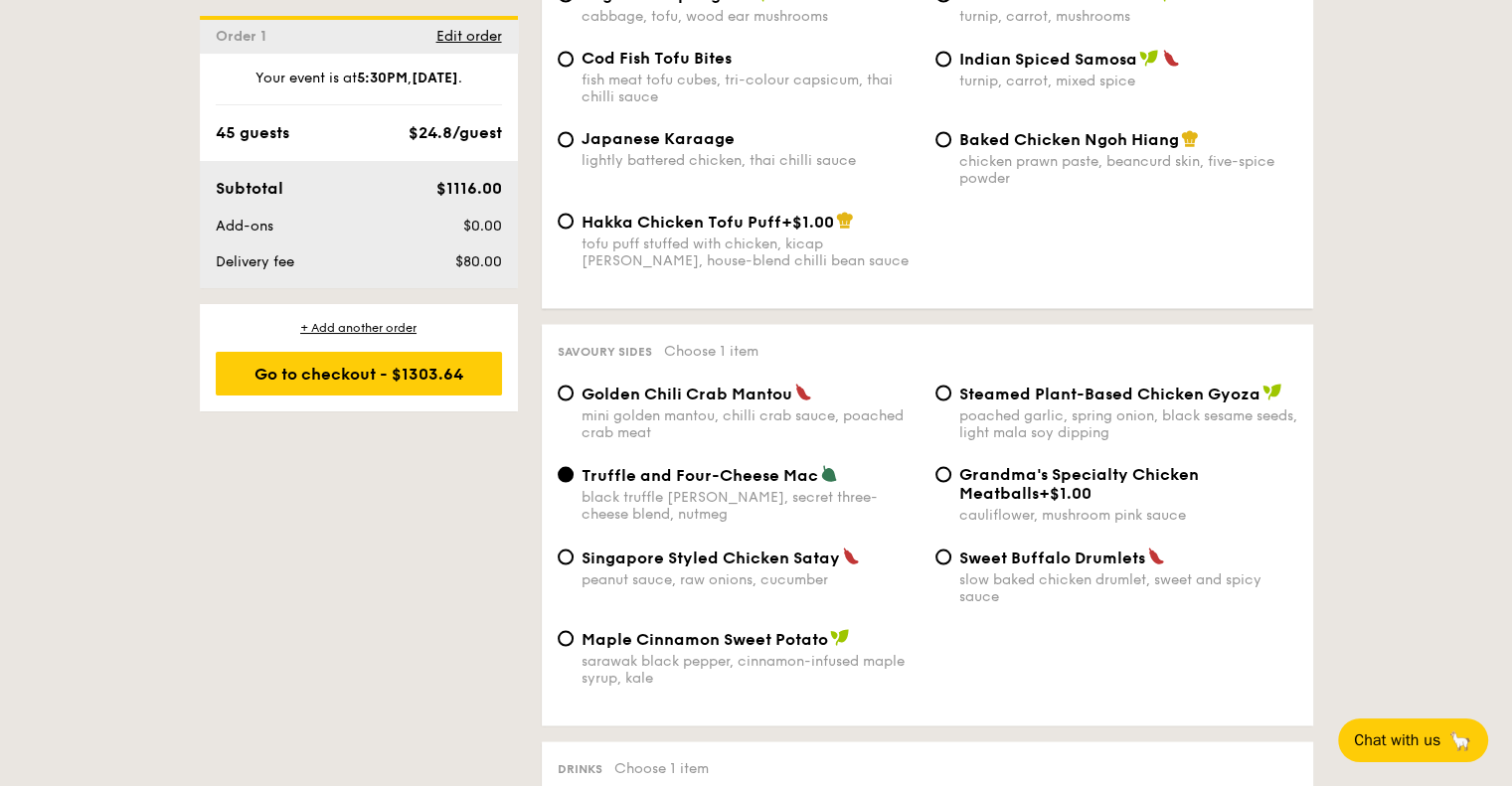 click on "Sweet Buffalo Drumlets slow baked chicken drumlet, sweet and spicy sauce" at bounding box center (1128, 575) 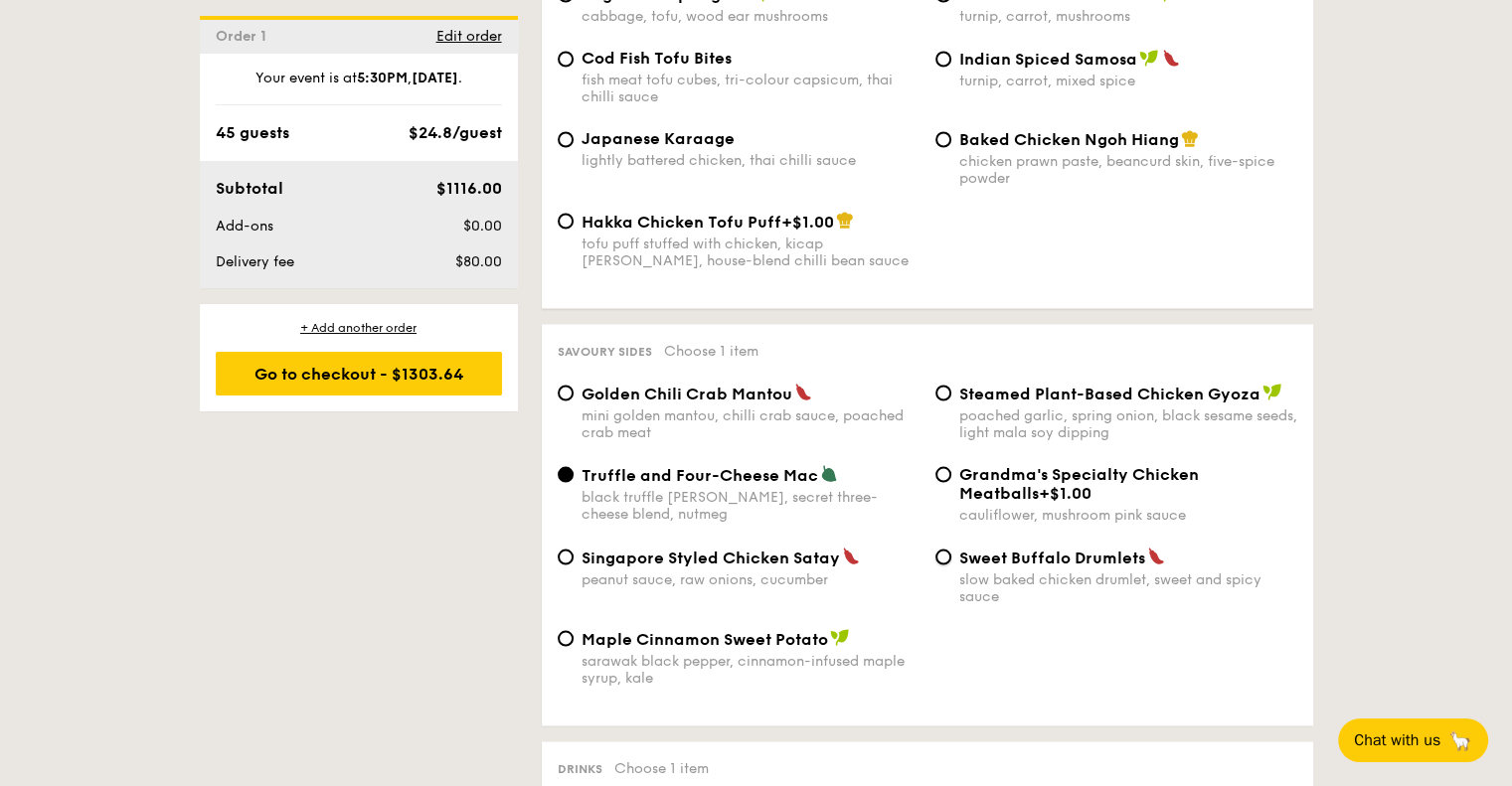 click on "Sweet Buffalo Drumlets slow baked chicken drumlet, sweet and spicy sauce" at bounding box center [943, 556] 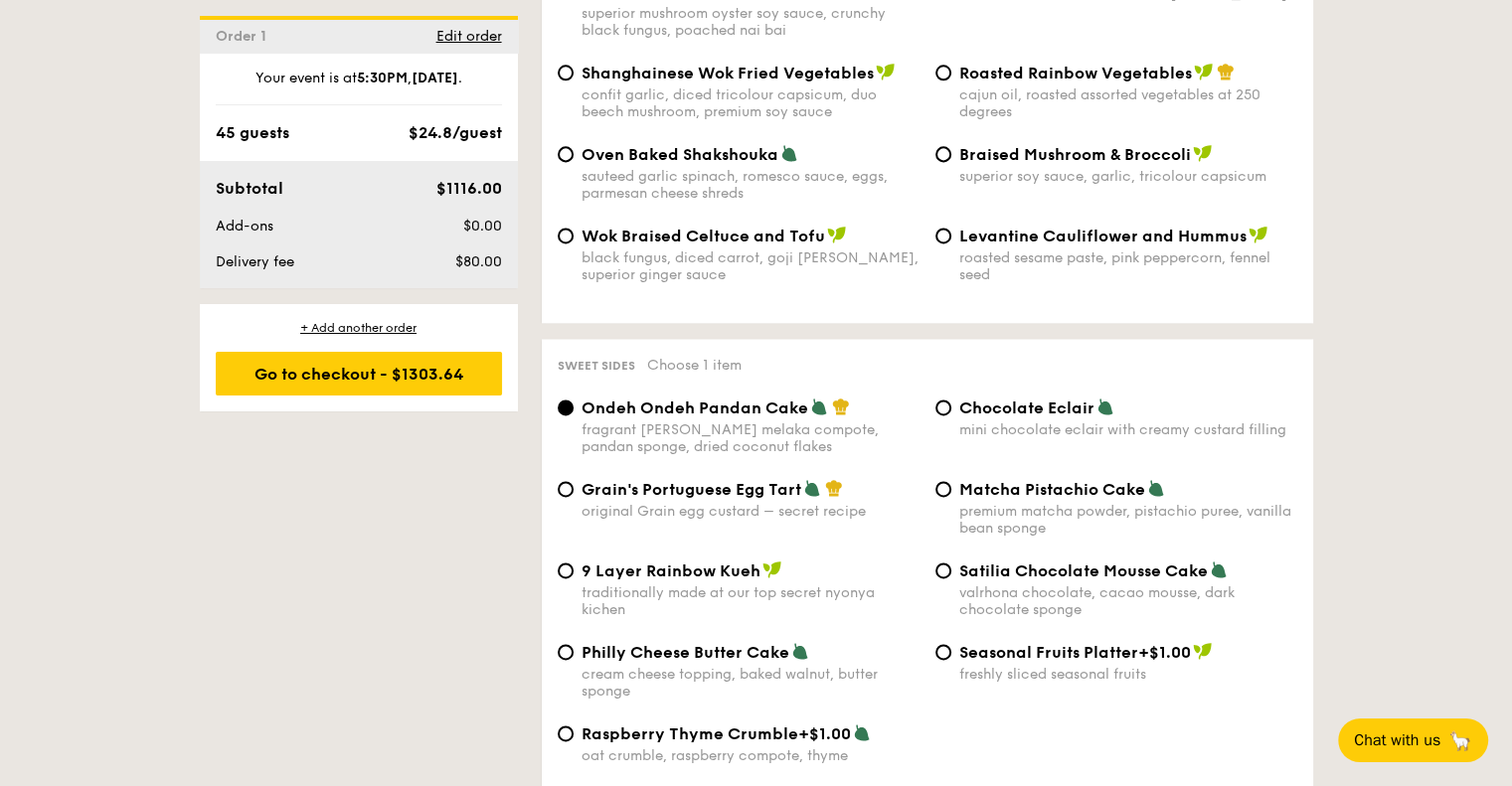scroll, scrollTop: 2285, scrollLeft: 0, axis: vertical 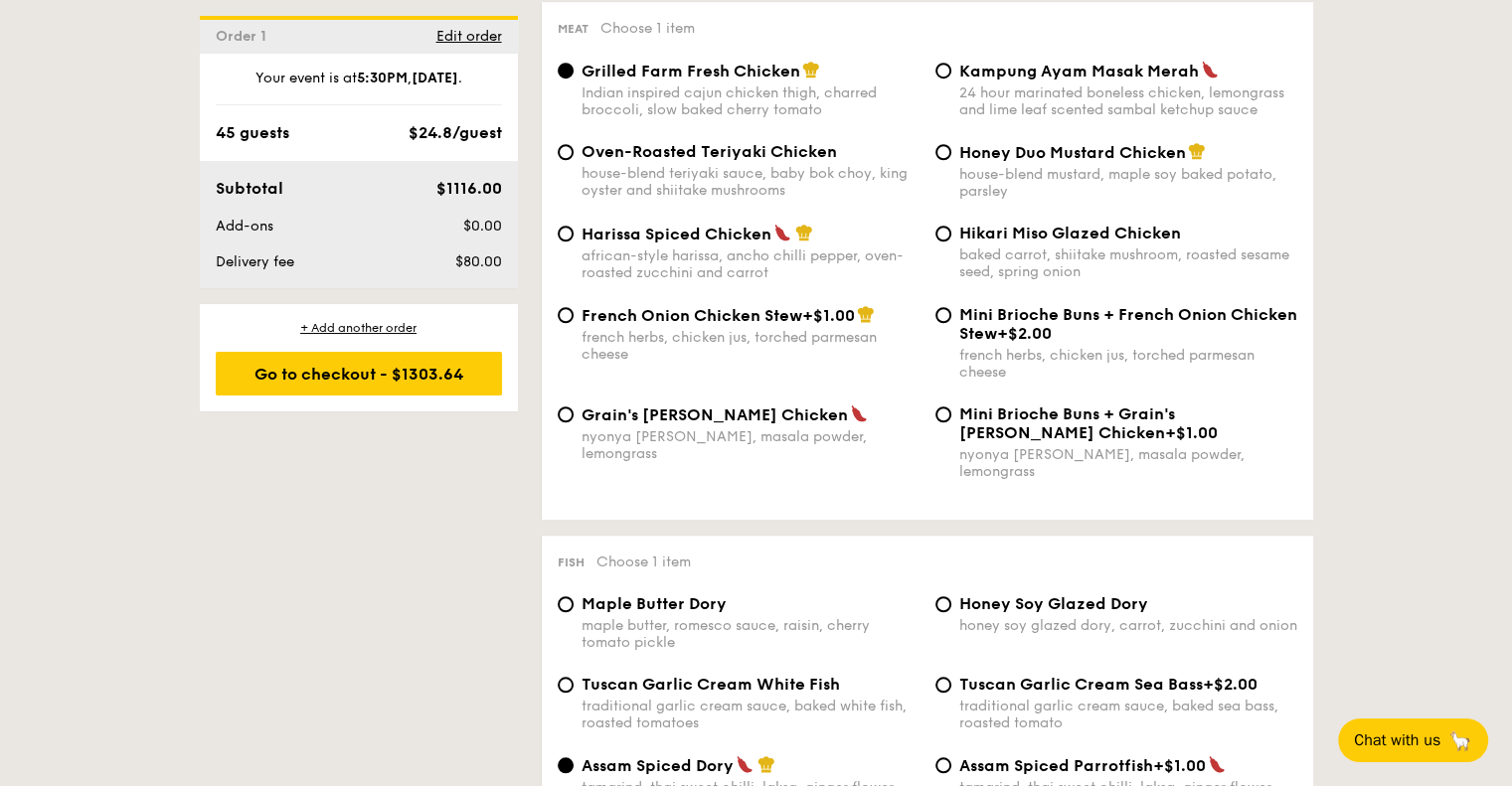drag, startPoint x: 888, startPoint y: 304, endPoint x: 203, endPoint y: 314, distance: 685.073 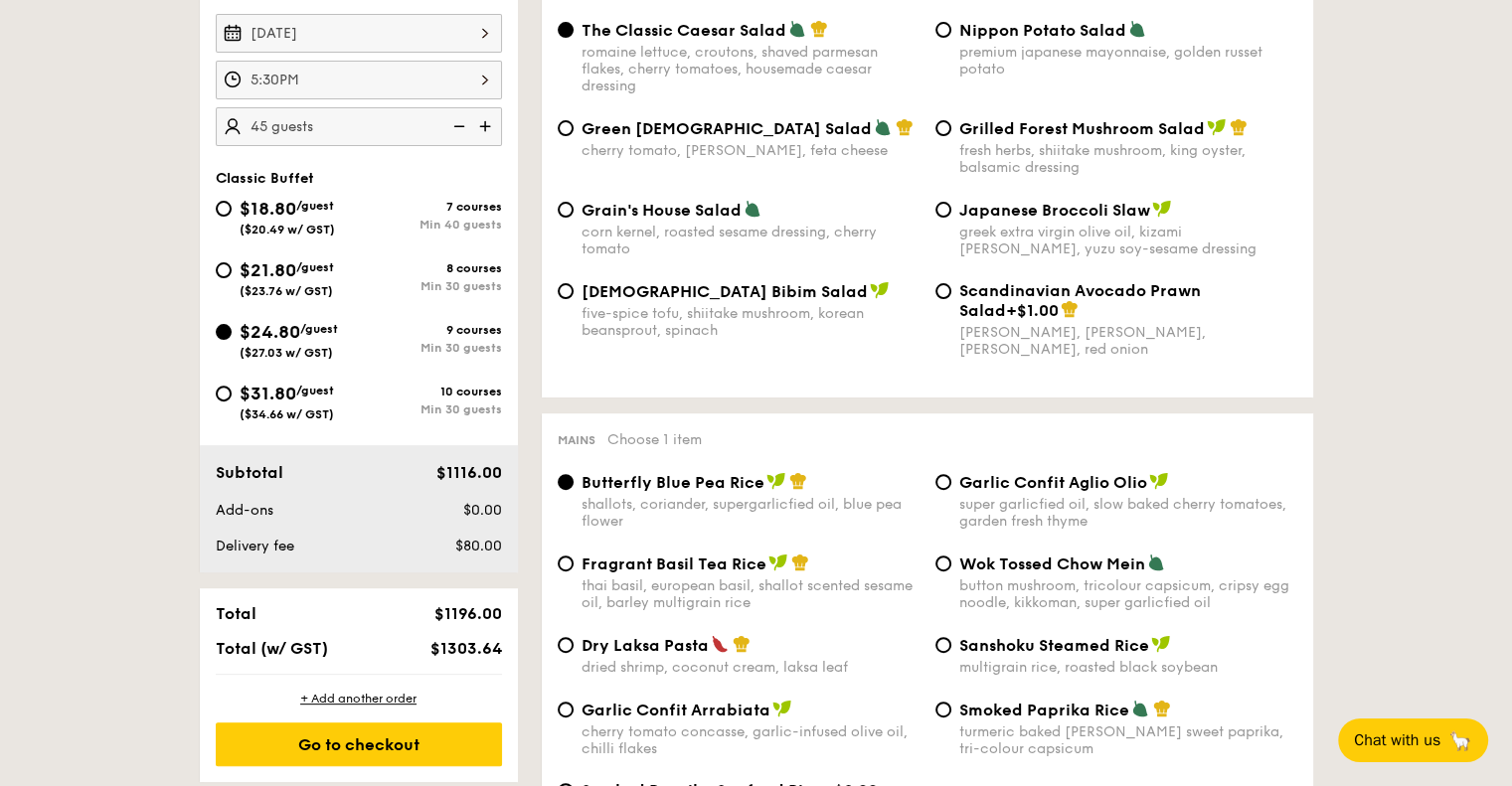 scroll, scrollTop: 497, scrollLeft: 0, axis: vertical 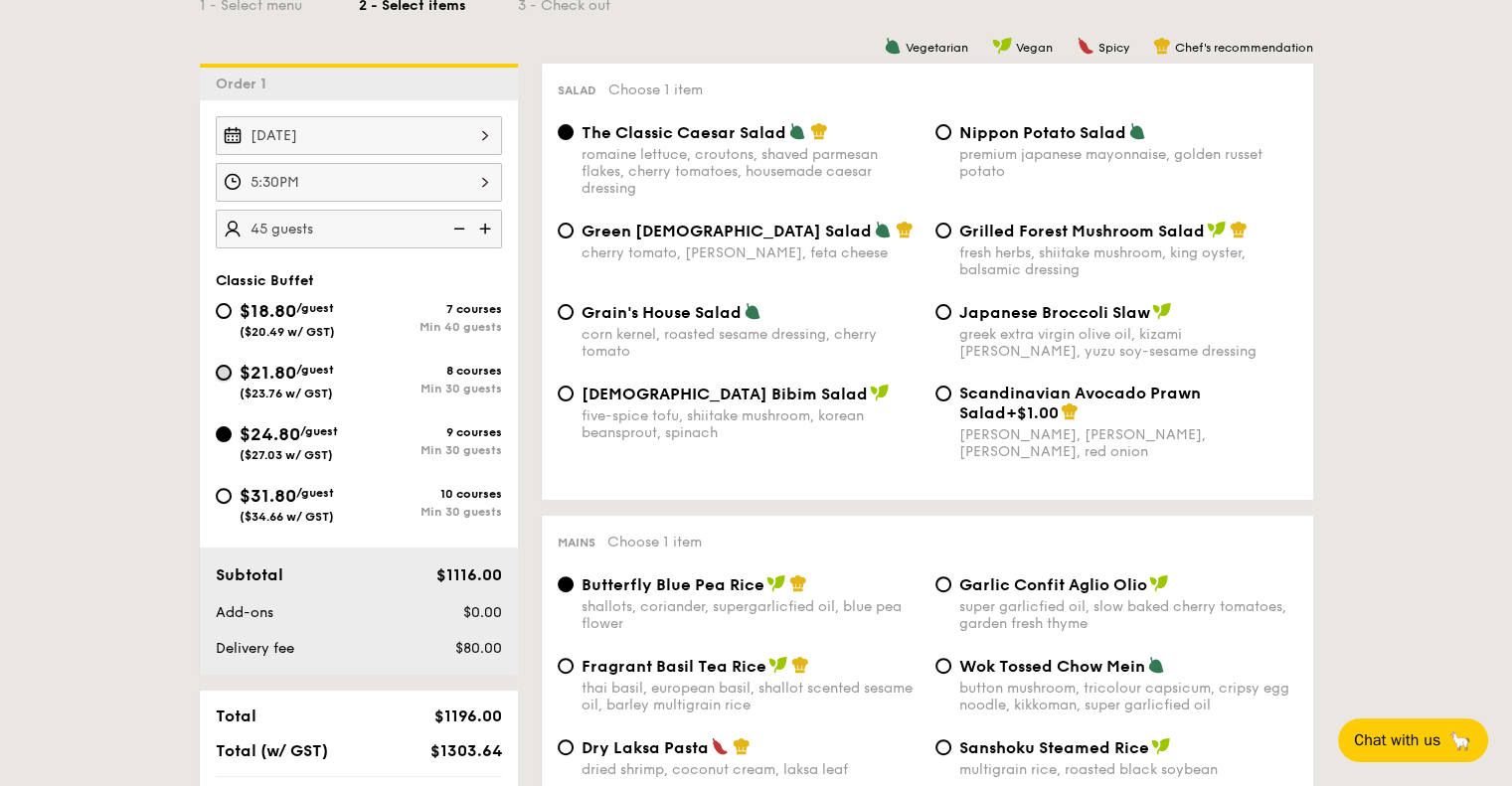 click on "$21.80
/guest
($23.76 w/ GST)
8 courses
Min 30 guests" at bounding box center (224, 373) 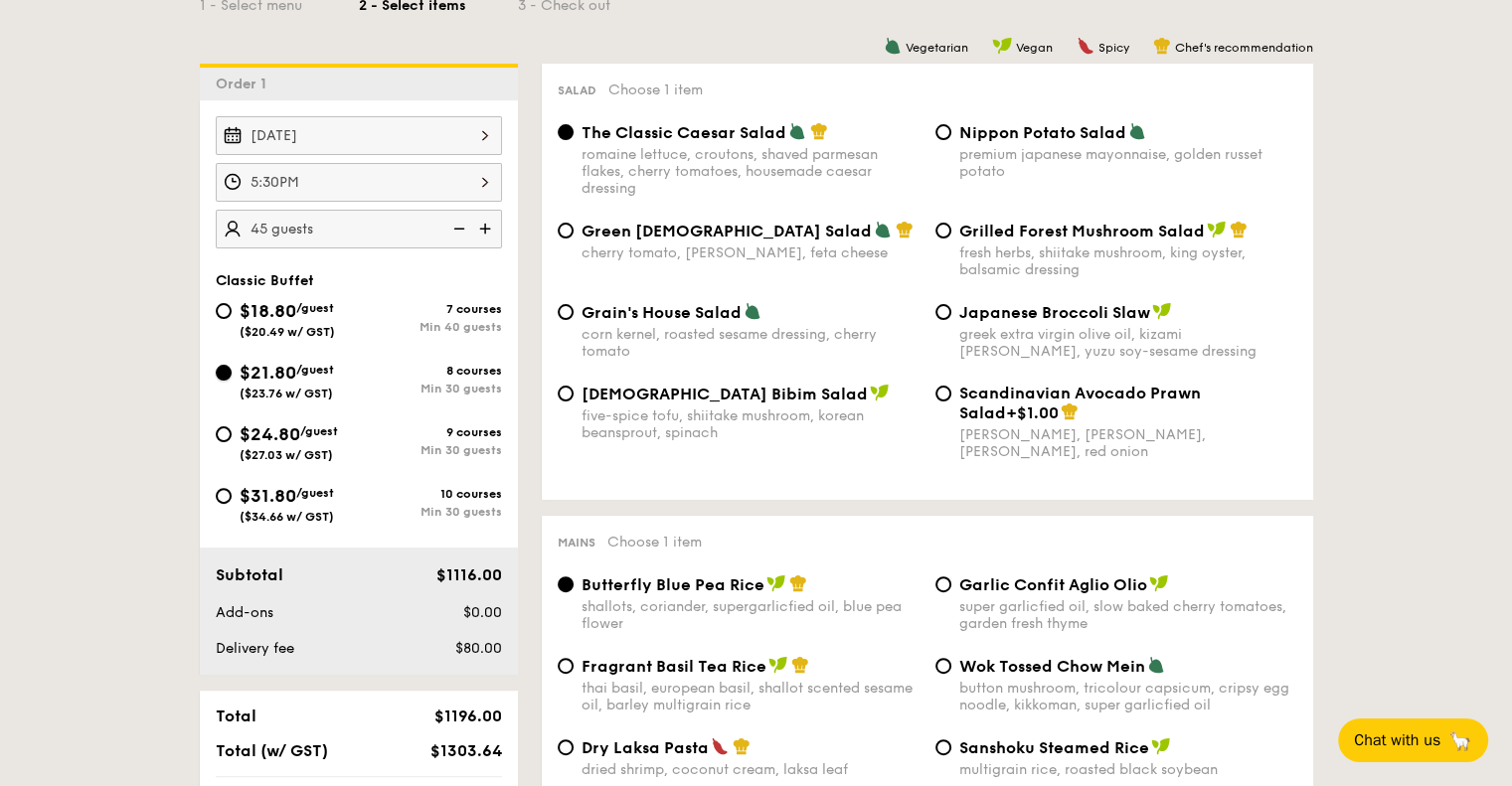 radio on "true" 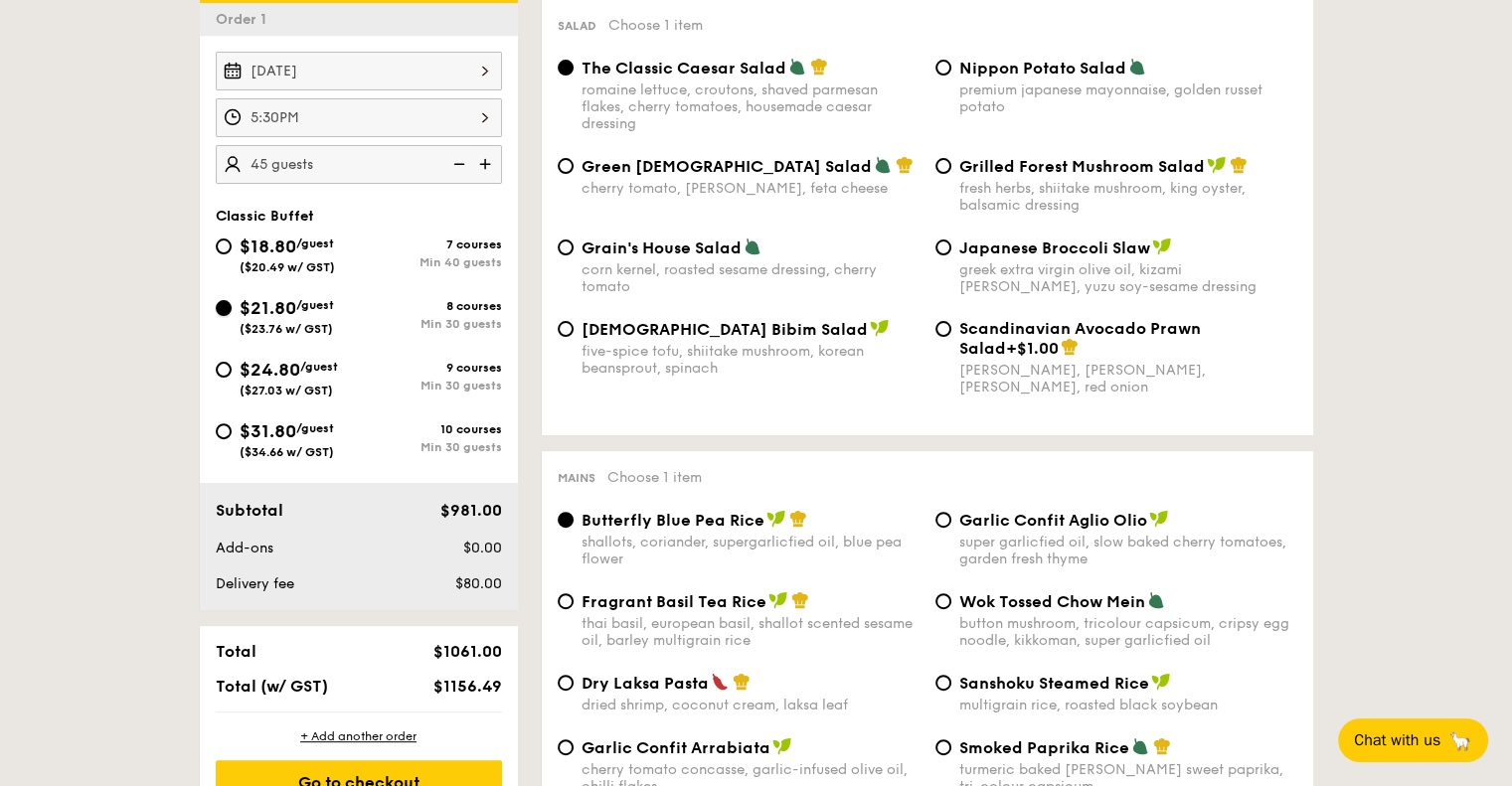 scroll, scrollTop: 596, scrollLeft: 0, axis: vertical 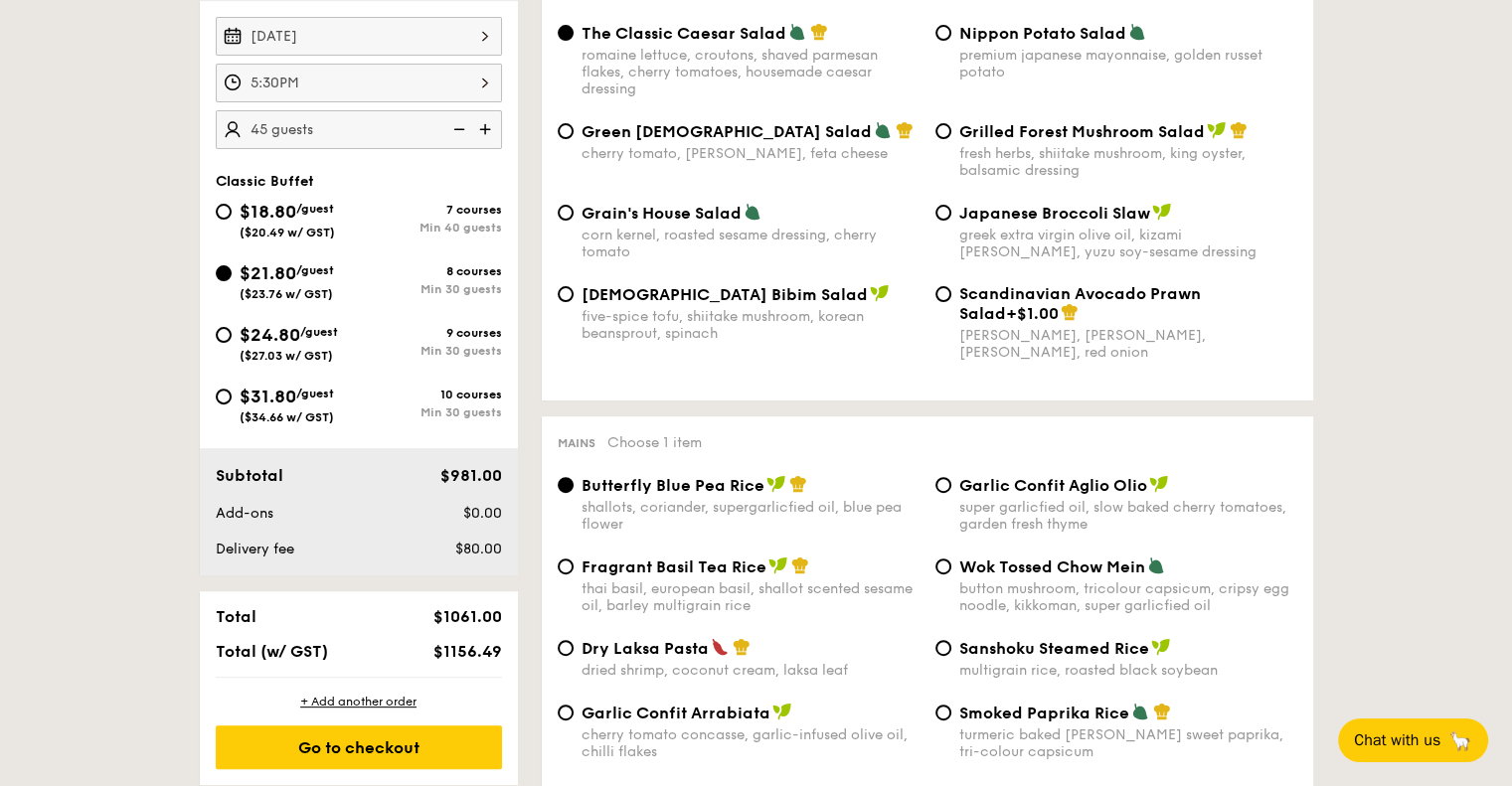 click on "$24.80
/guest
($27.03 w/ GST)" at bounding box center (287, 342) 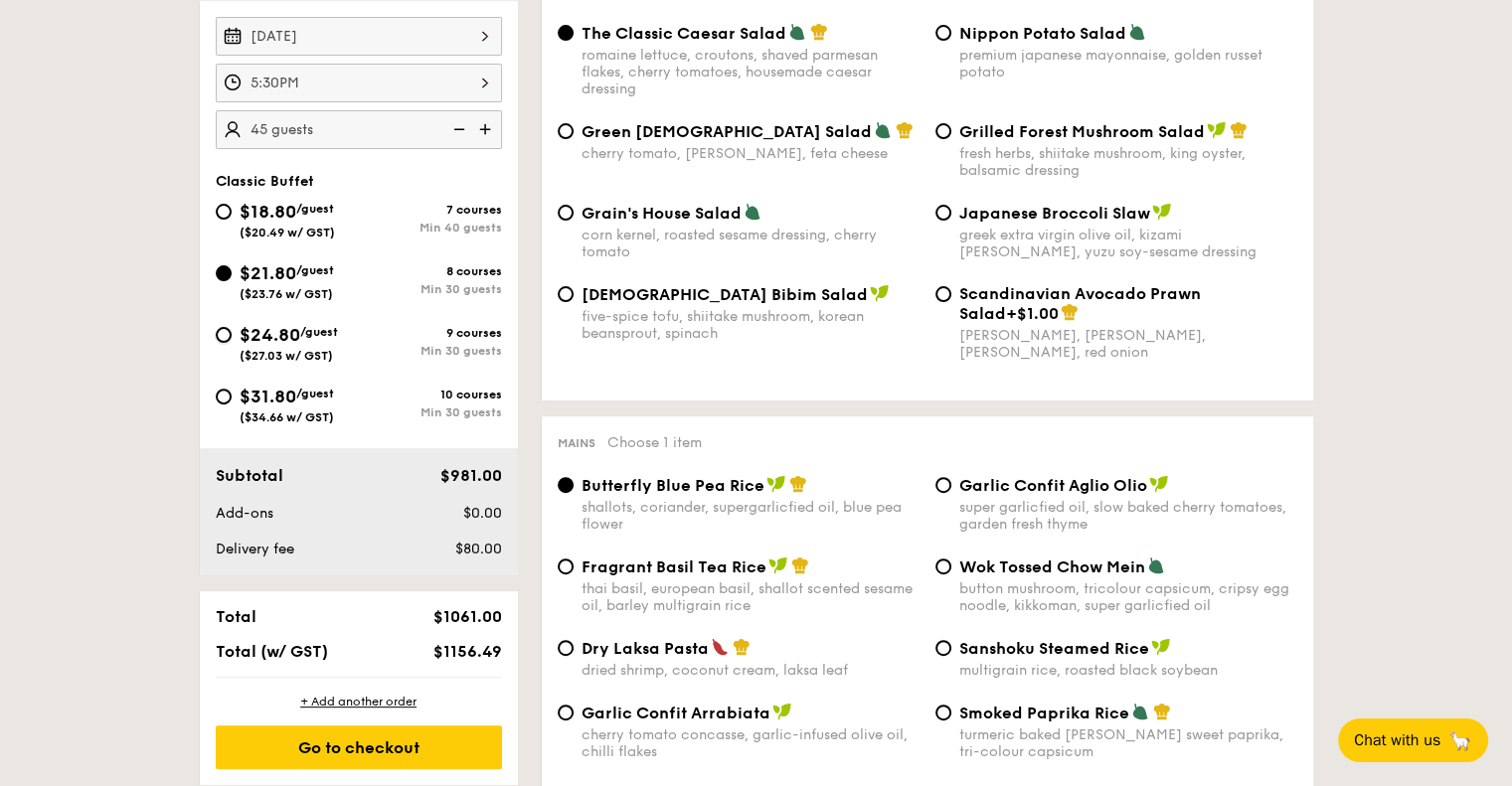 click on "$24.80
/guest
($27.03 w/ GST)
9 courses
Min 30 guests" at bounding box center [224, 335] 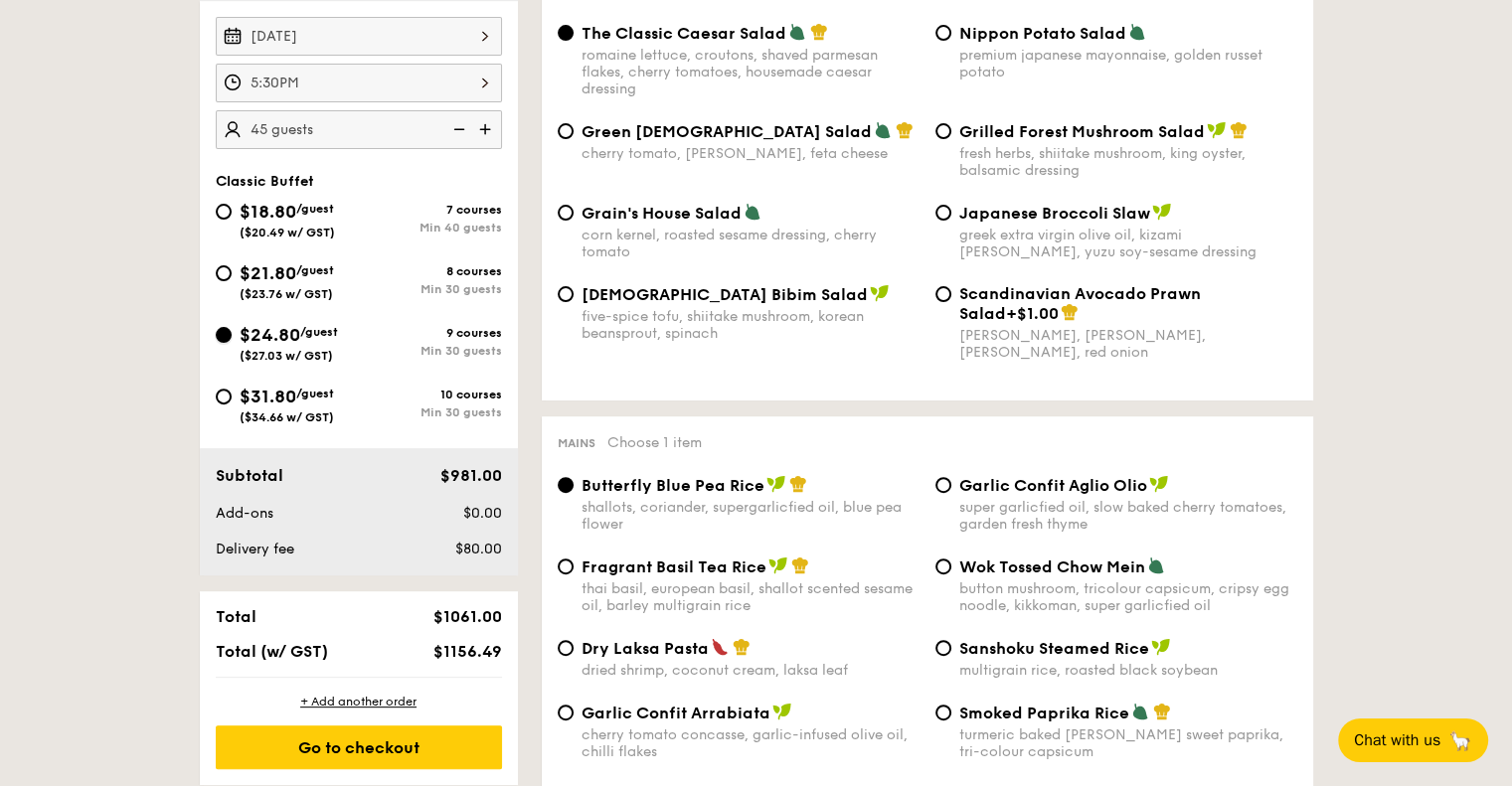 radio on "true" 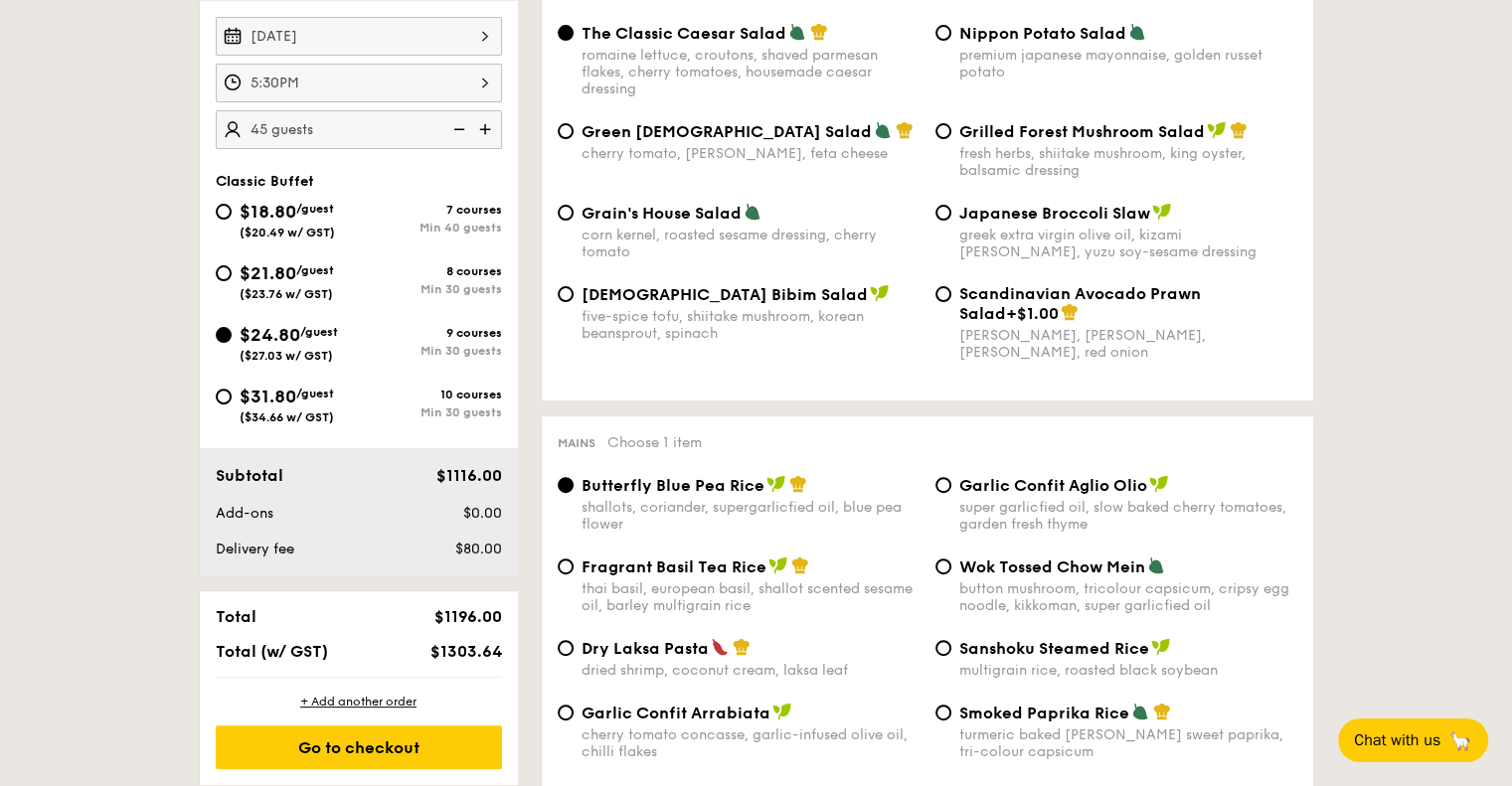click on "$21.80
/guest
($23.76 w/ GST)" at bounding box center (287, 280) 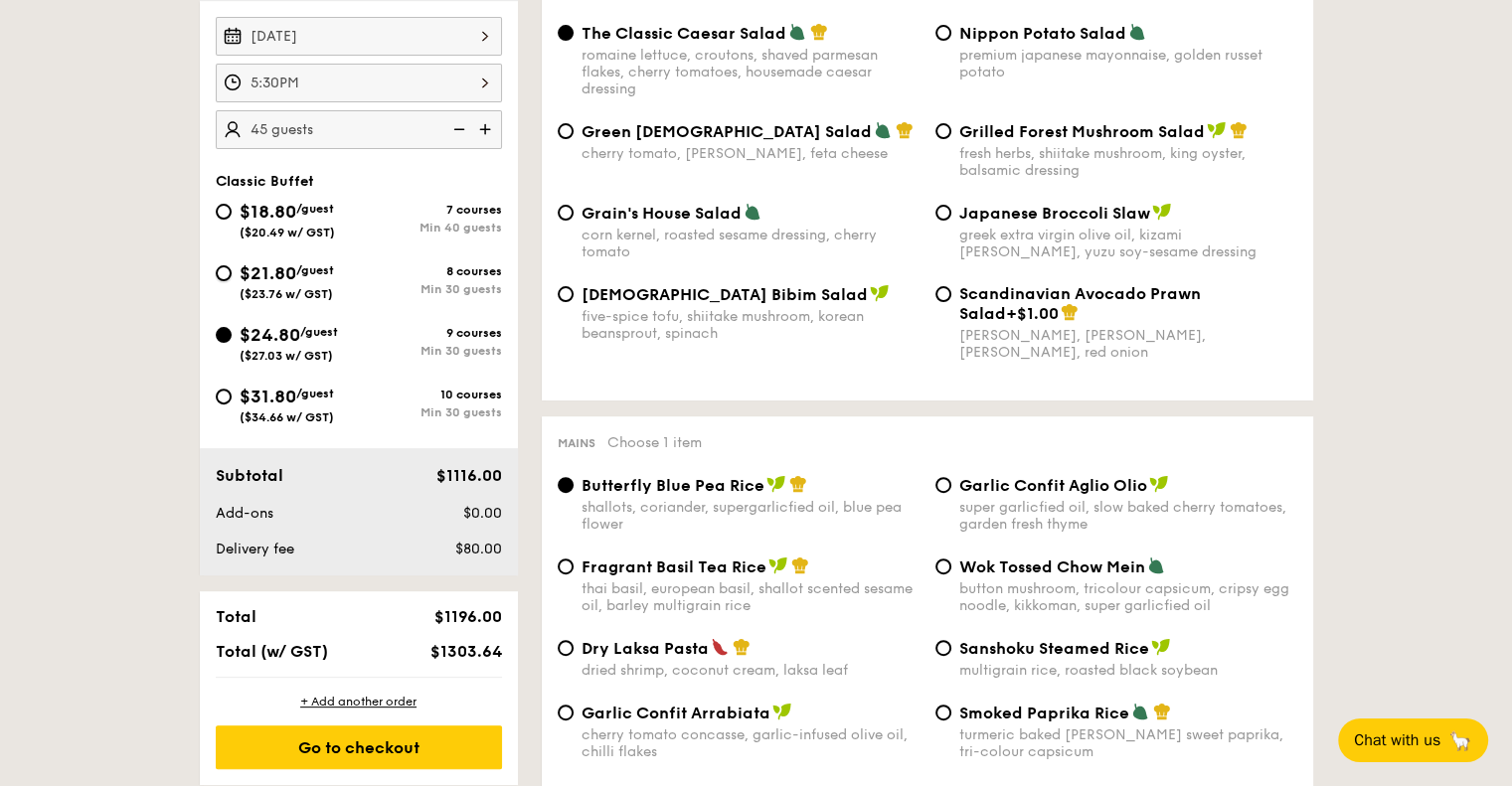 click on "$21.80
/guest
($23.76 w/ GST)
8 courses
Min 30 guests" at bounding box center (224, 273) 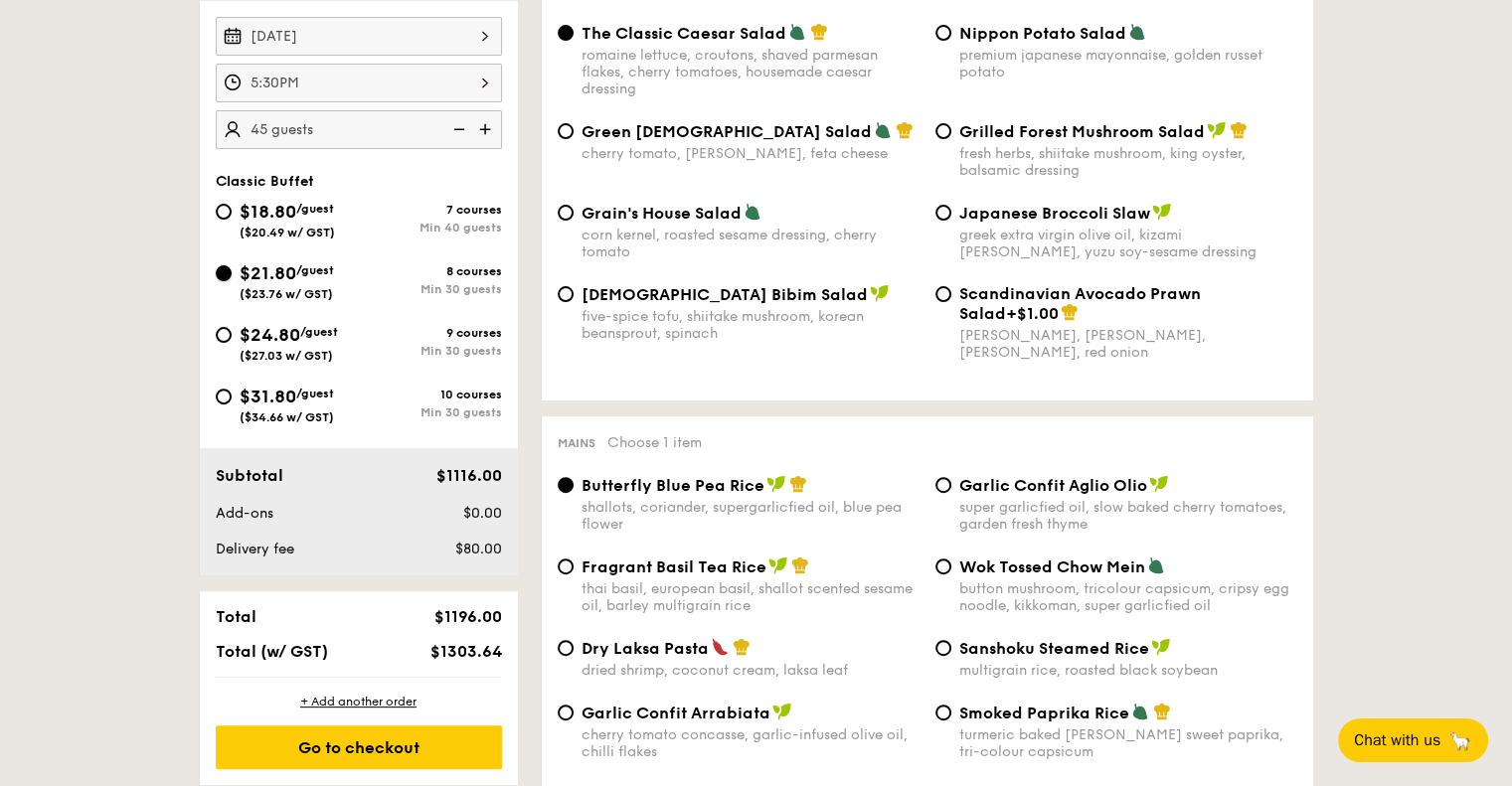 radio on "true" 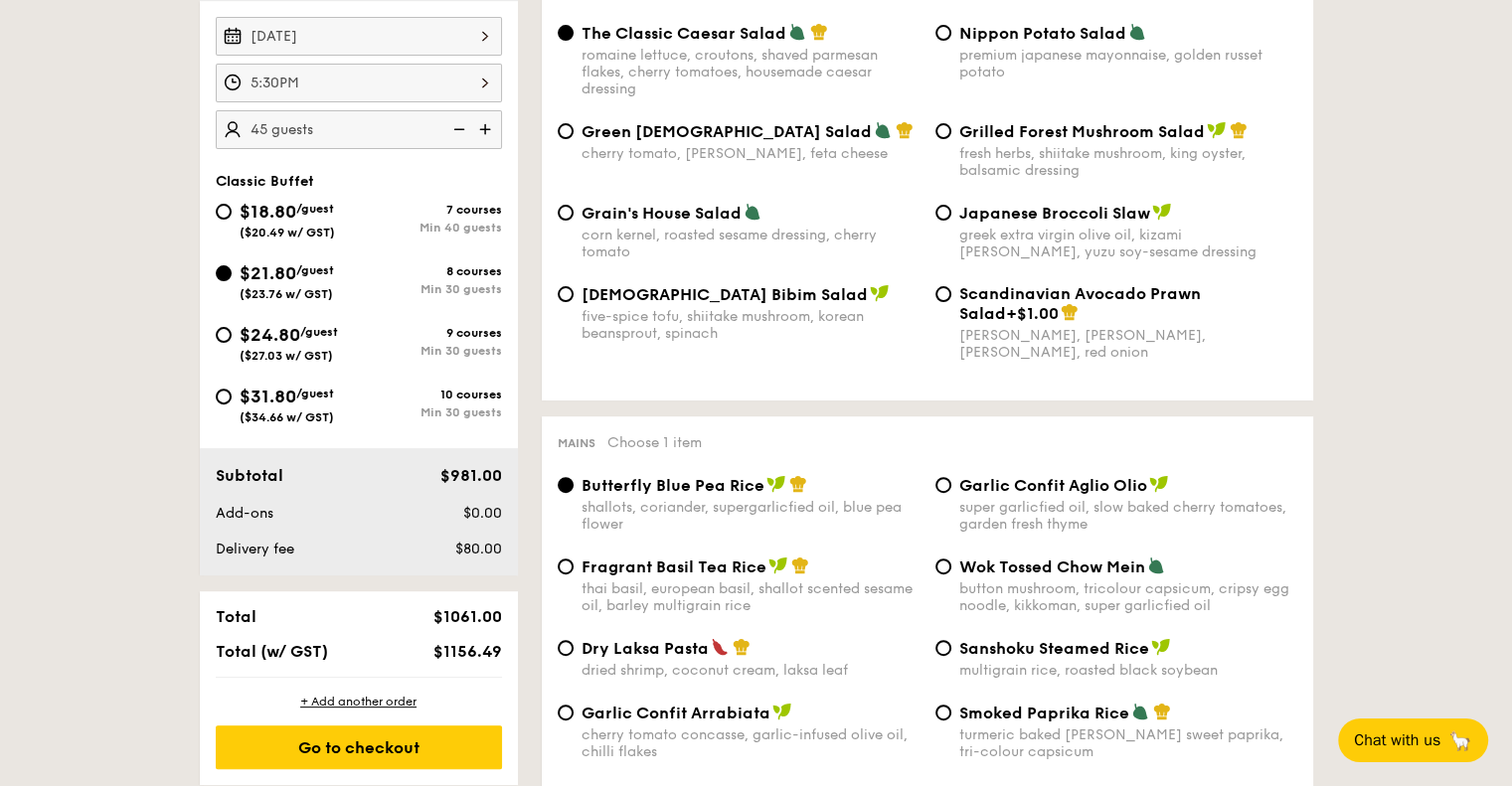 click on "$18.80
/guest
($20.49 w/ GST)
7 courses
Min 40 guests
$21.80
/guest
($23.76 w/ GST)
8 courses
Min 30 guests
$24.80
/guest
($27.03 w/ GST)
9 courses
Min 30 guests
$31.80
/guest
($34.66 w/ GST)
10 courses
Min 30 guests" at bounding box center [359, 321] 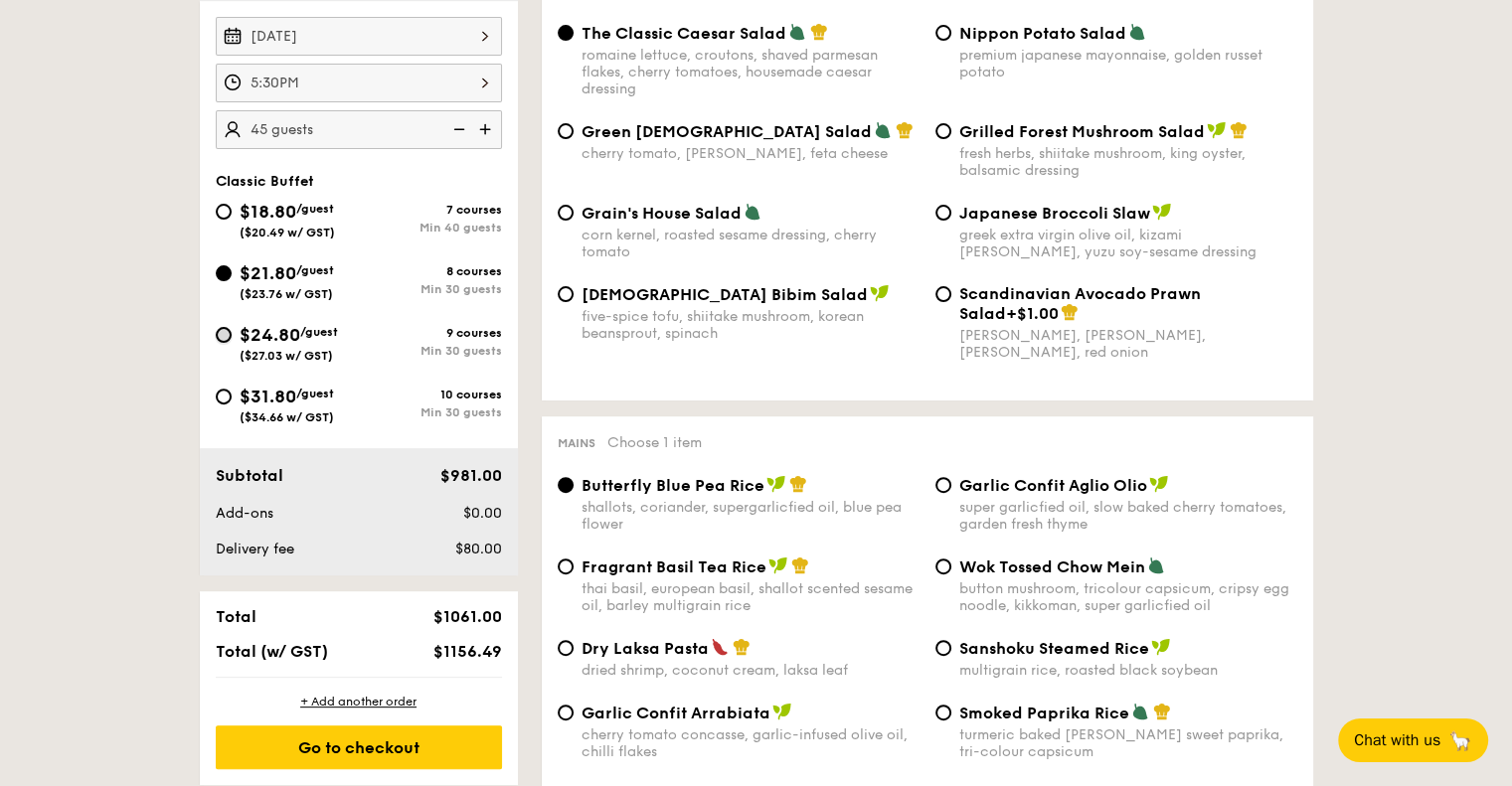 click on "$24.80
/guest
($27.03 w/ GST)
9 courses
Min 30 guests" at bounding box center [224, 335] 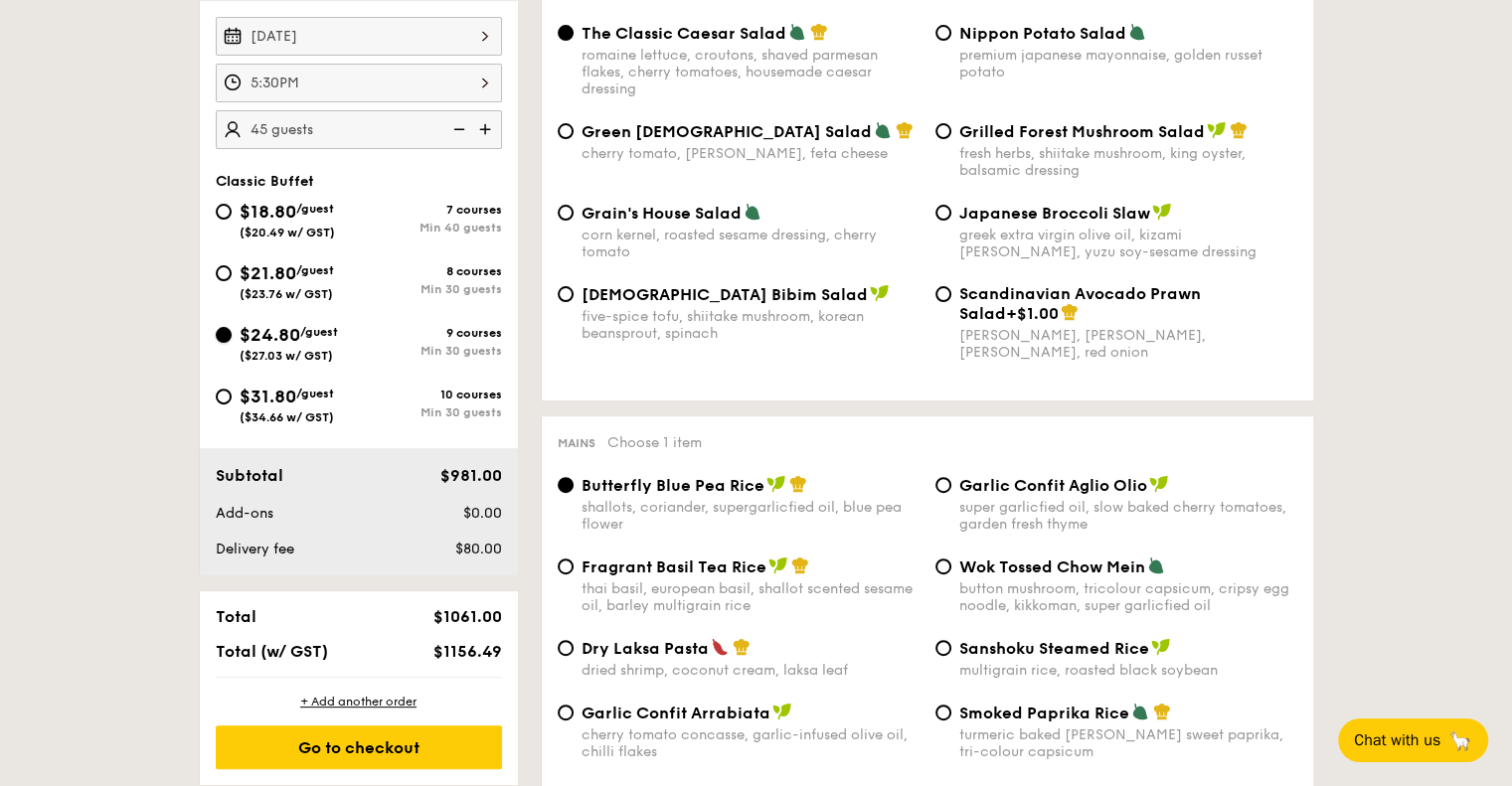 radio on "true" 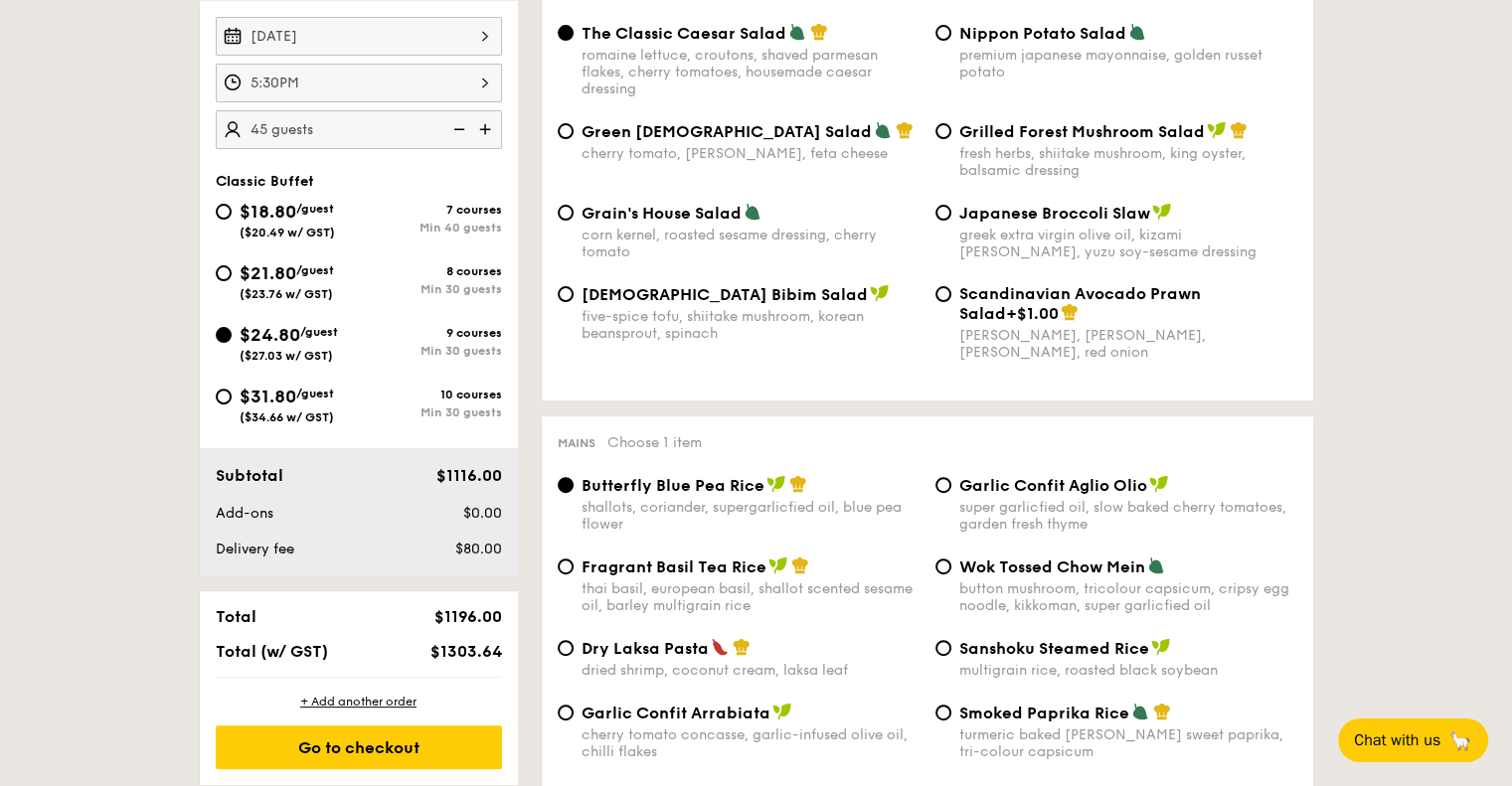 click on "$31.80
/guest
($34.66 w/ GST)" at bounding box center (287, 403) 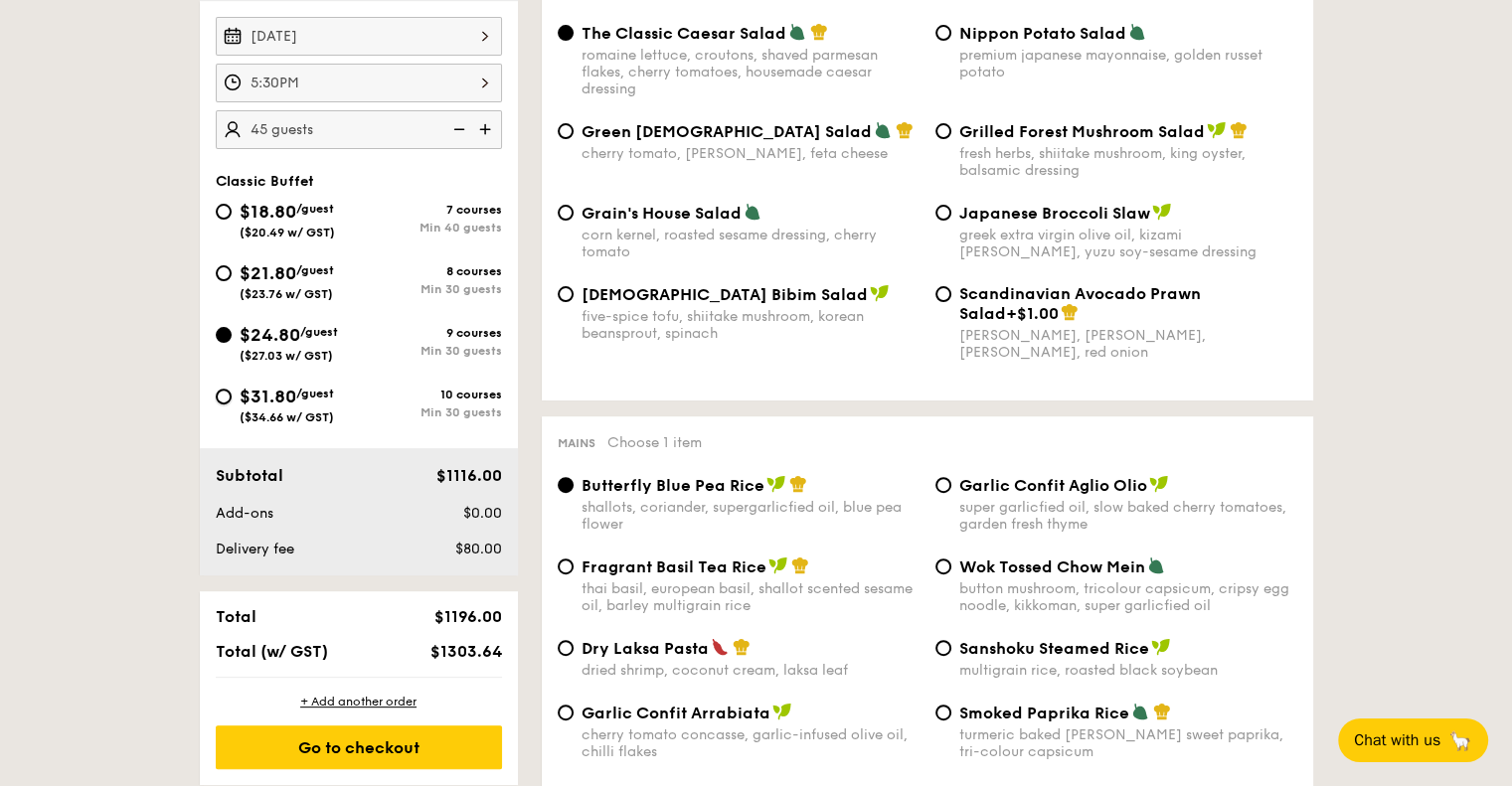 click on "$31.80
/guest
($34.66 w/ GST)
10 courses
Min 30 guests" at bounding box center (224, 396) 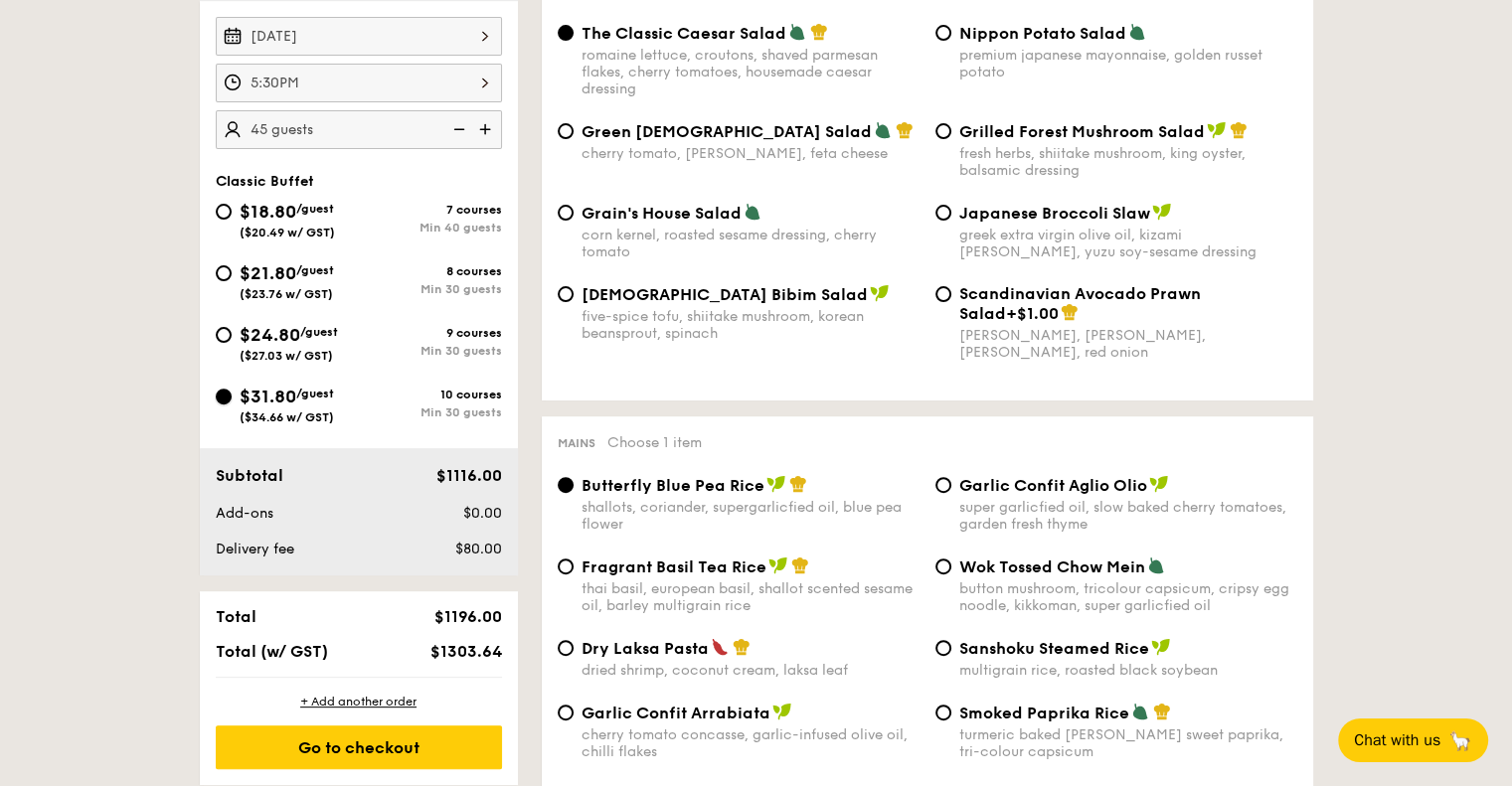 radio on "true" 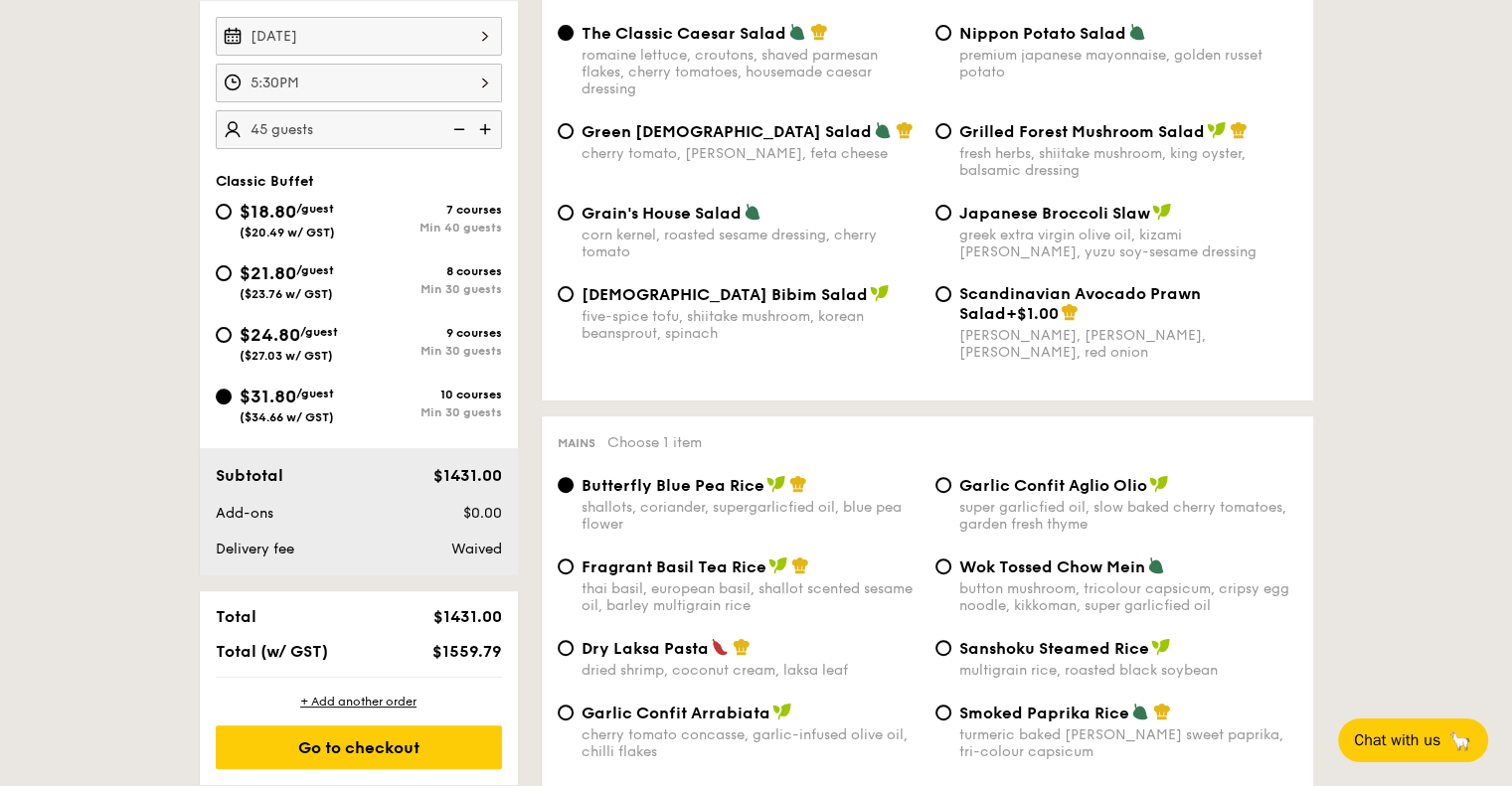 click on "$24.80
/guest
($27.03 w/ GST)" at bounding box center (287, 342) 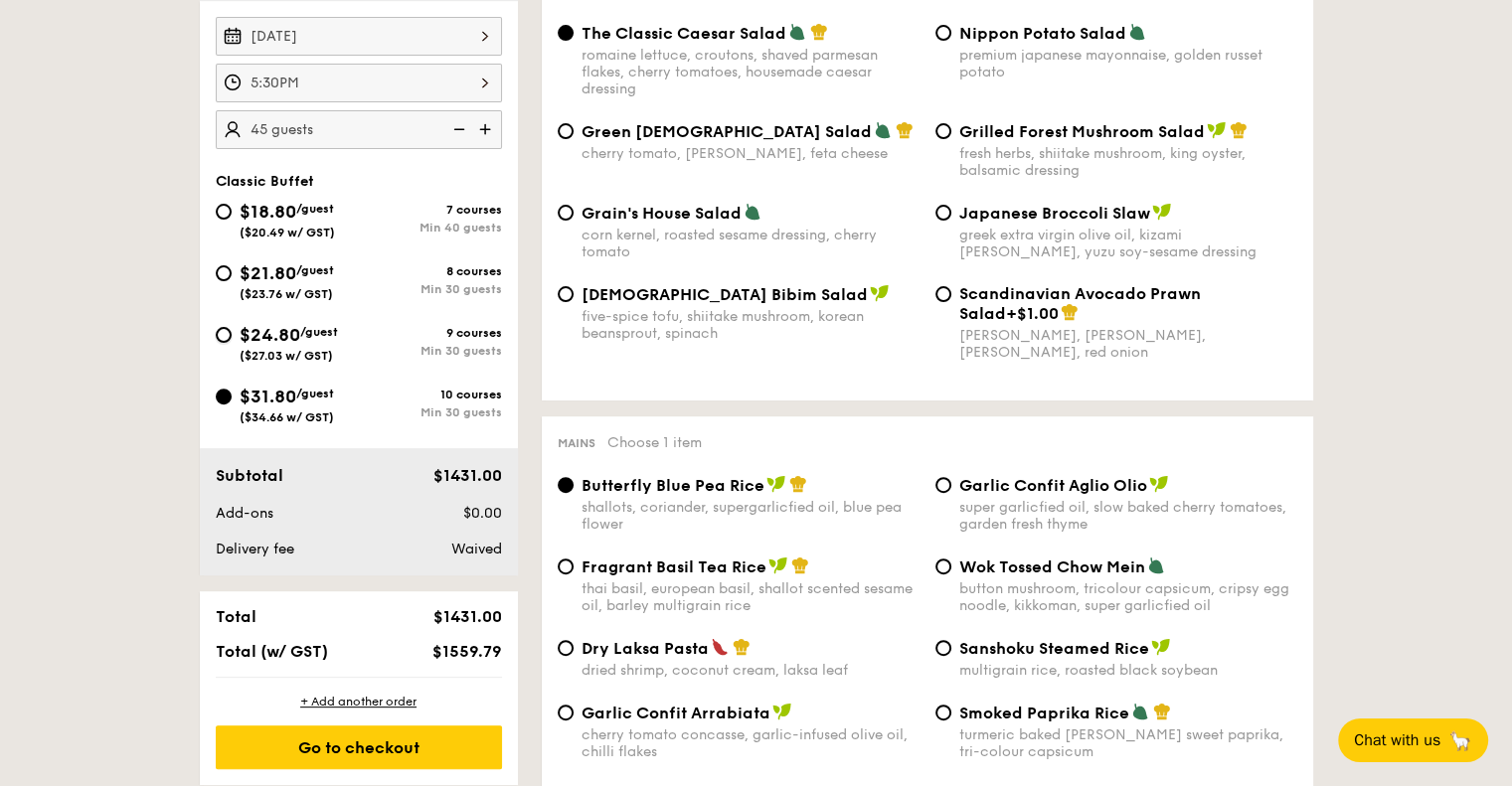 click on "$24.80
/guest
($27.03 w/ GST)
9 courses
Min 30 guests" at bounding box center (224, 335) 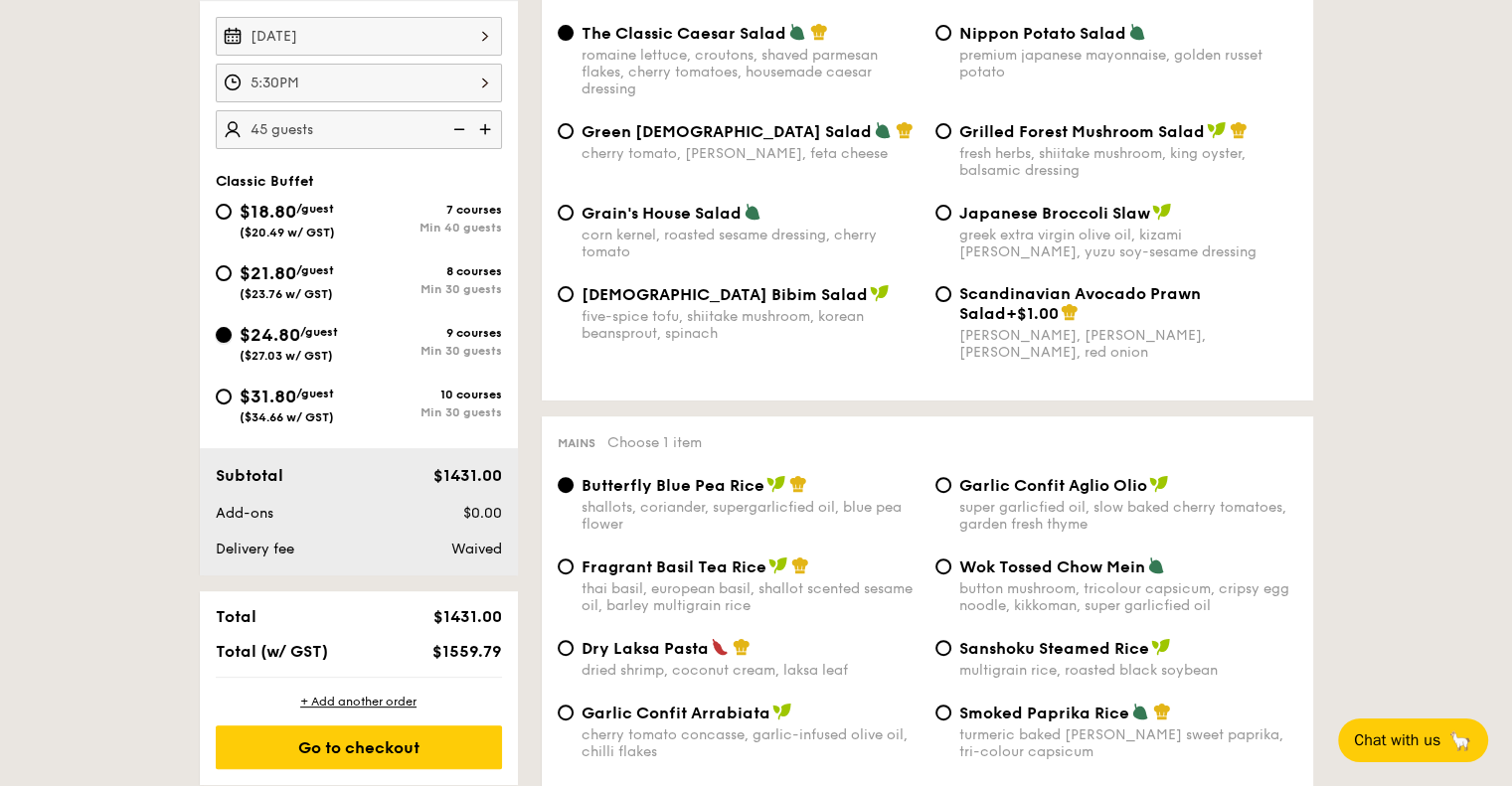 radio on "true" 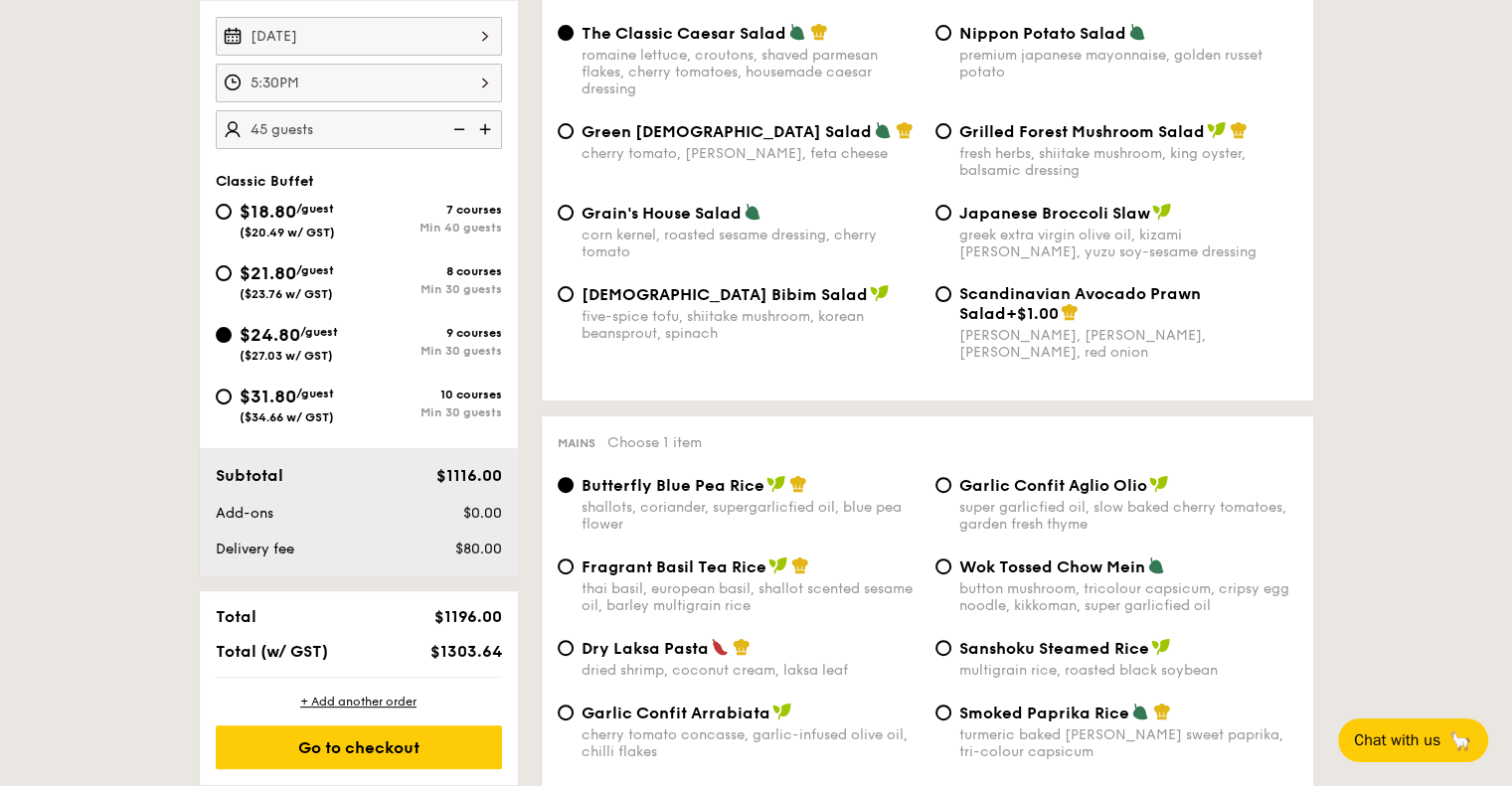 click on "$21.80
/guest
($23.76 w/ GST)" at bounding box center [287, 280] 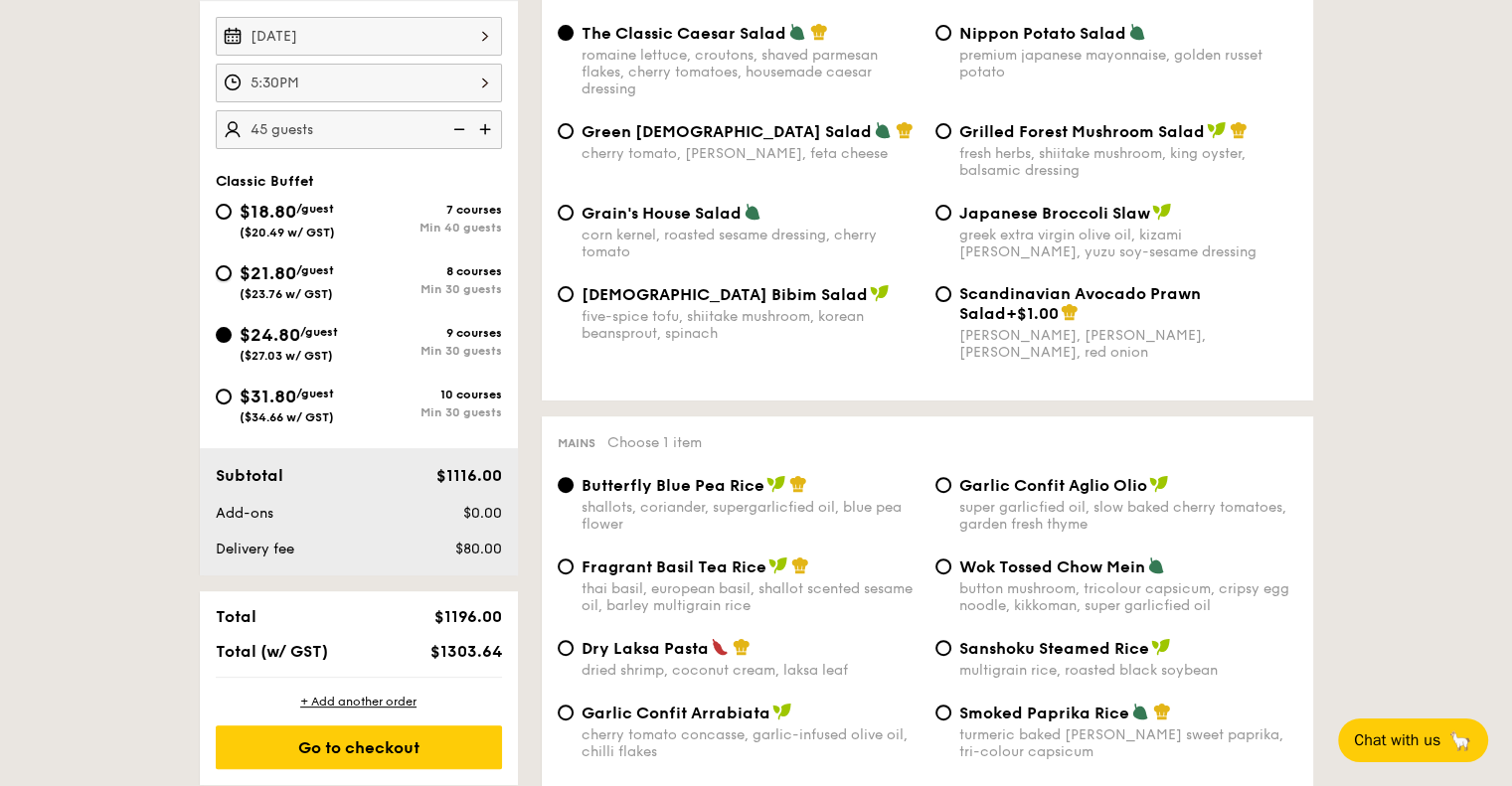 click on "$21.80
/guest
($23.76 w/ GST)
8 courses
Min 30 guests" at bounding box center (224, 273) 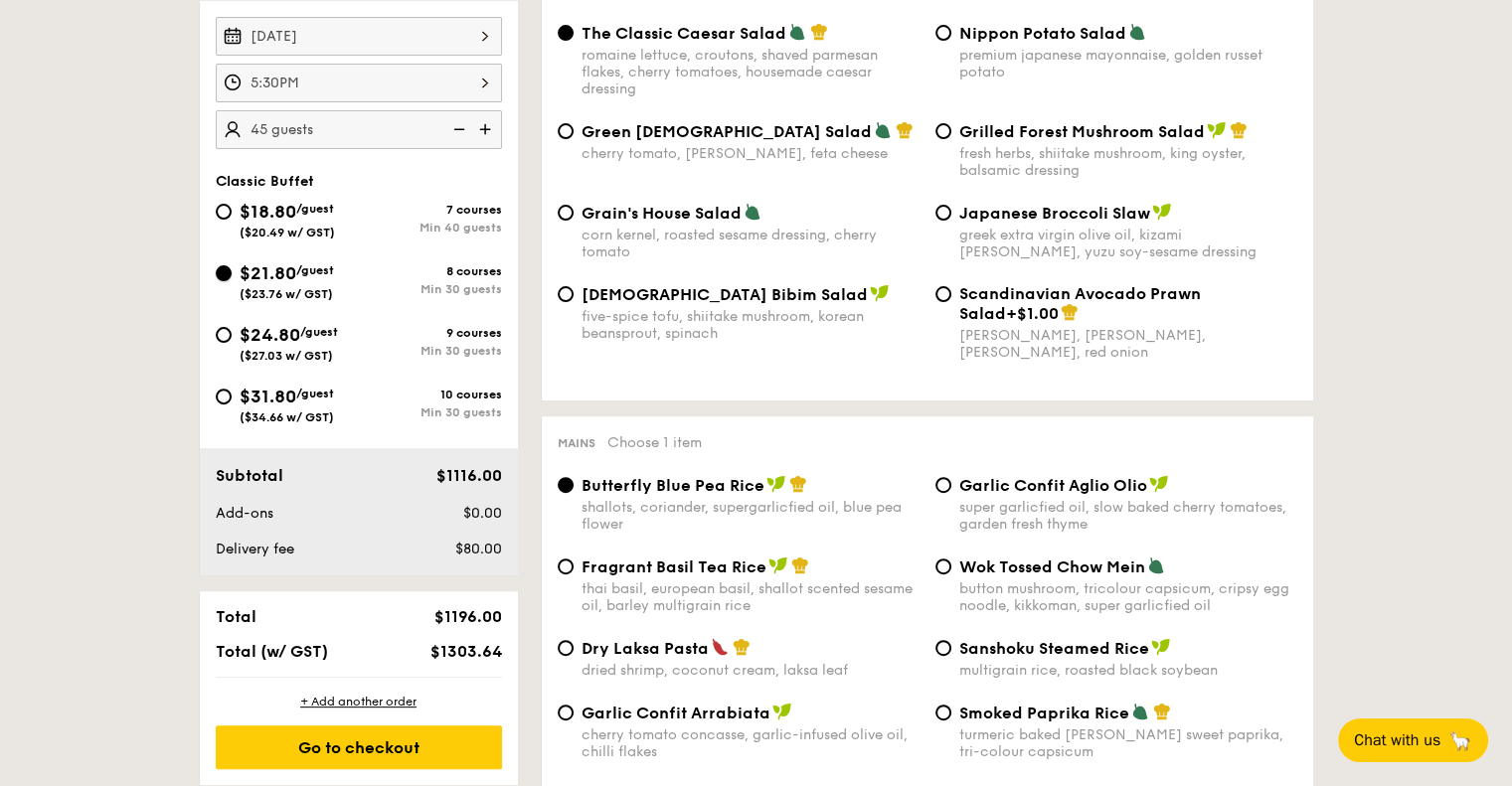 radio on "true" 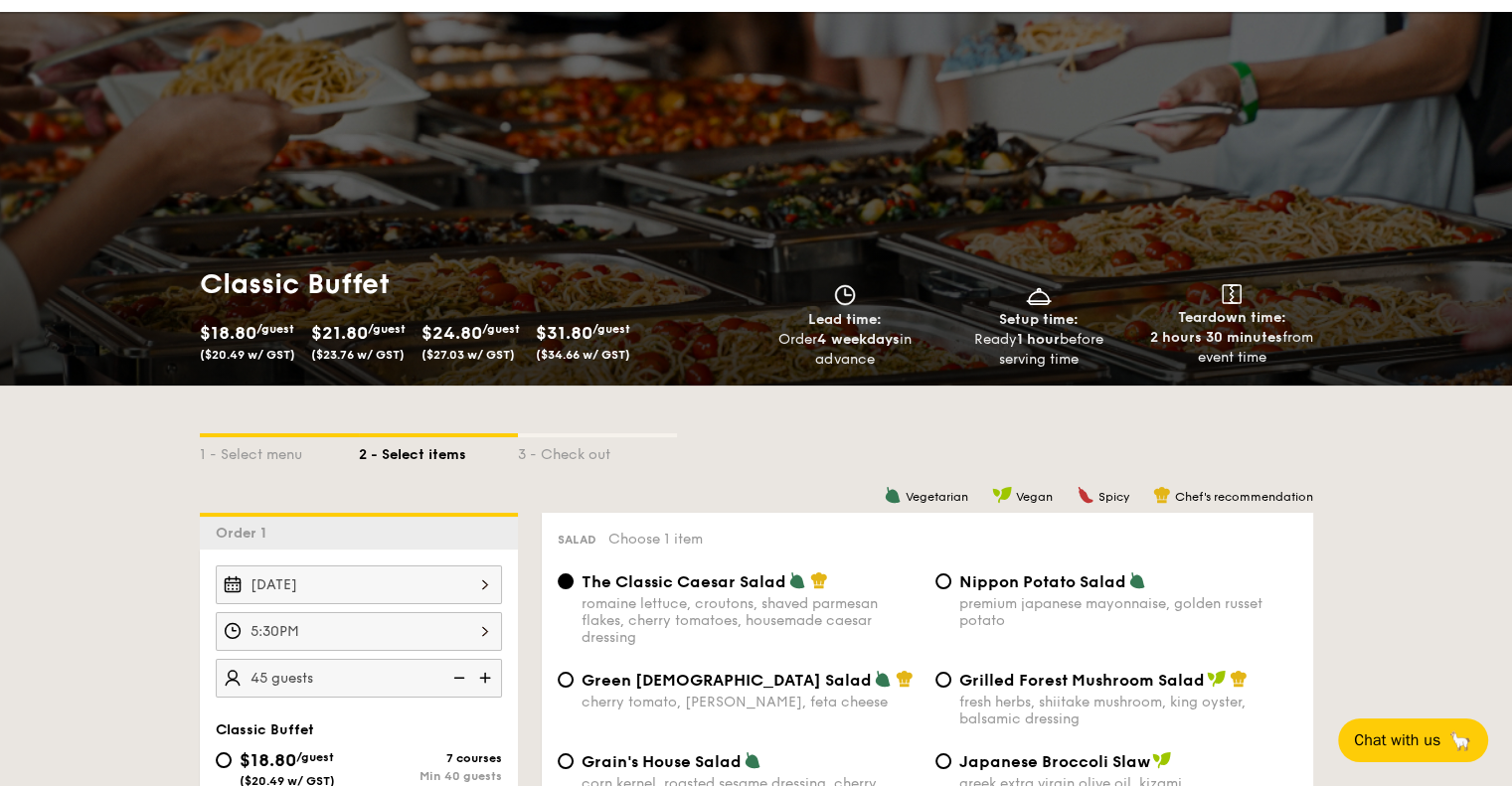 scroll, scrollTop: 0, scrollLeft: 0, axis: both 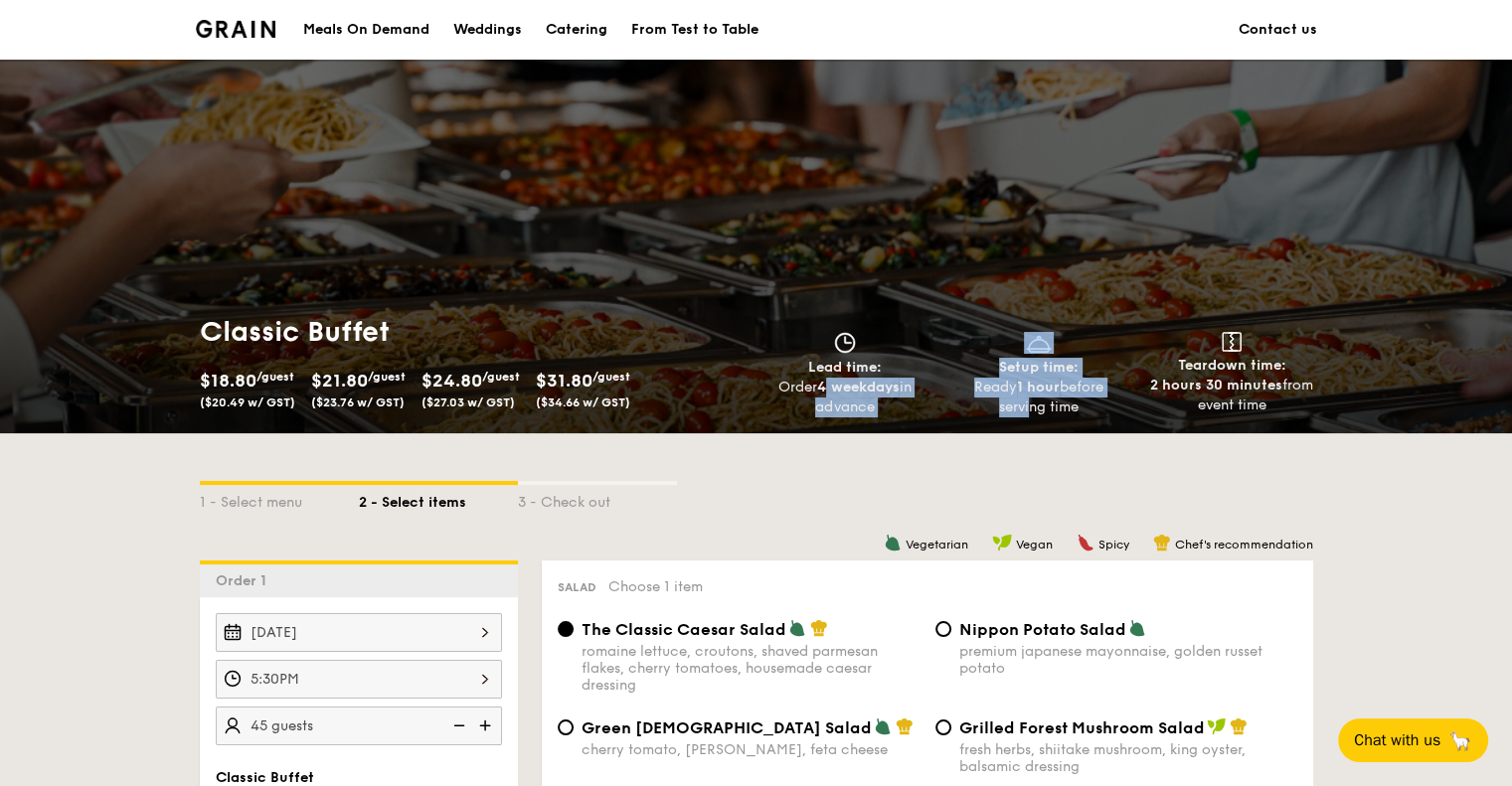 drag, startPoint x: 823, startPoint y: 392, endPoint x: 1024, endPoint y: 404, distance: 201.35789 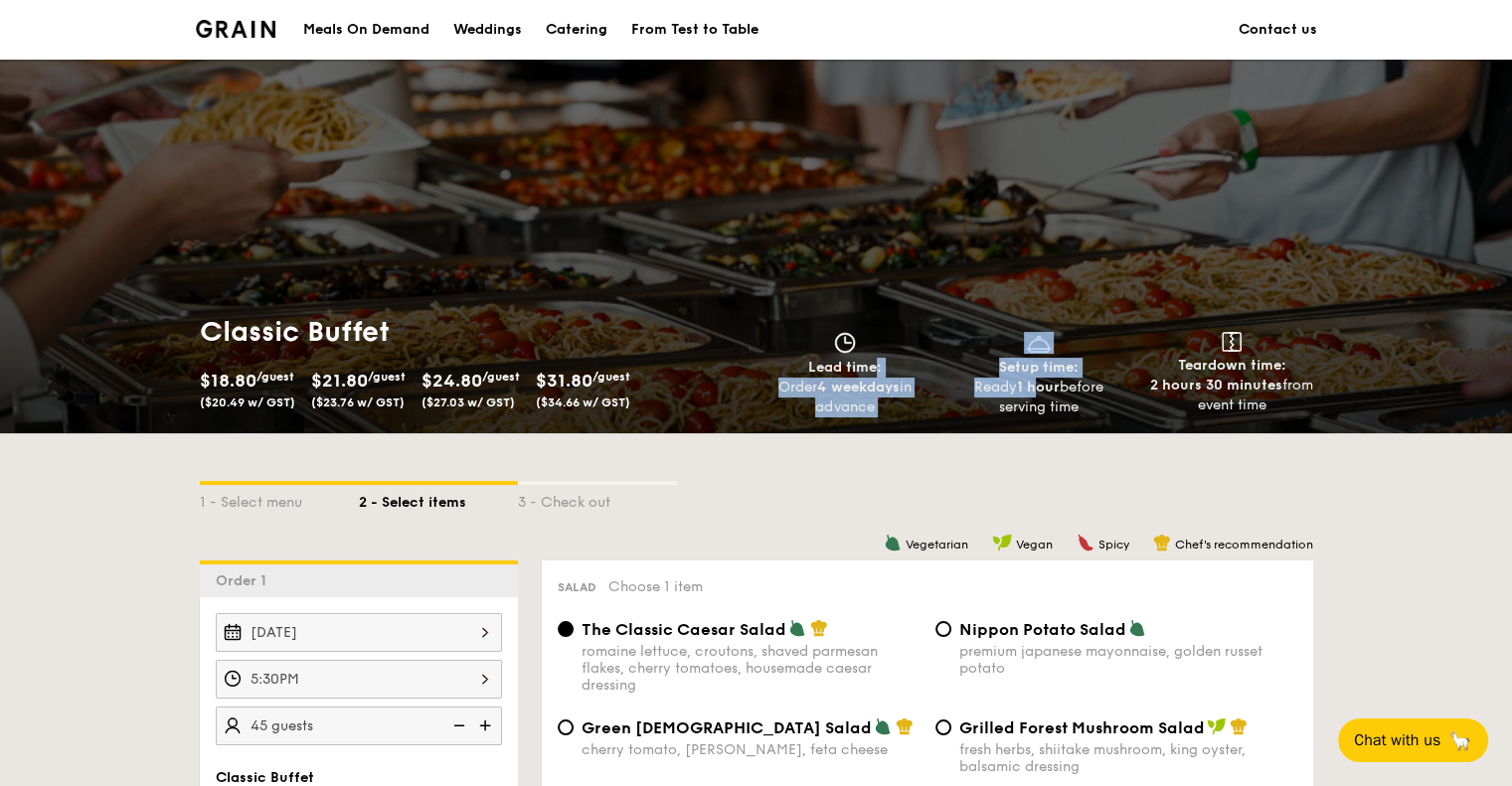 drag, startPoint x: 803, startPoint y: 377, endPoint x: 1033, endPoint y: 386, distance: 230.17602 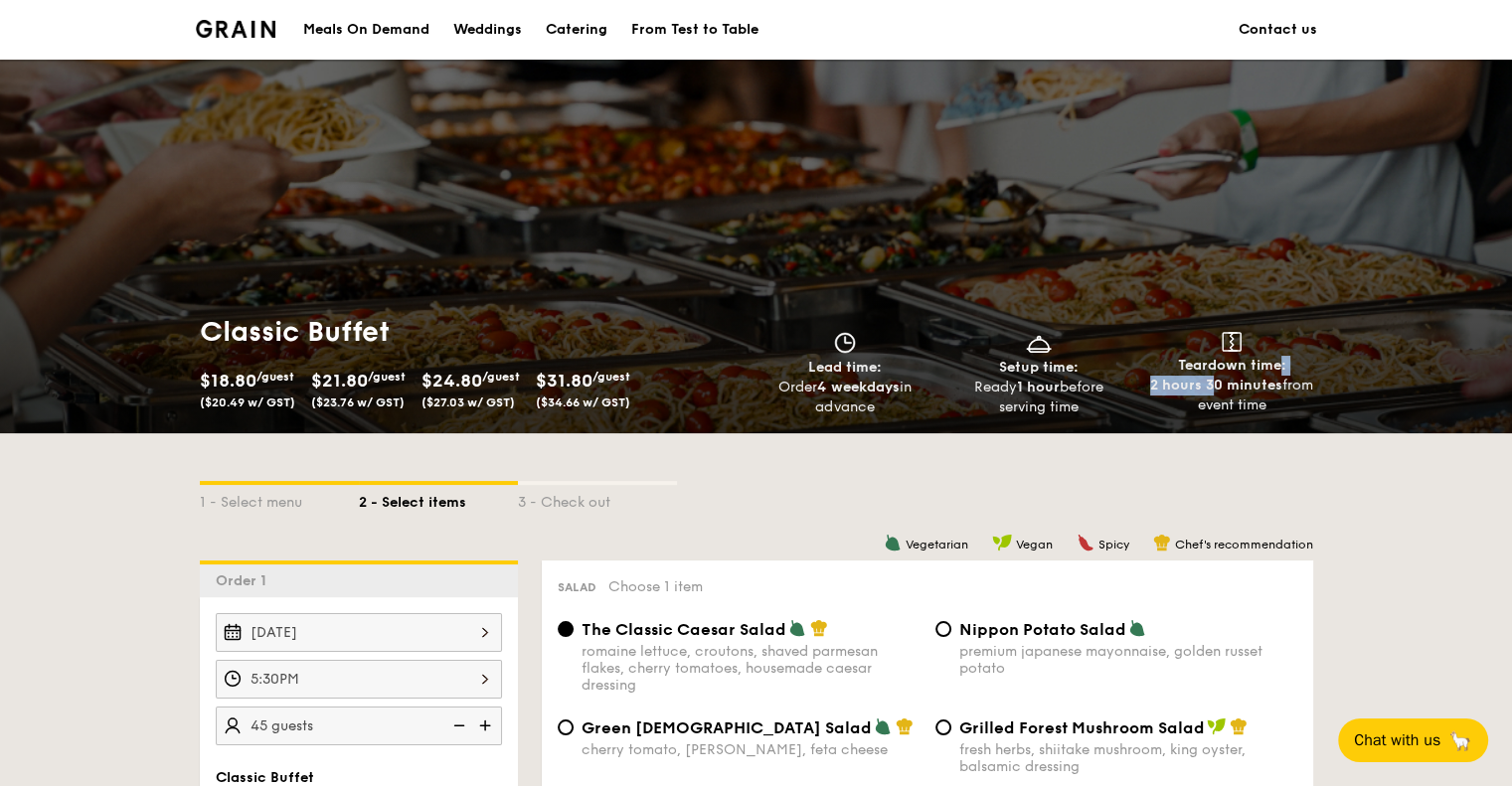 click on "Teardown time:
2 hours 30 minutes  from event time" at bounding box center [1232, 374] 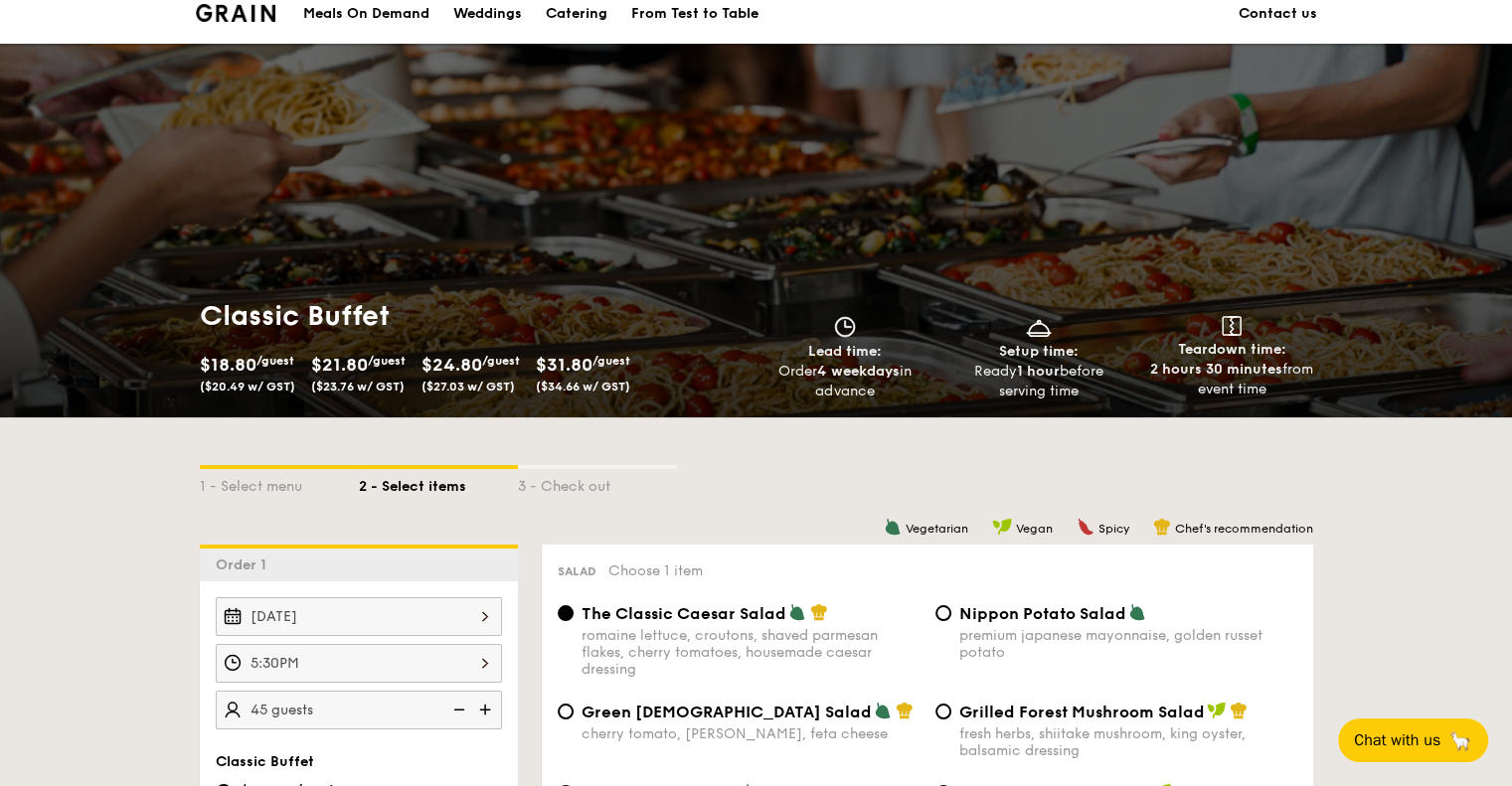 scroll, scrollTop: 0, scrollLeft: 0, axis: both 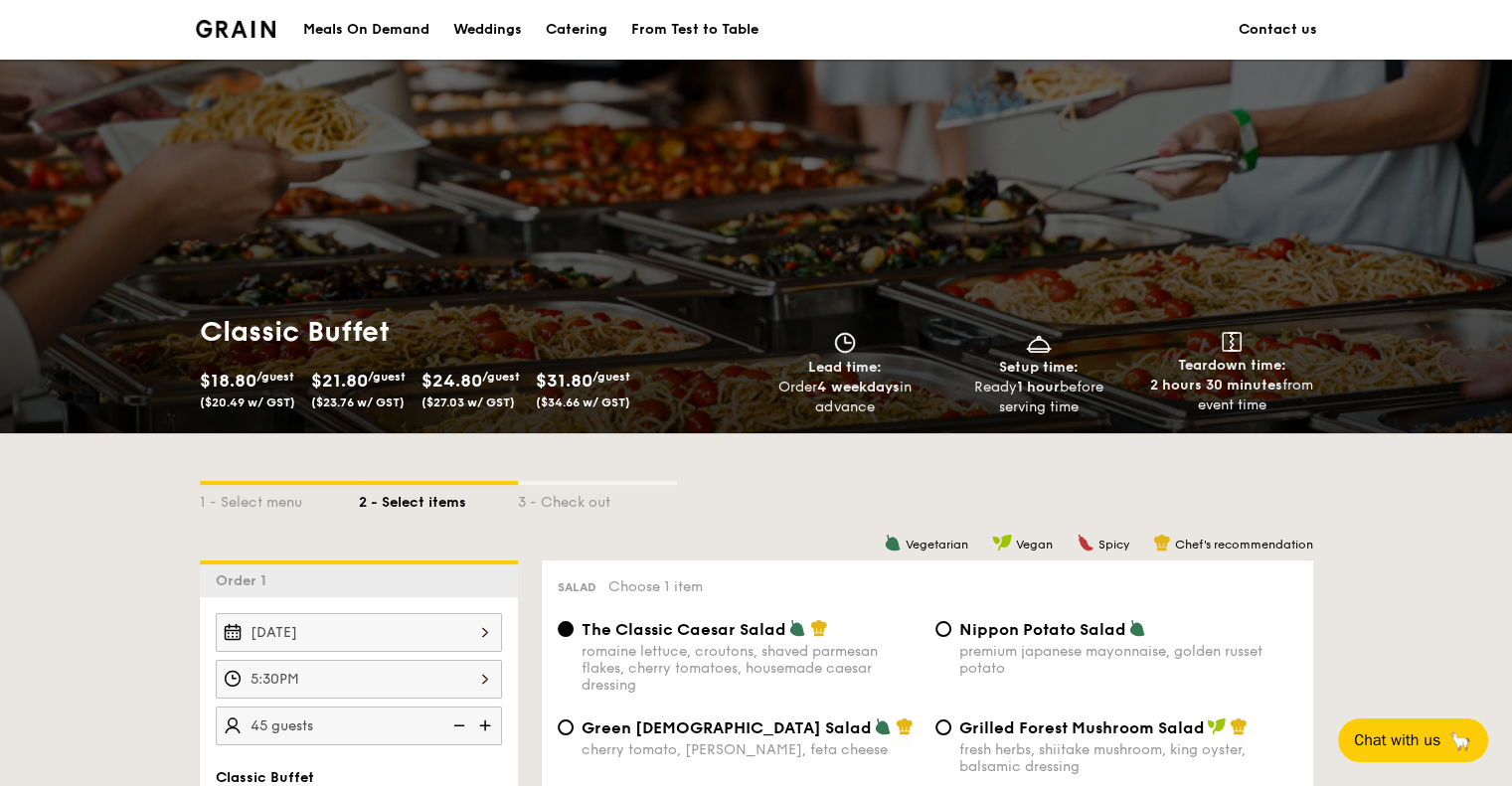 click at bounding box center (236, 29) 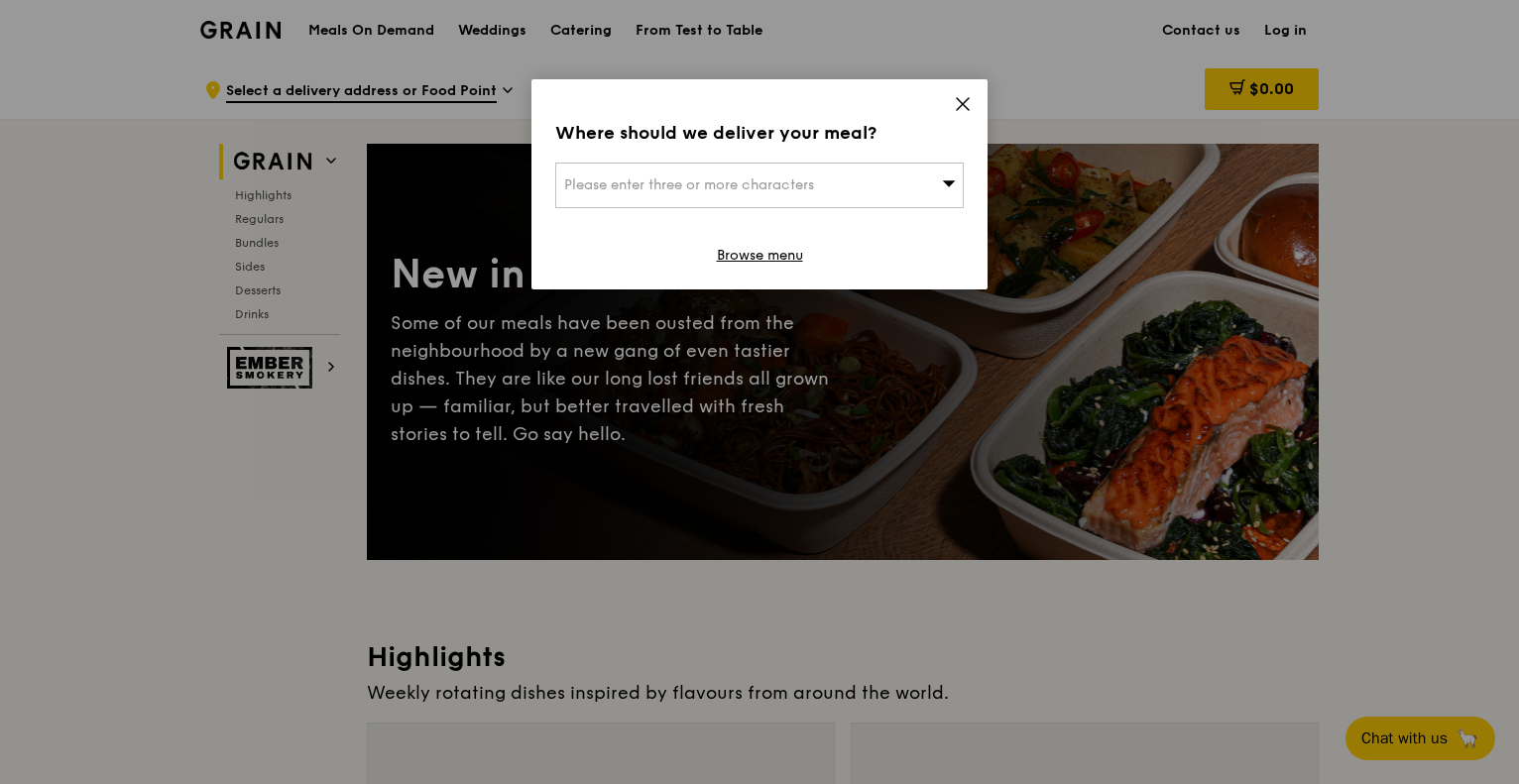 scroll, scrollTop: 0, scrollLeft: 0, axis: both 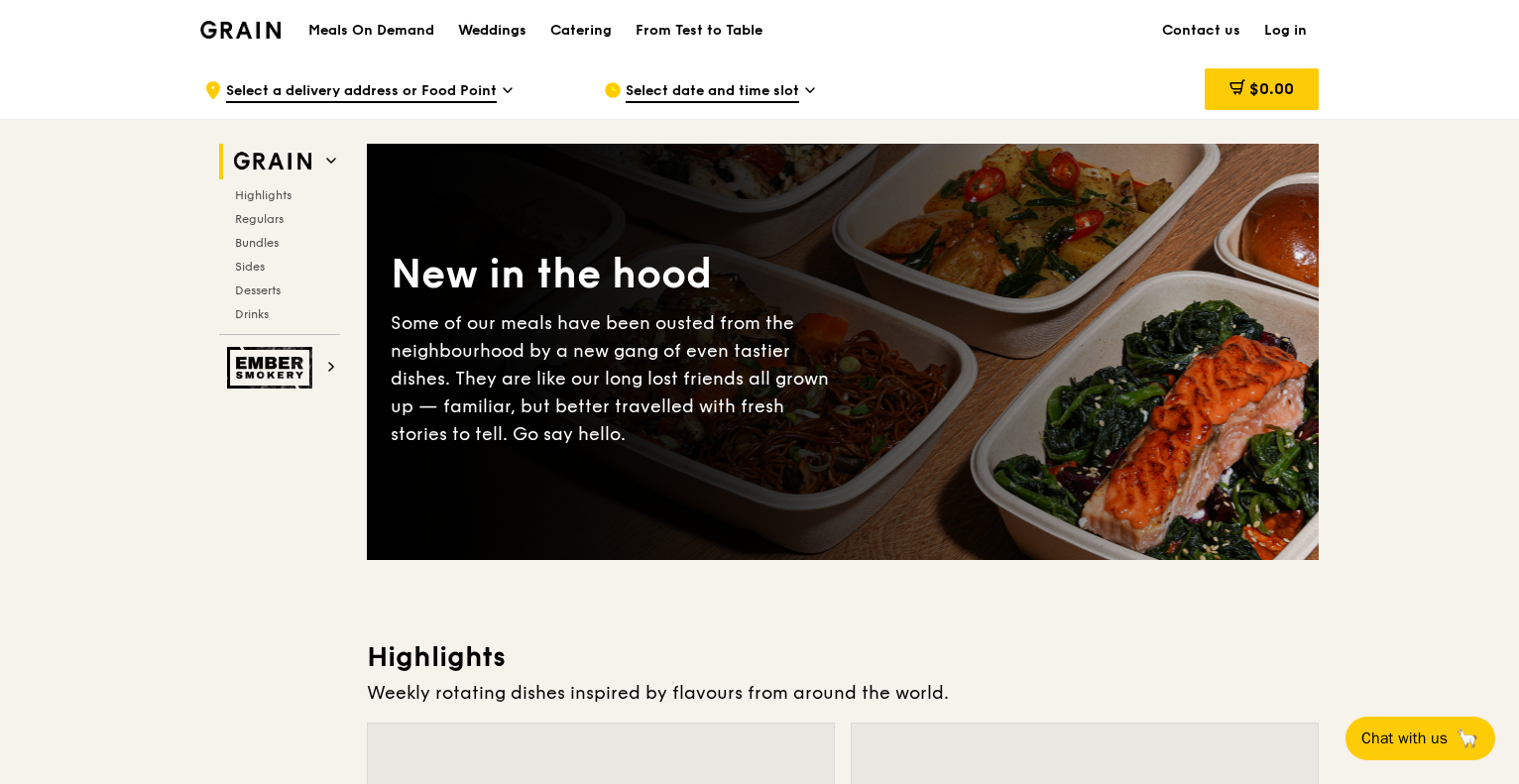 click on "Weddings" at bounding box center (492, 31) 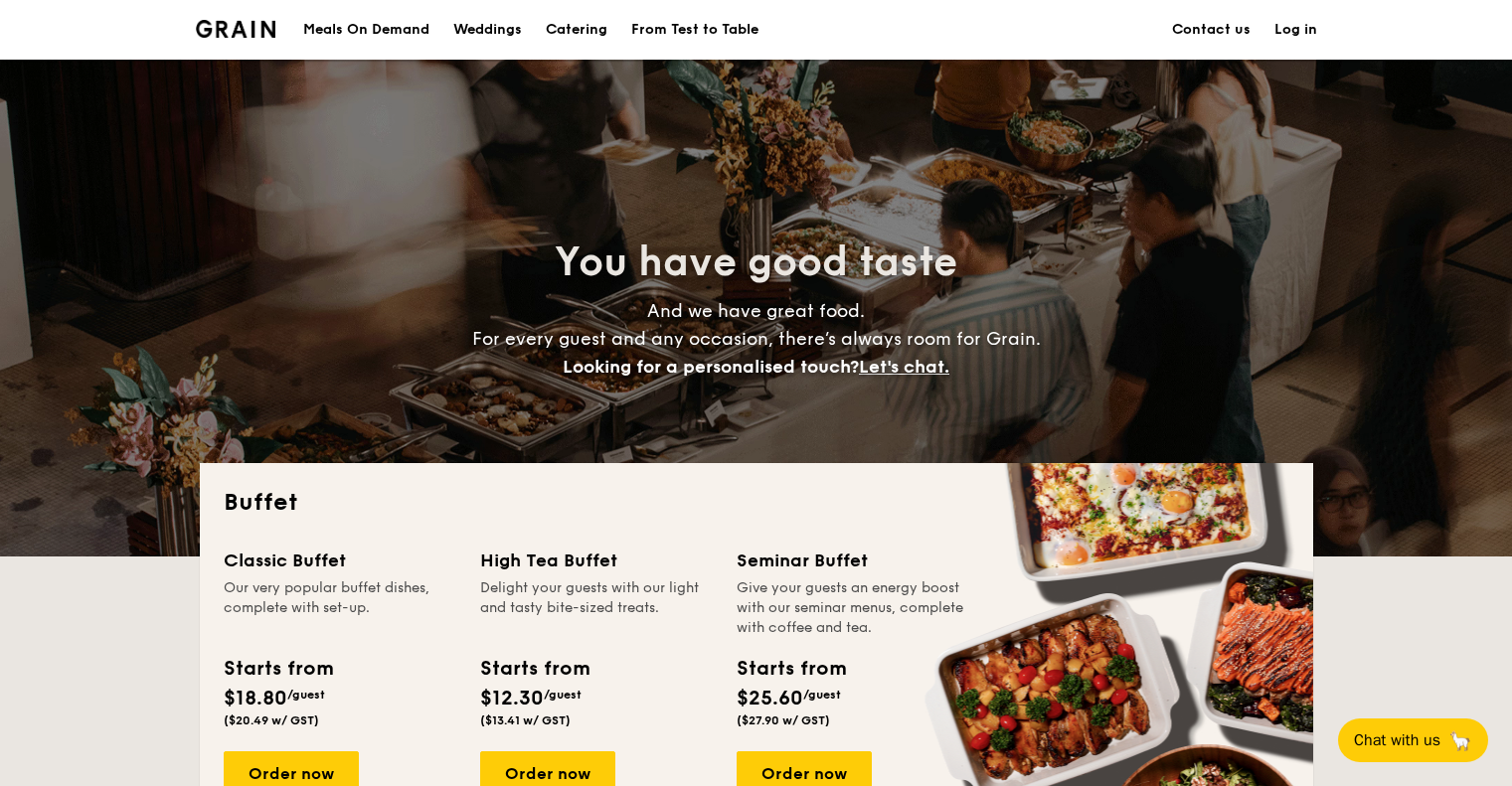 scroll, scrollTop: 0, scrollLeft: 0, axis: both 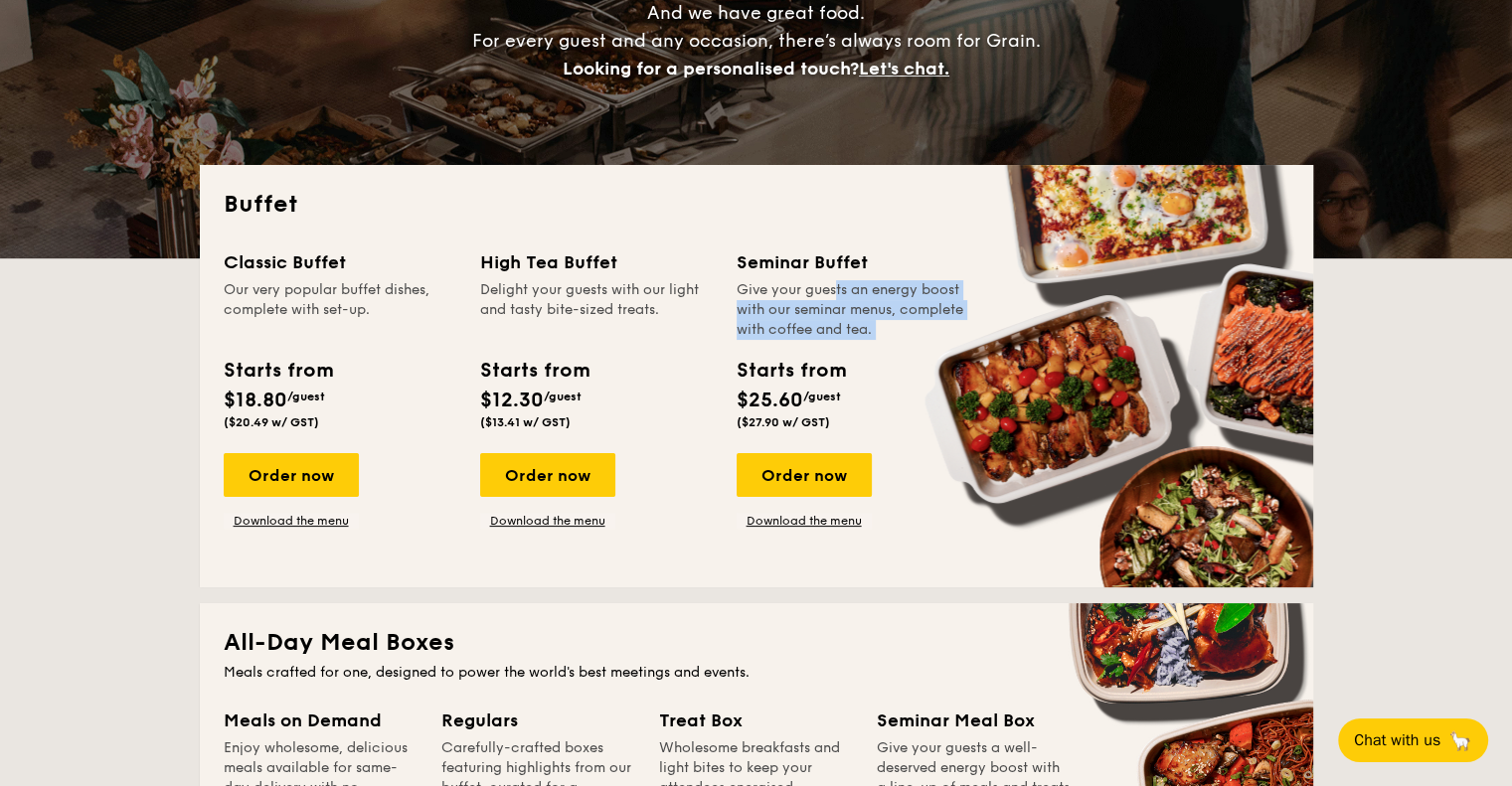 drag, startPoint x: 788, startPoint y: 293, endPoint x: 784, endPoint y: 341, distance: 48.166378 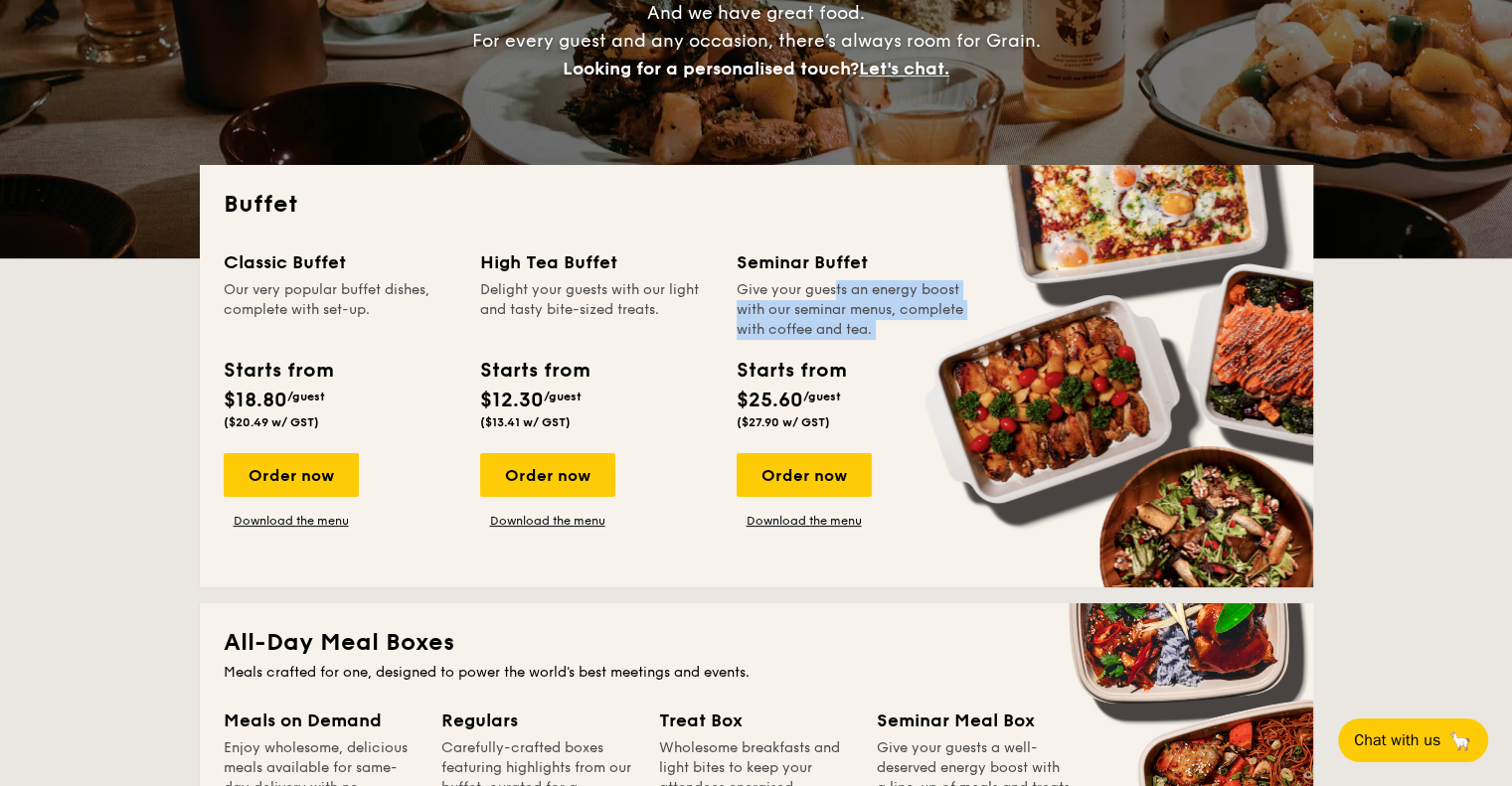 click on "Seminar Buffet
Give your guests an energy boost with our seminar menus, complete with coffee and tea.
Starts from
$25.60
/guest
($27.90 w/ GST)" at bounding box center (853, 343) 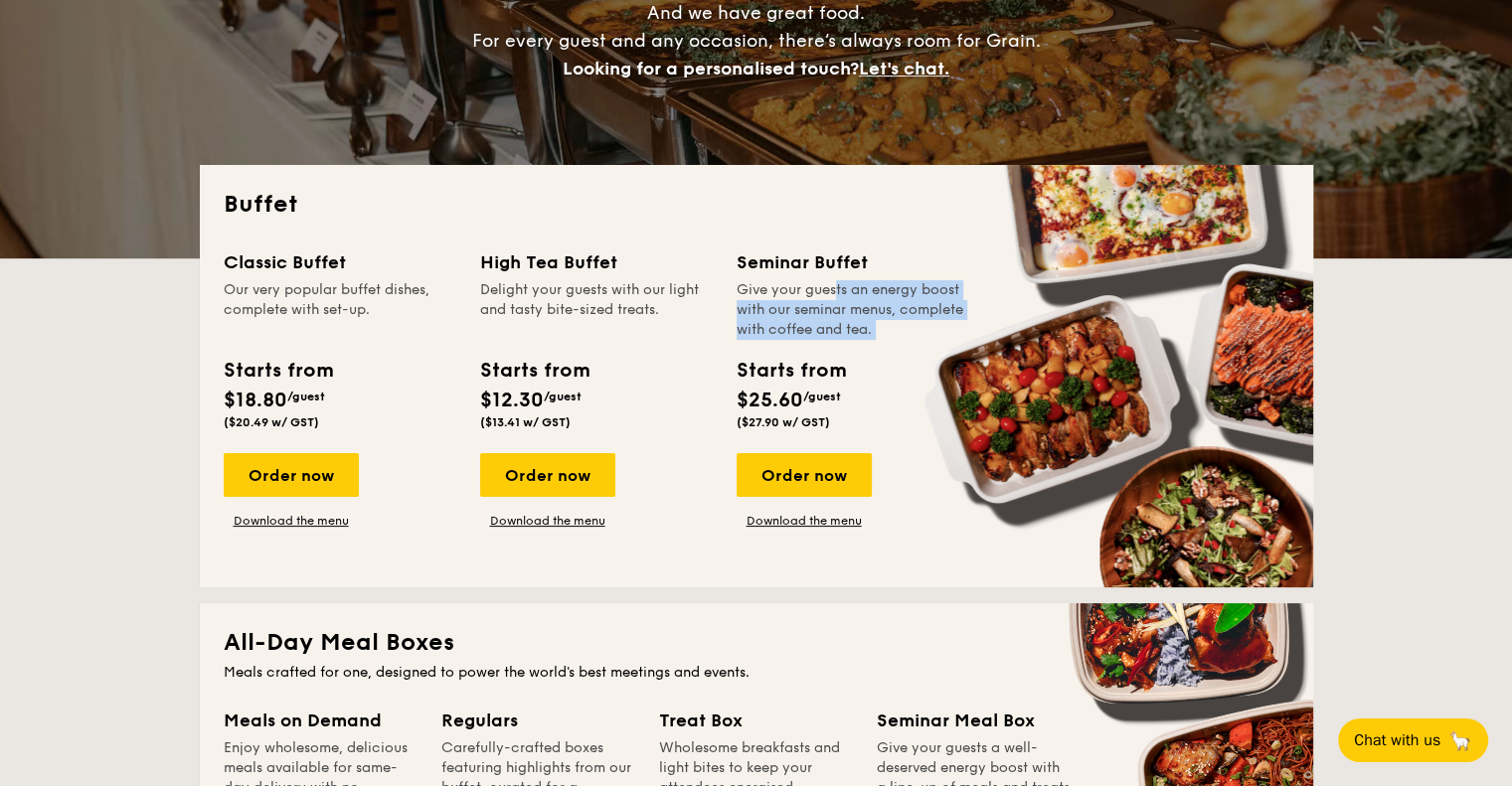click on "Seminar Buffet
Give your guests an energy boost with our seminar menus, complete with coffee and tea.
Starts from
$25.60
/guest
($27.90 w/ GST)" at bounding box center (853, 343) 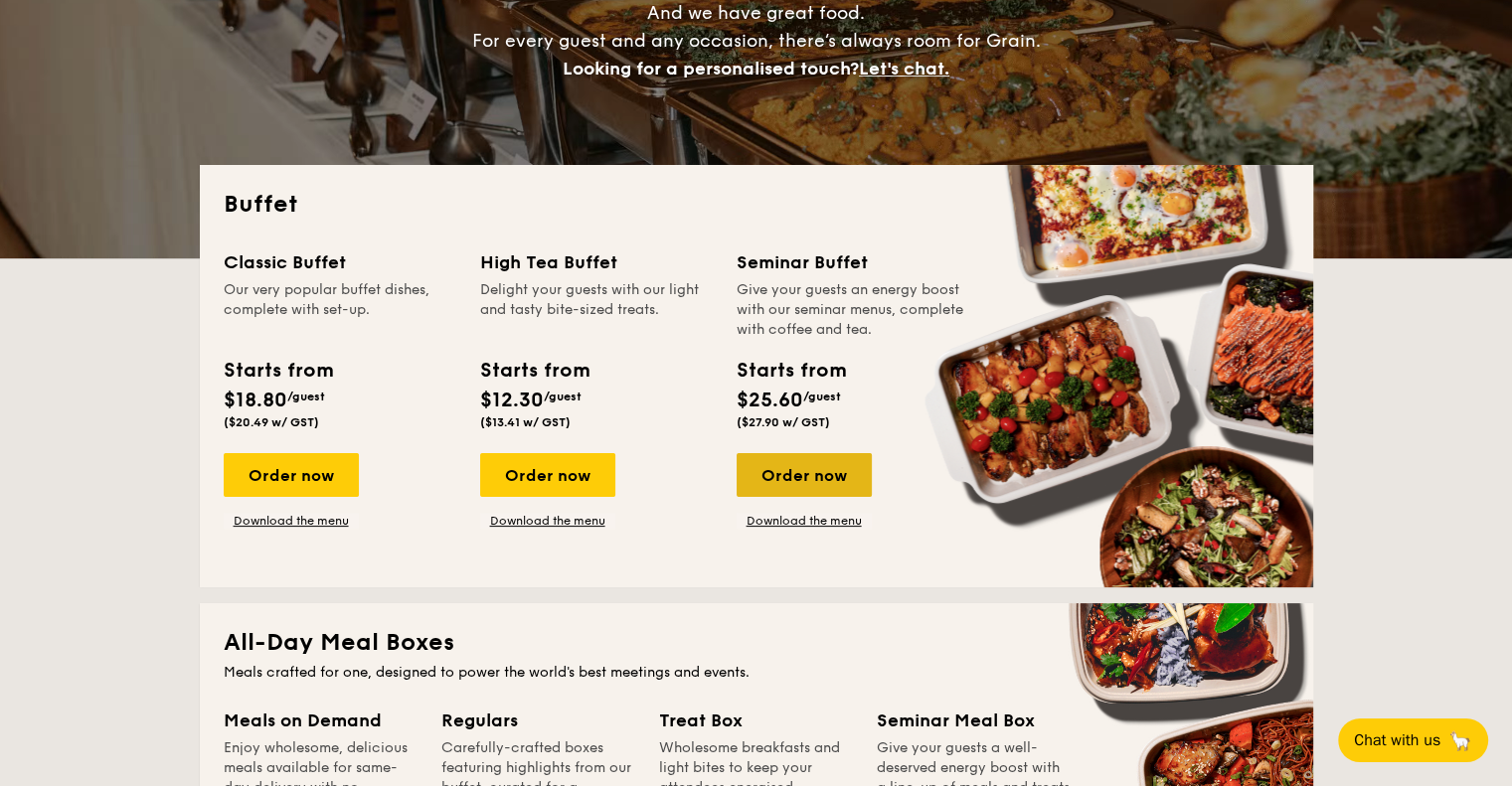 click on "Order now" at bounding box center (804, 475) 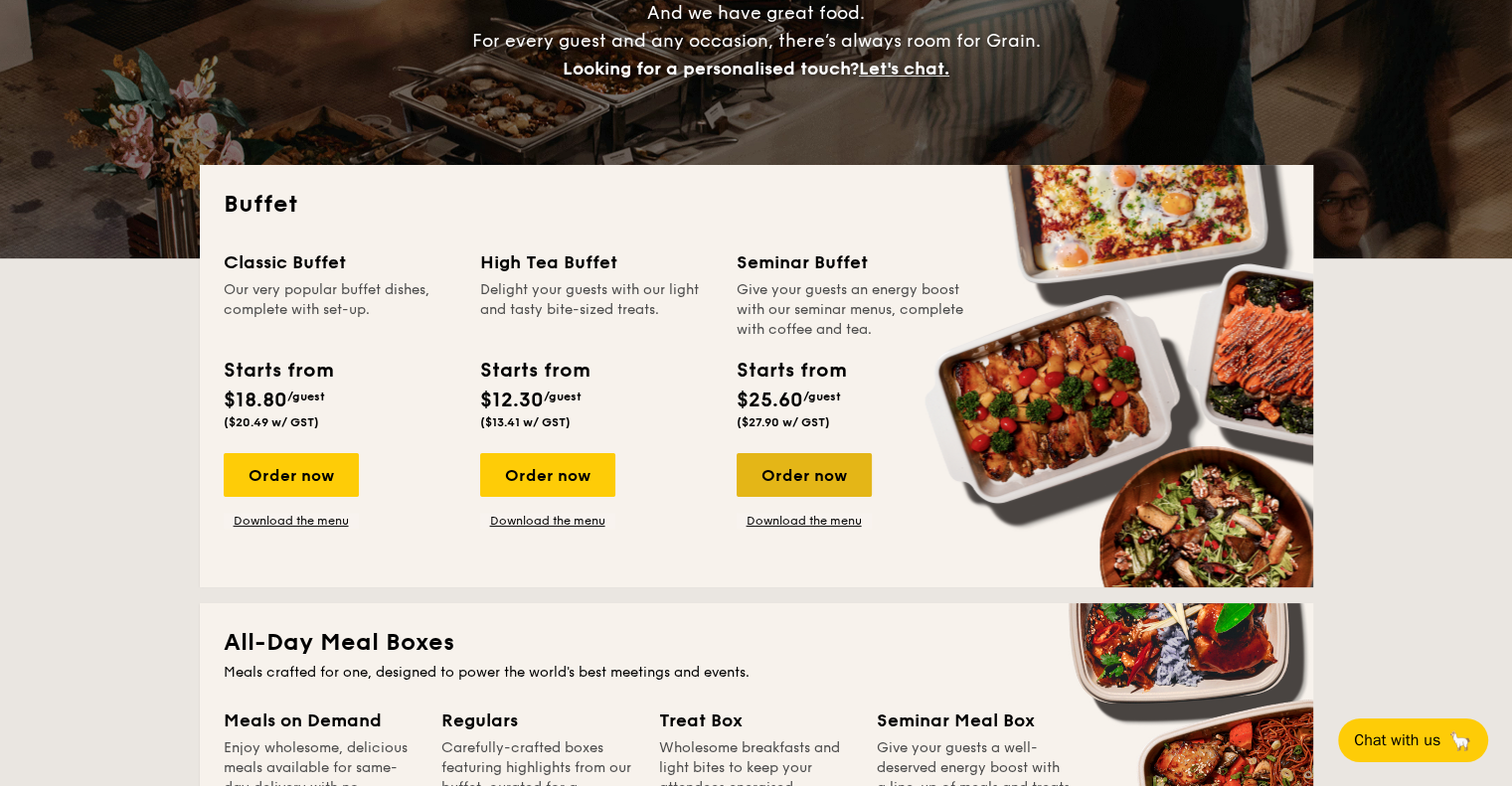 scroll, scrollTop: 0, scrollLeft: 0, axis: both 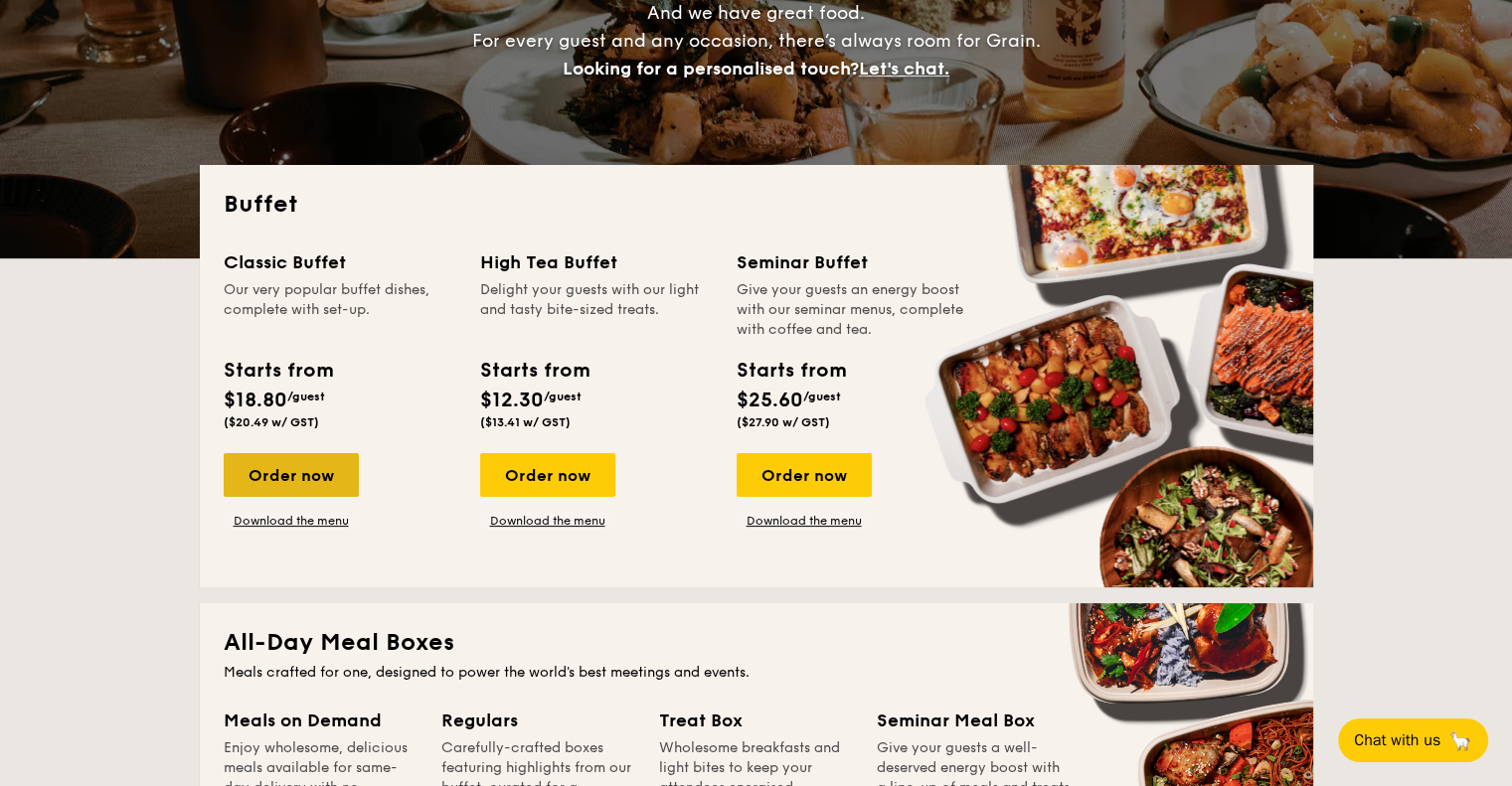click on "Order now" at bounding box center (291, 475) 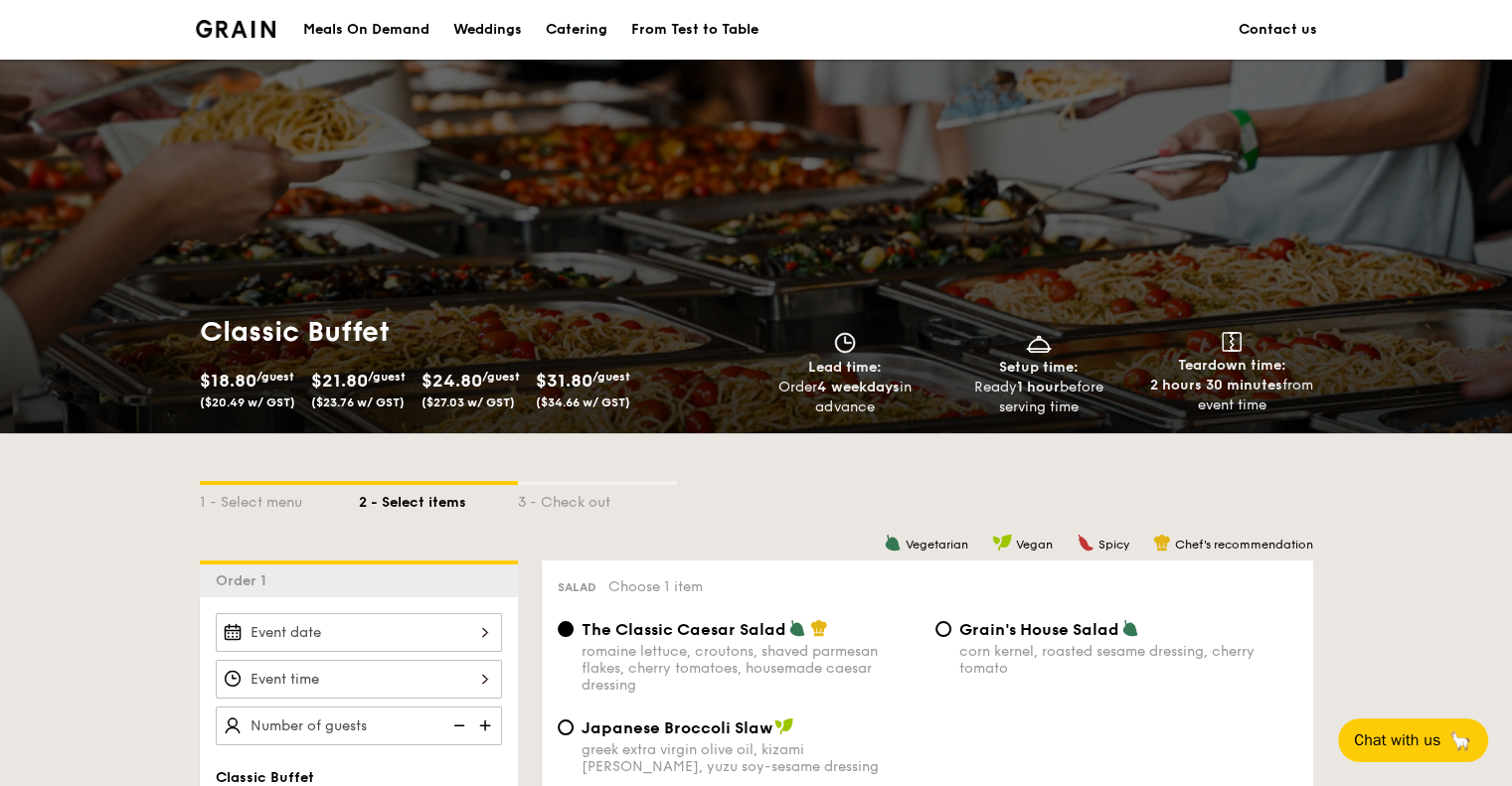 scroll, scrollTop: 596, scrollLeft: 0, axis: vertical 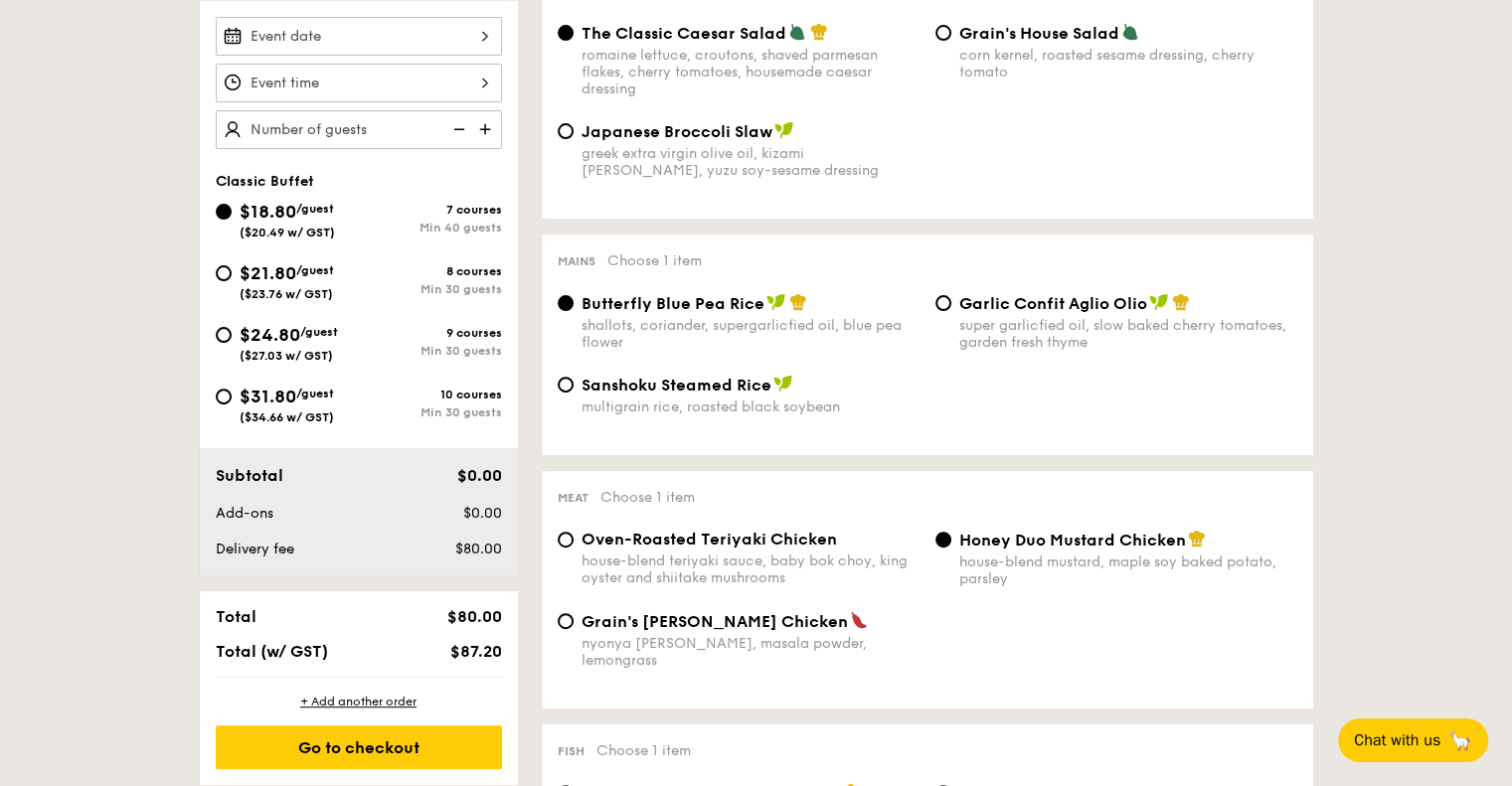 click on "$24.80
/guest
($27.03 w/ GST)" at bounding box center (288, 342) 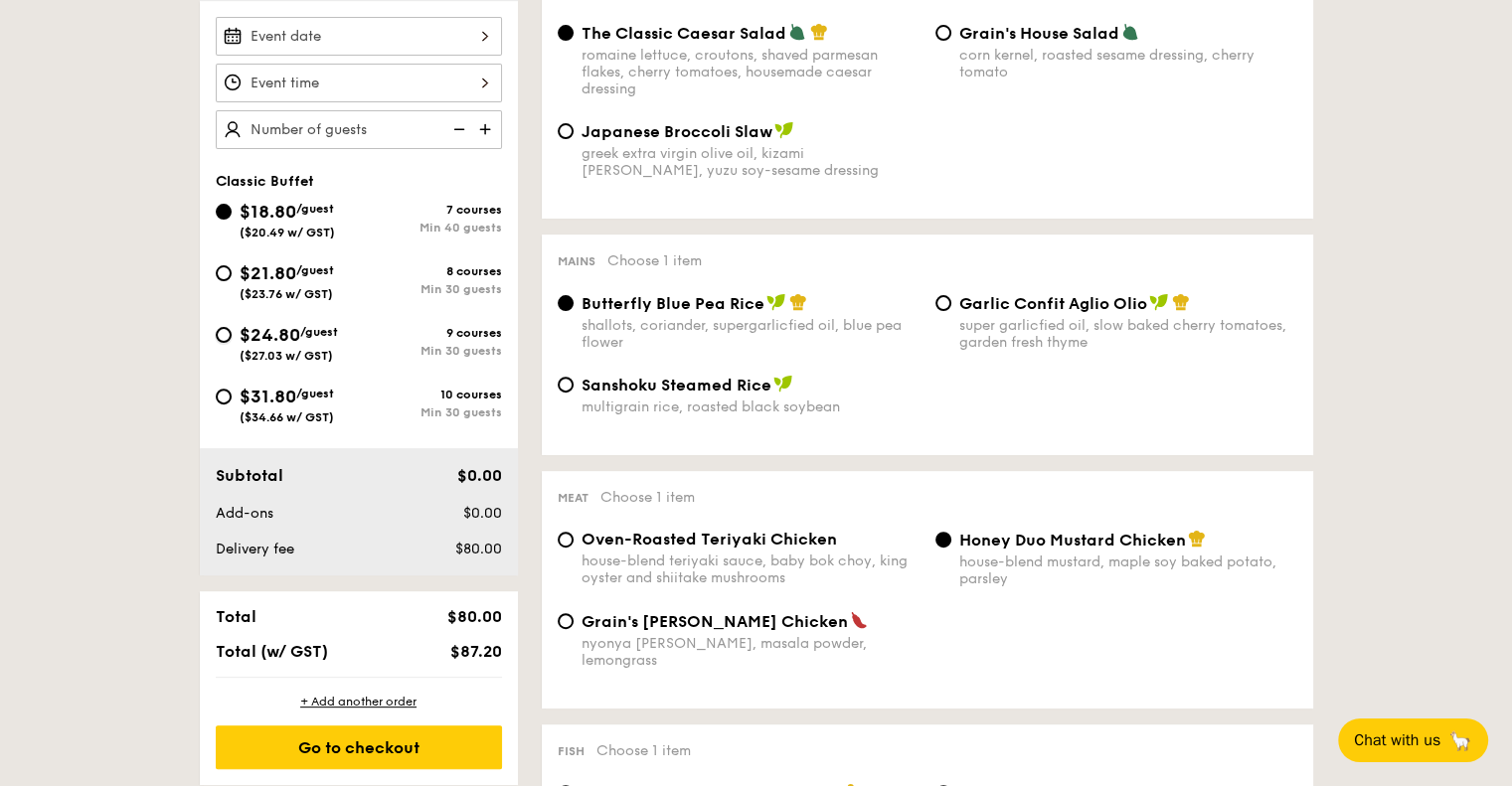 click on "$24.80
/guest
($27.03 w/ GST)
9 courses
Min 30 guests" at bounding box center (224, 335) 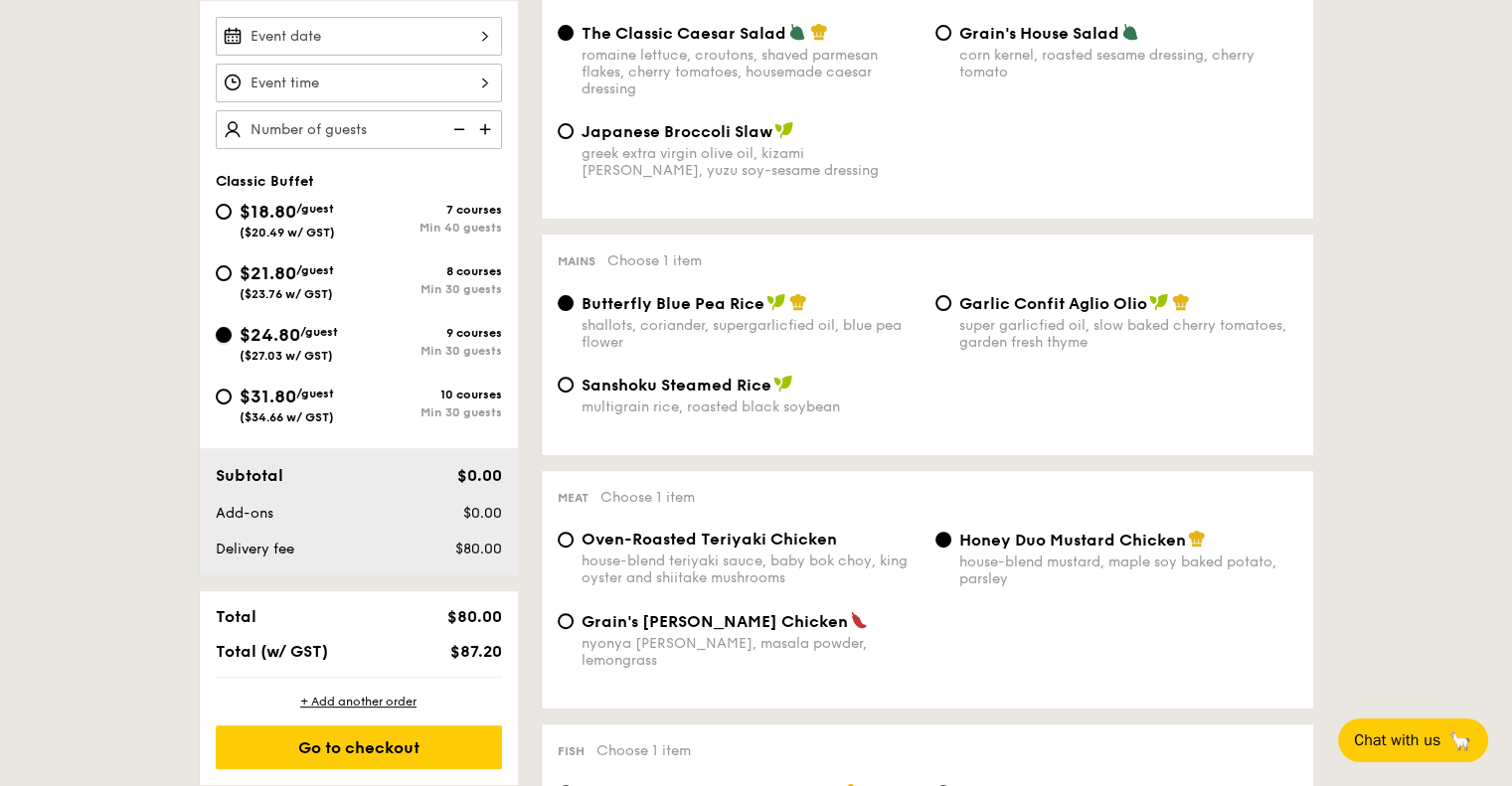 radio on "true" 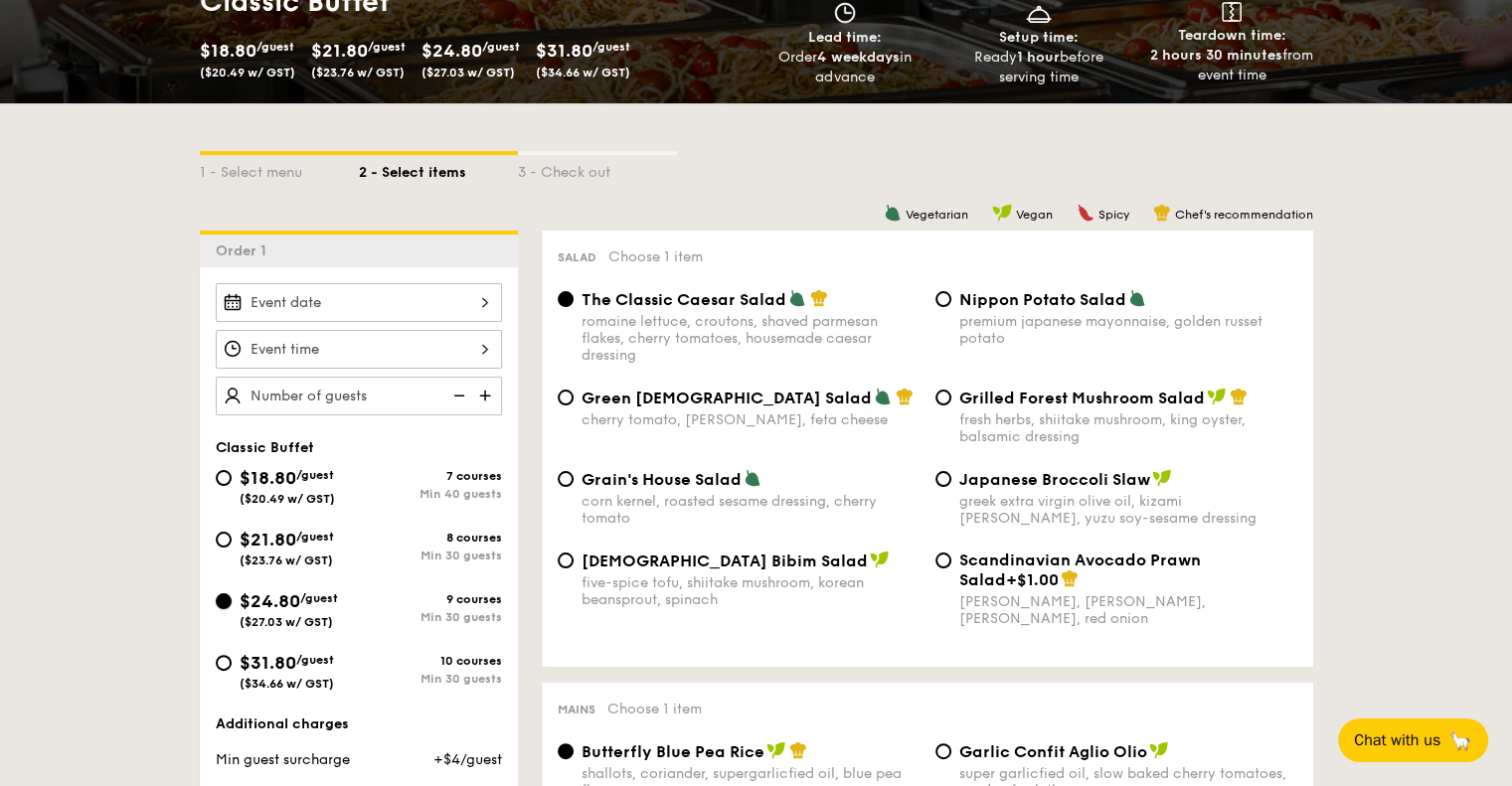 scroll, scrollTop: 298, scrollLeft: 0, axis: vertical 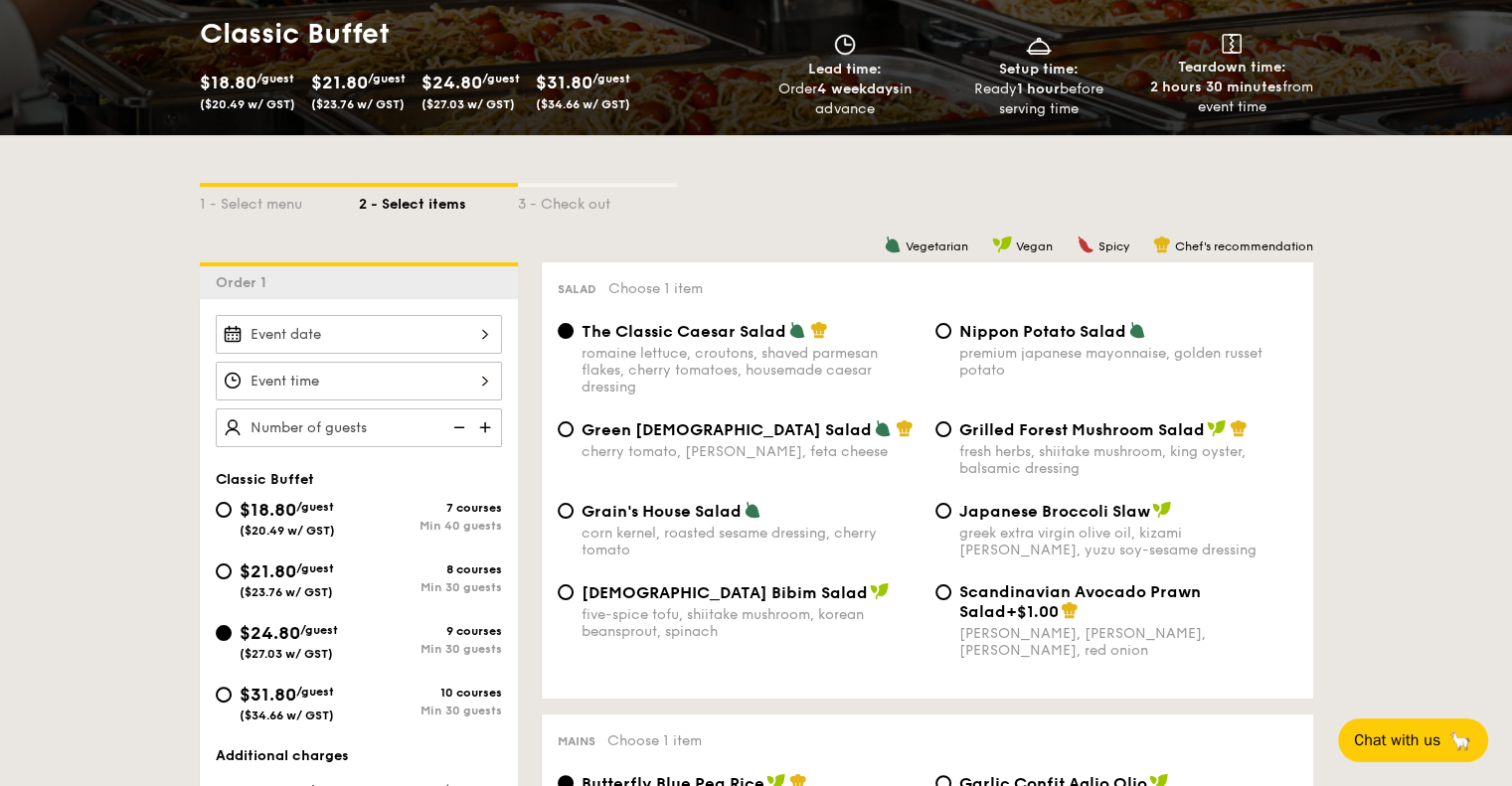click on "premium japanese mayonnaise, golden russet potato" at bounding box center [1128, 362] 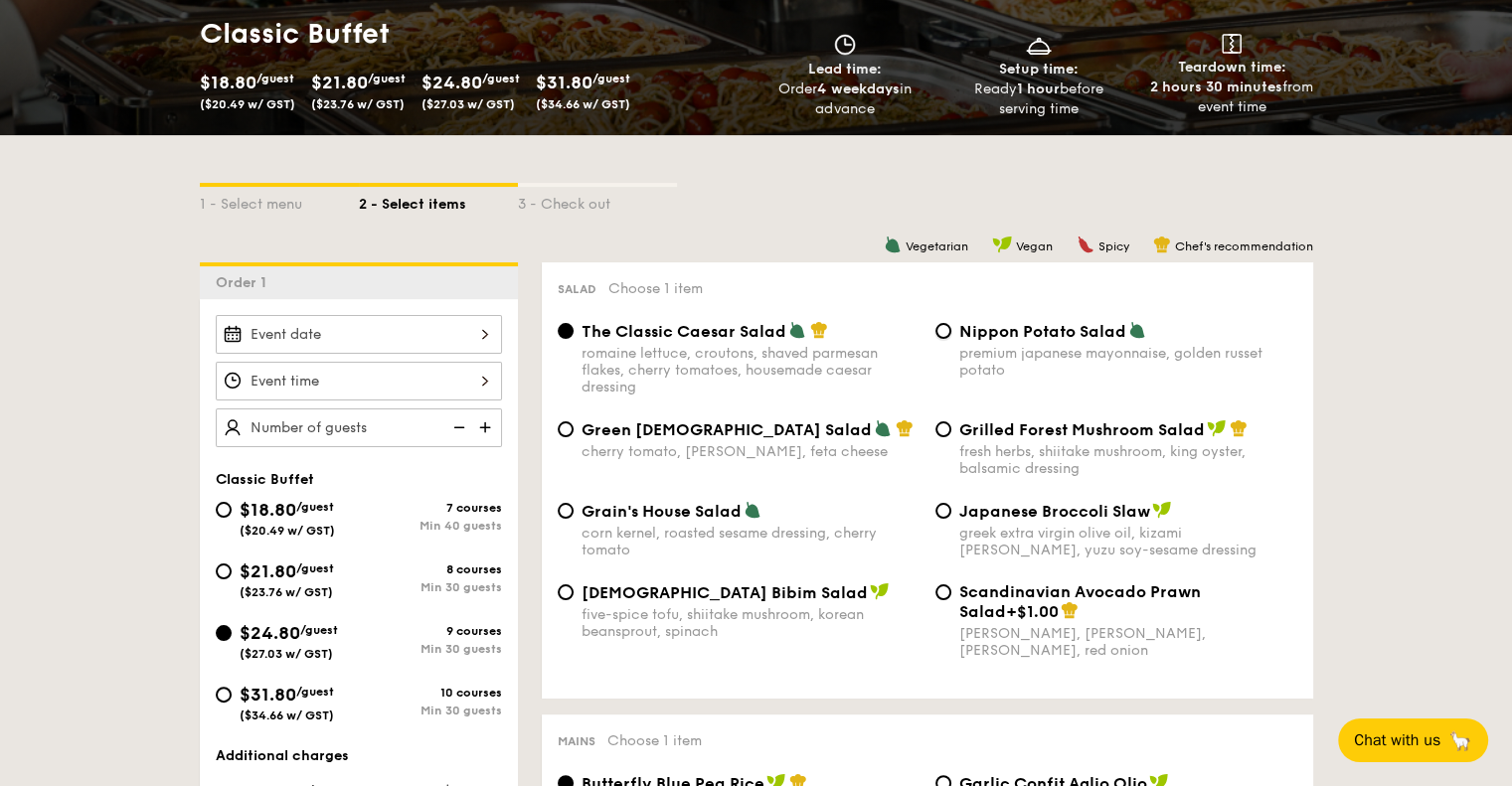 click on "Nippon Potato Salad premium japanese mayonnaise, golden russet potato" at bounding box center [943, 331] 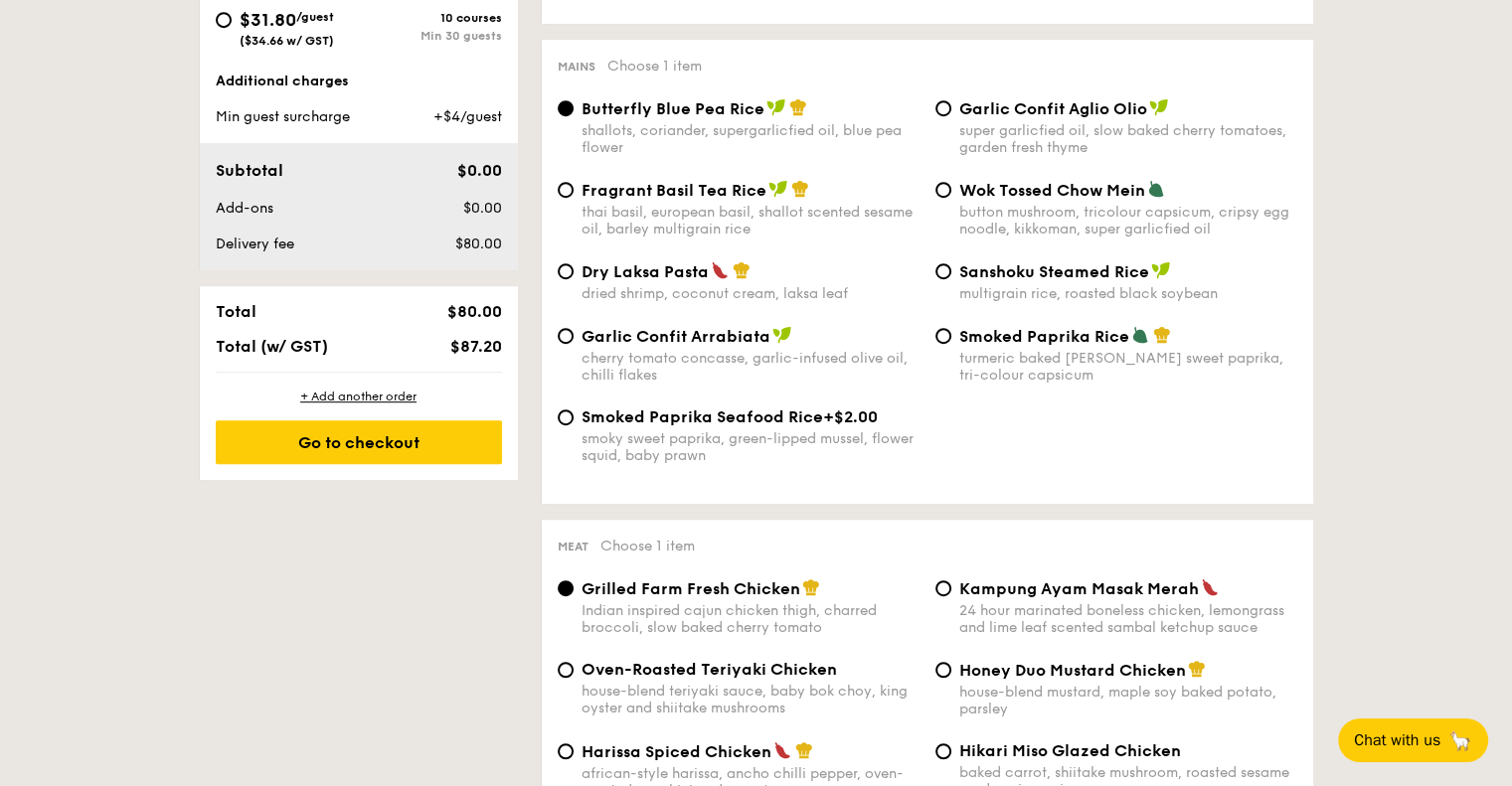 scroll, scrollTop: 1292, scrollLeft: 0, axis: vertical 